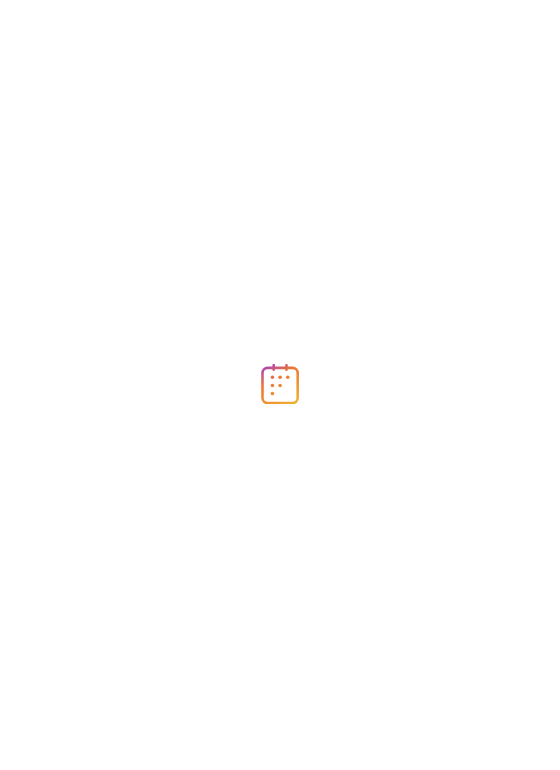 scroll, scrollTop: 0, scrollLeft: 0, axis: both 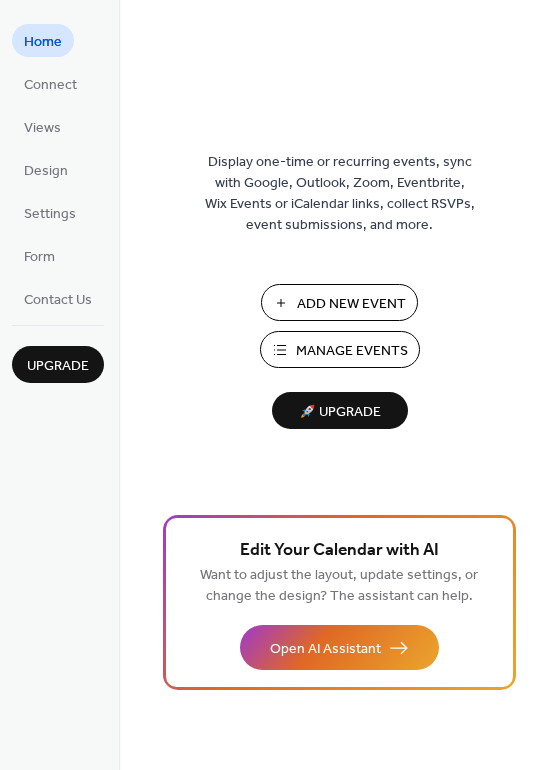 click on "Add New Event" at bounding box center [351, 304] 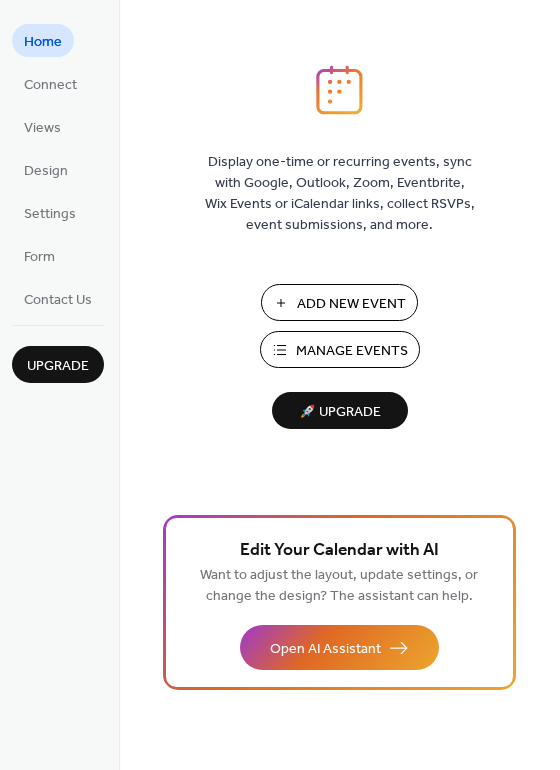 click on "Add New Event" at bounding box center (351, 304) 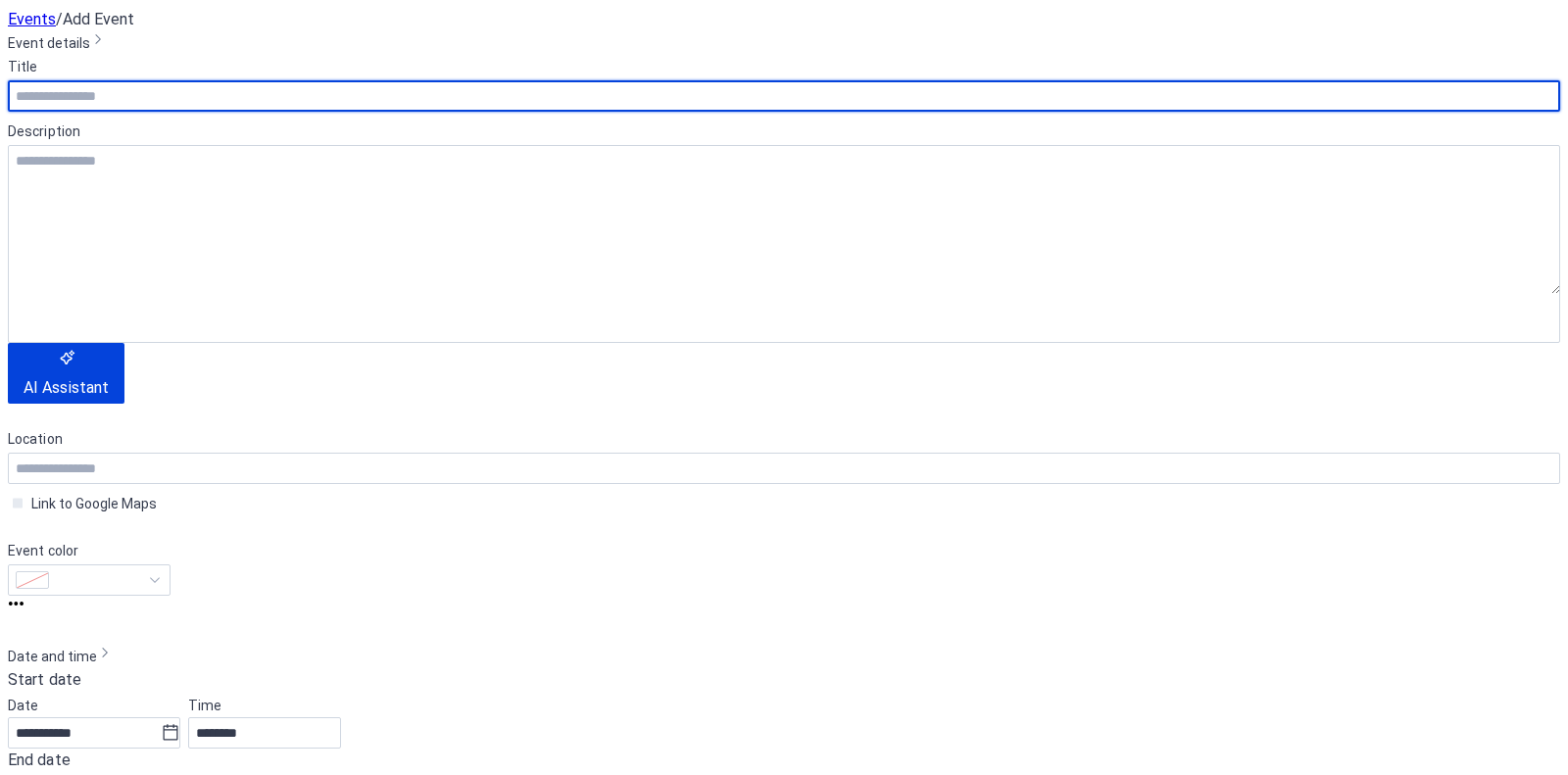 scroll, scrollTop: 0, scrollLeft: 0, axis: both 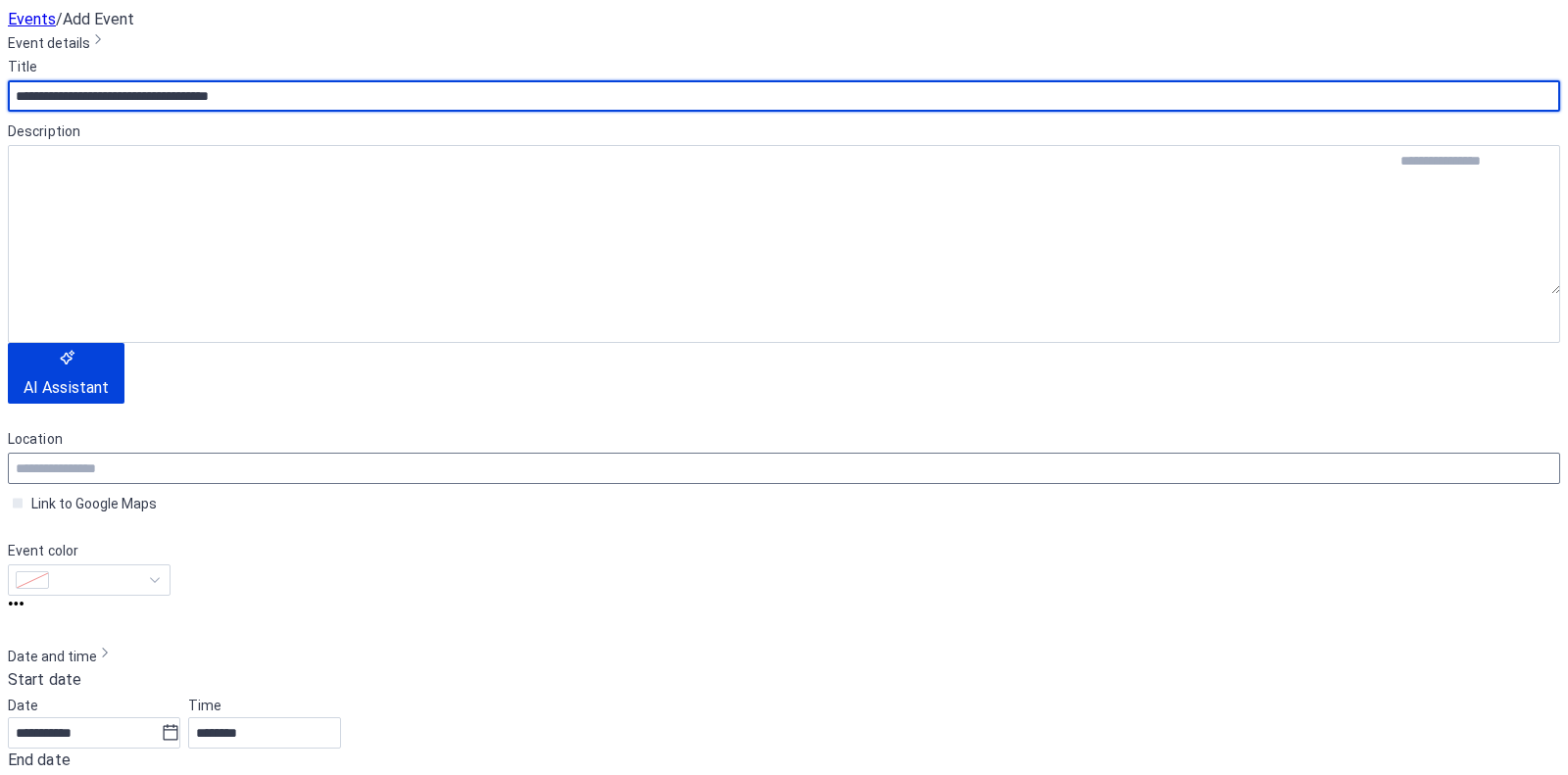 type on "**********" 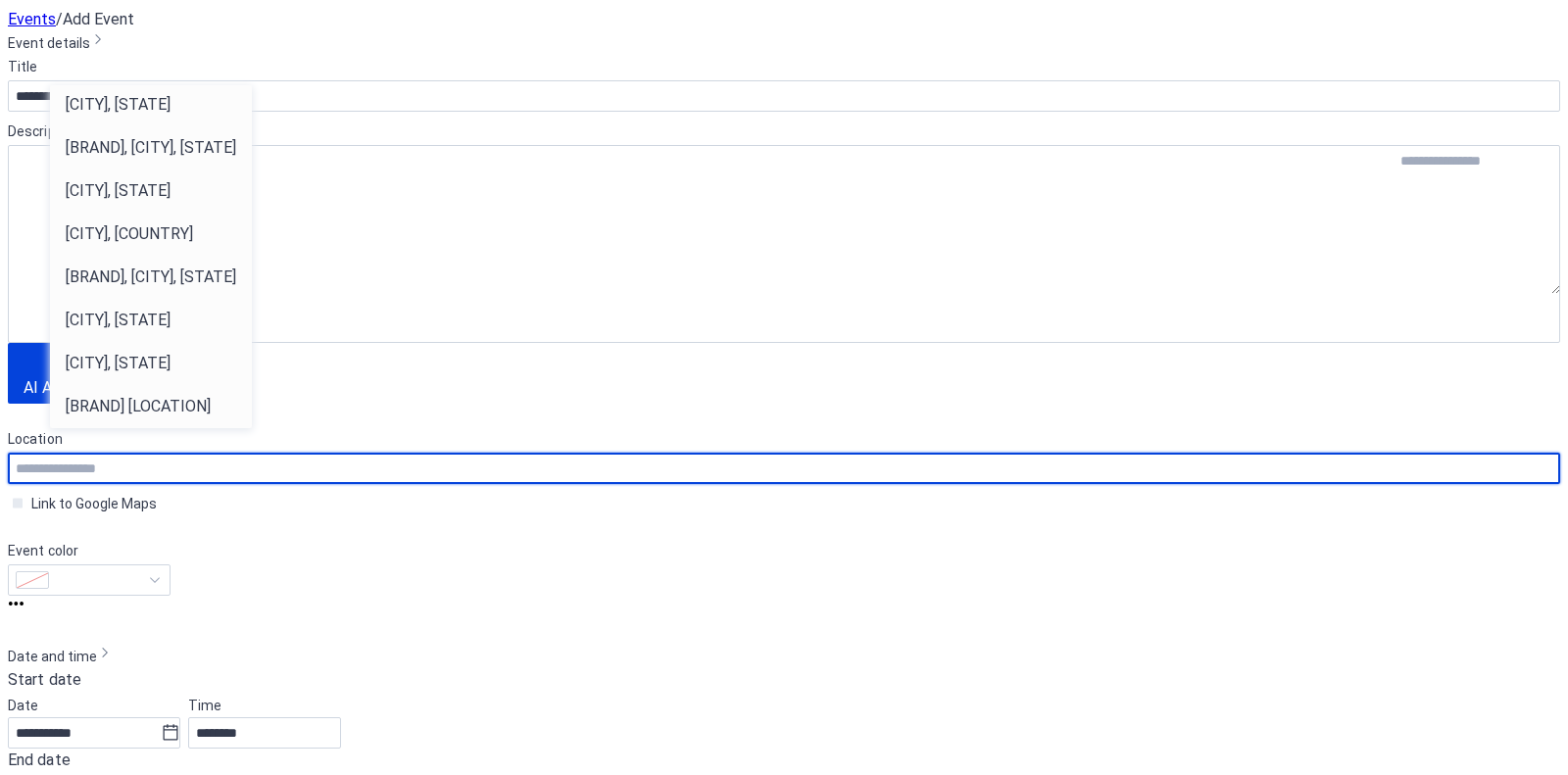 click at bounding box center [784, 468] 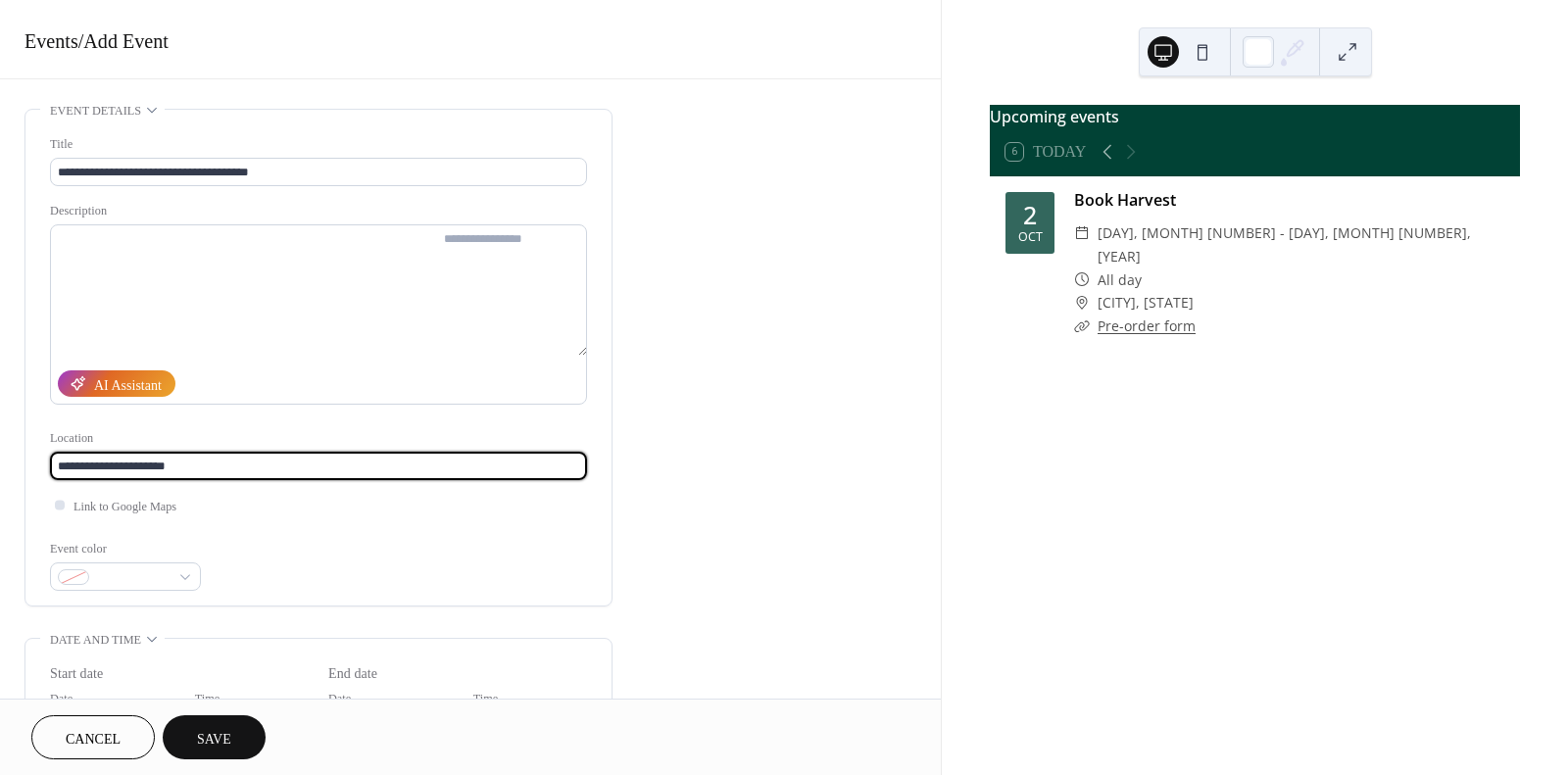 type on "**********" 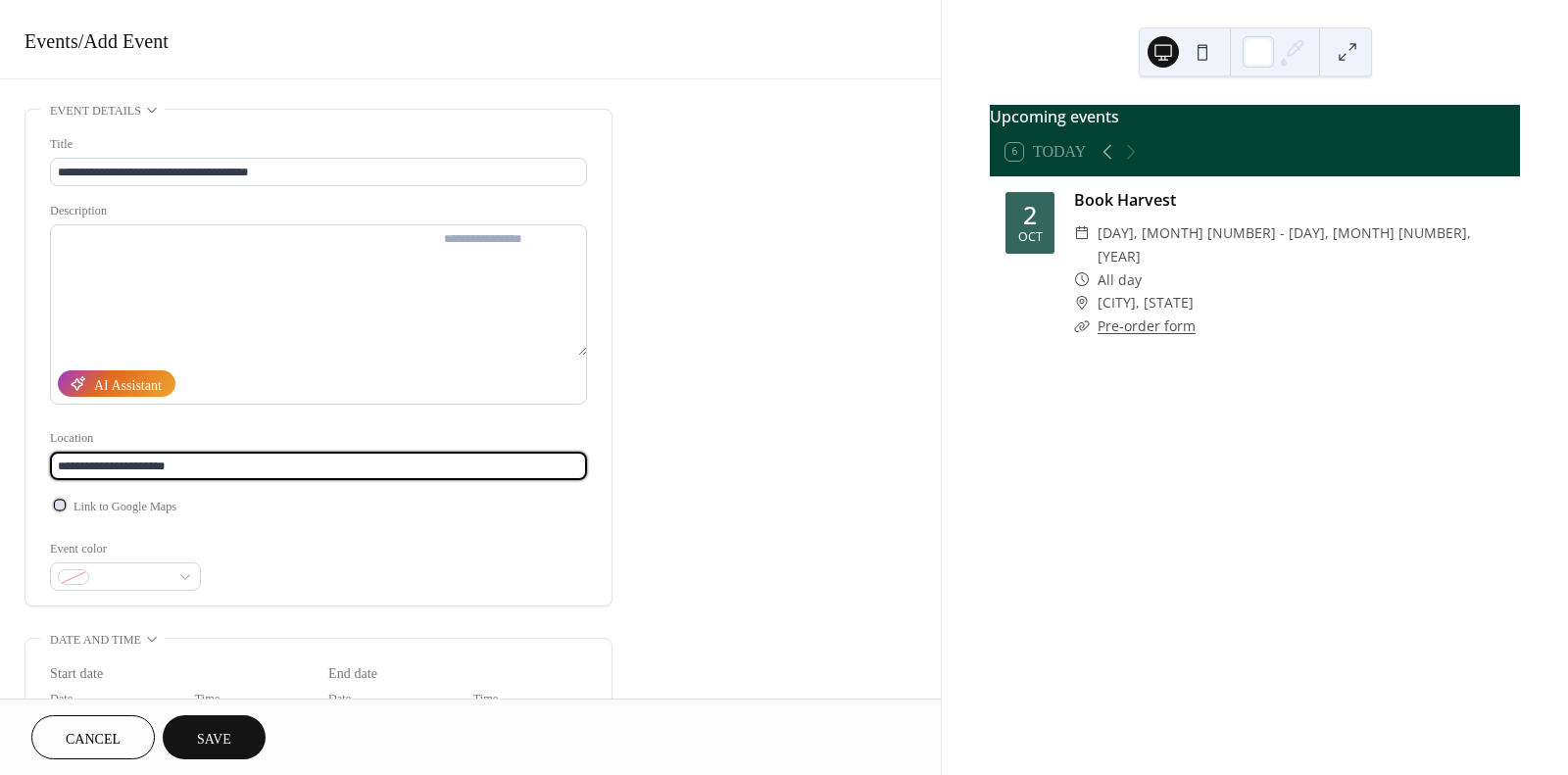 click on "Link to Google Maps" at bounding box center (124, 507) 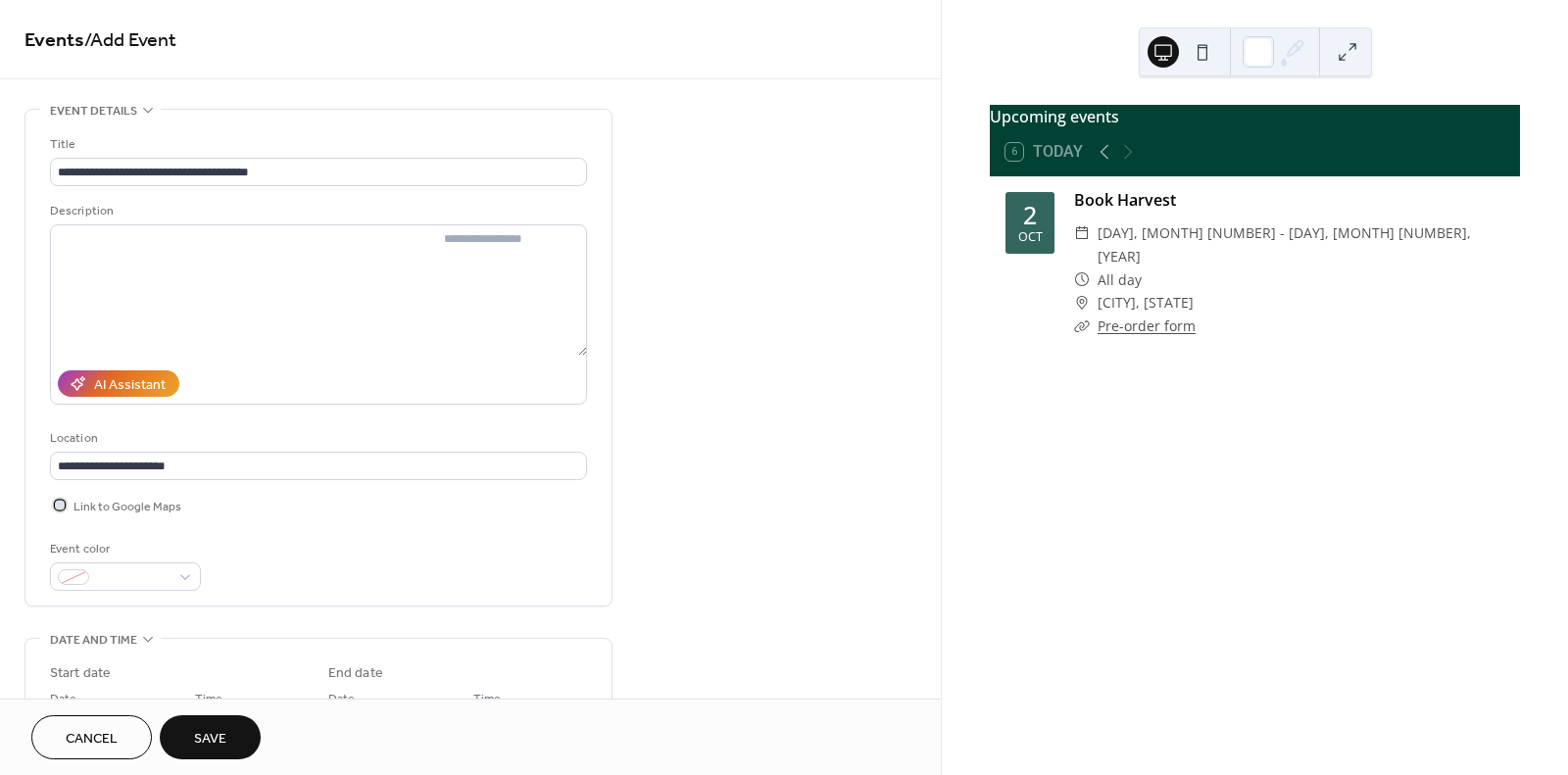 click on "Link to Google Maps" at bounding box center (127, 507) 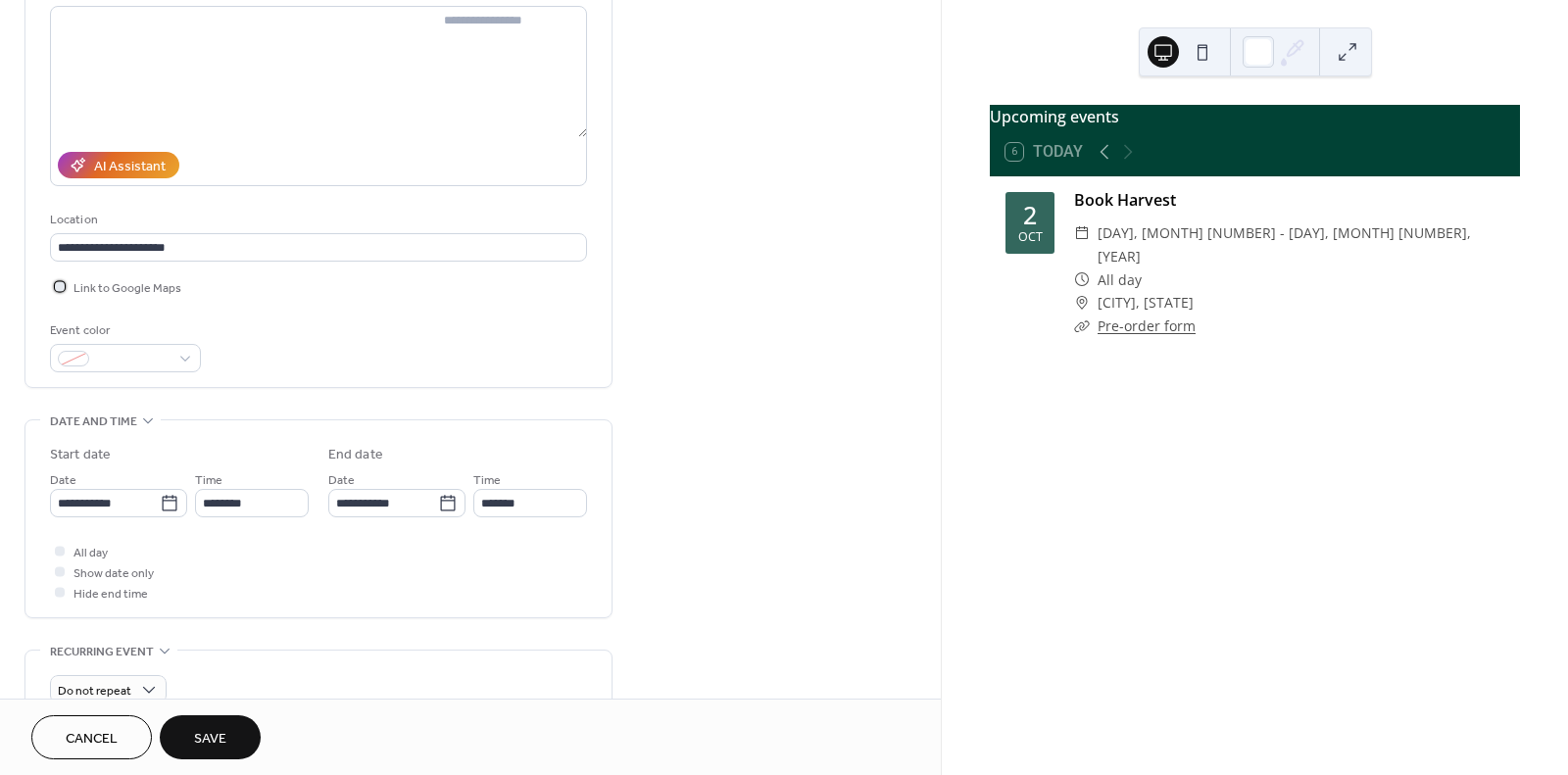 scroll, scrollTop: 220, scrollLeft: 0, axis: vertical 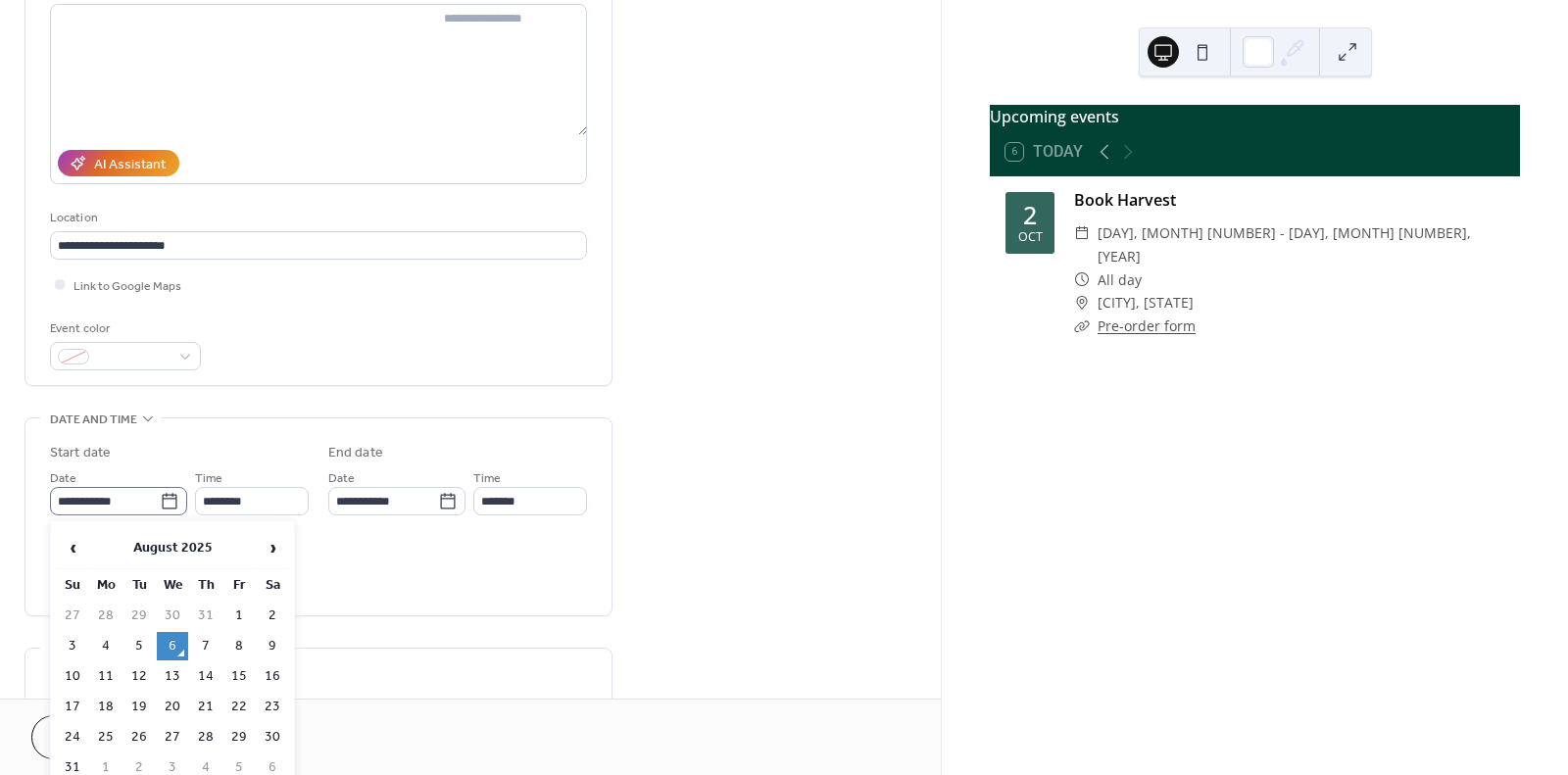 click 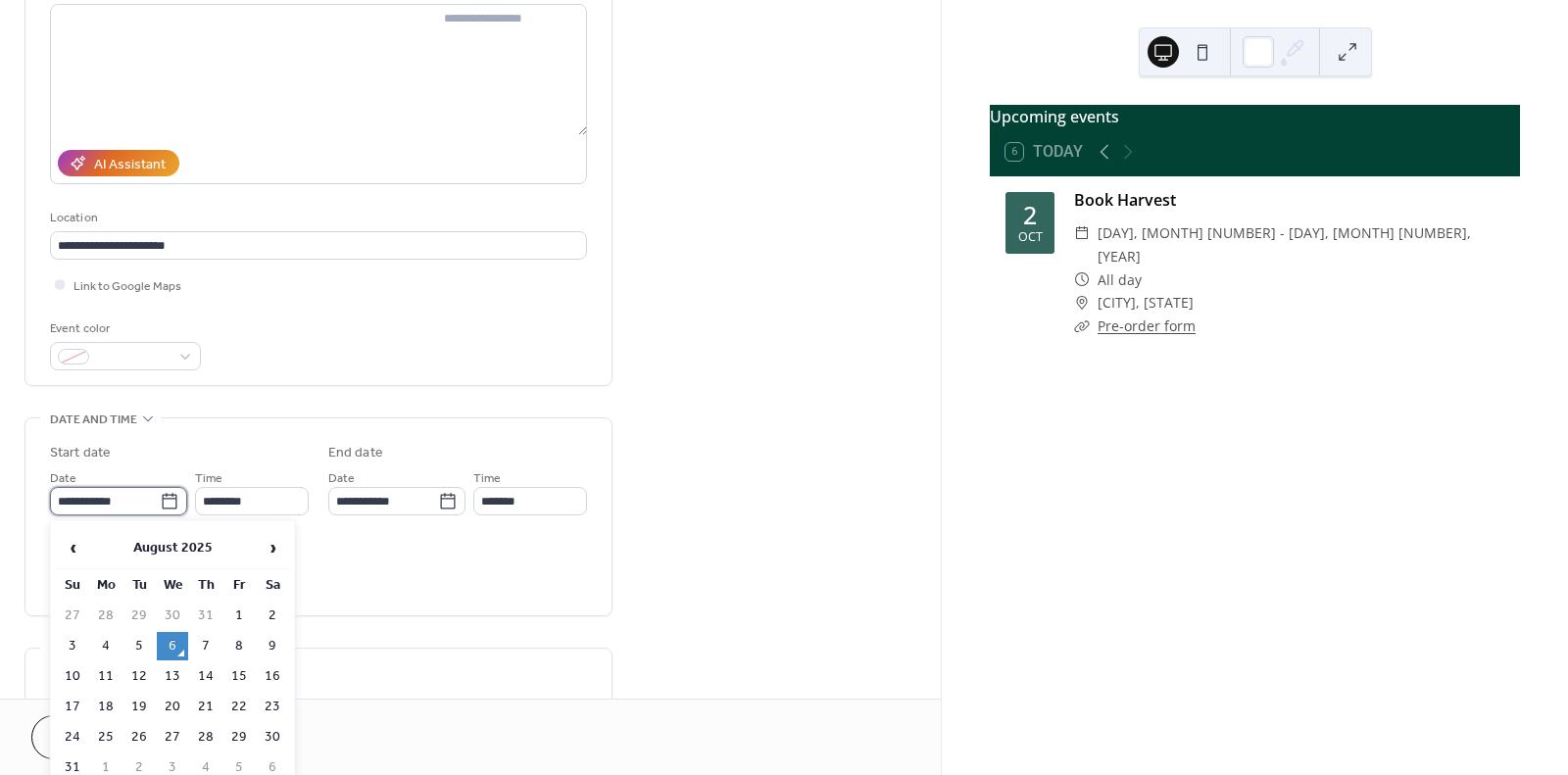 click on "**********" at bounding box center [105, 501] 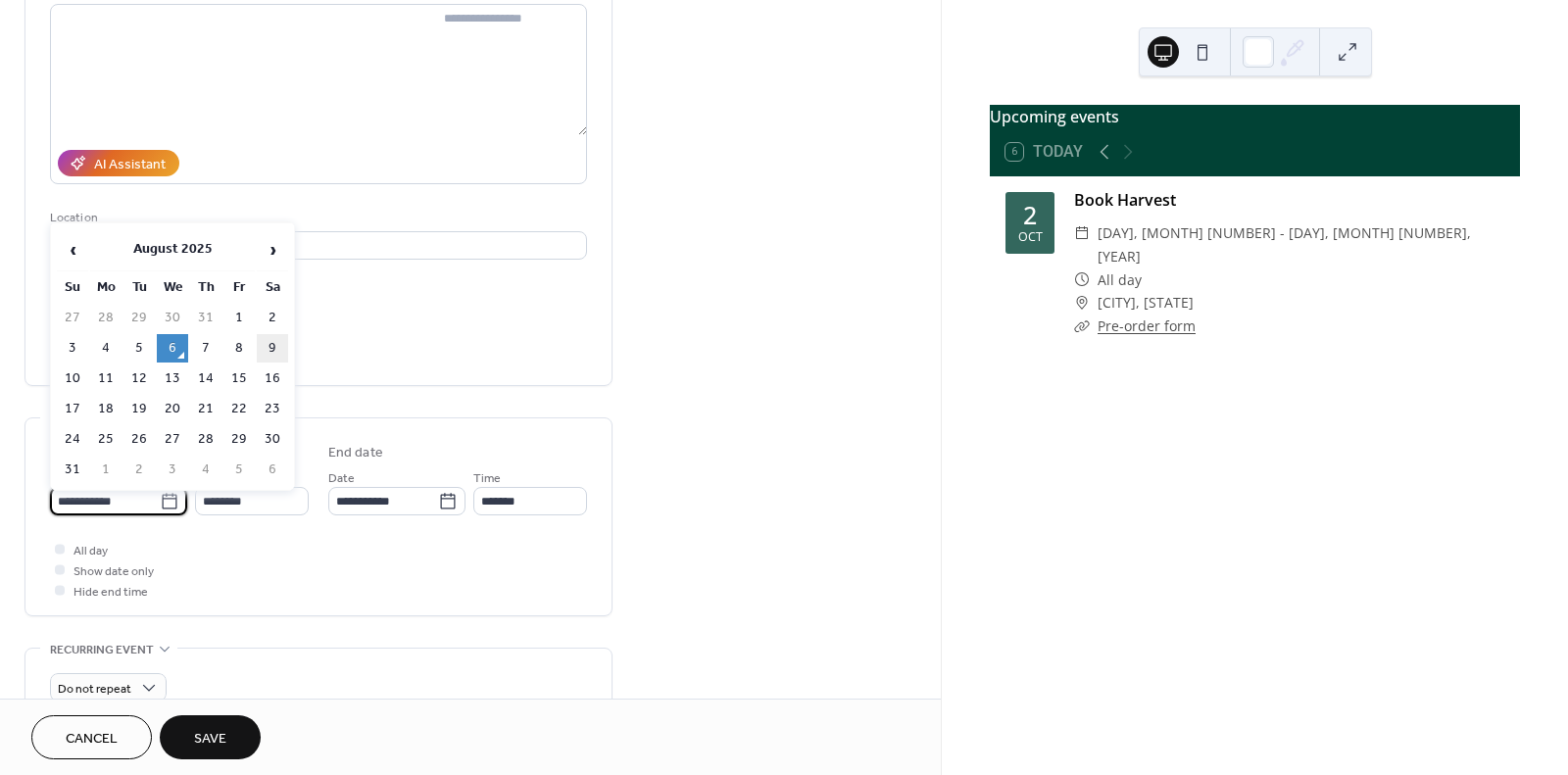 click on "9" at bounding box center (272, 348) 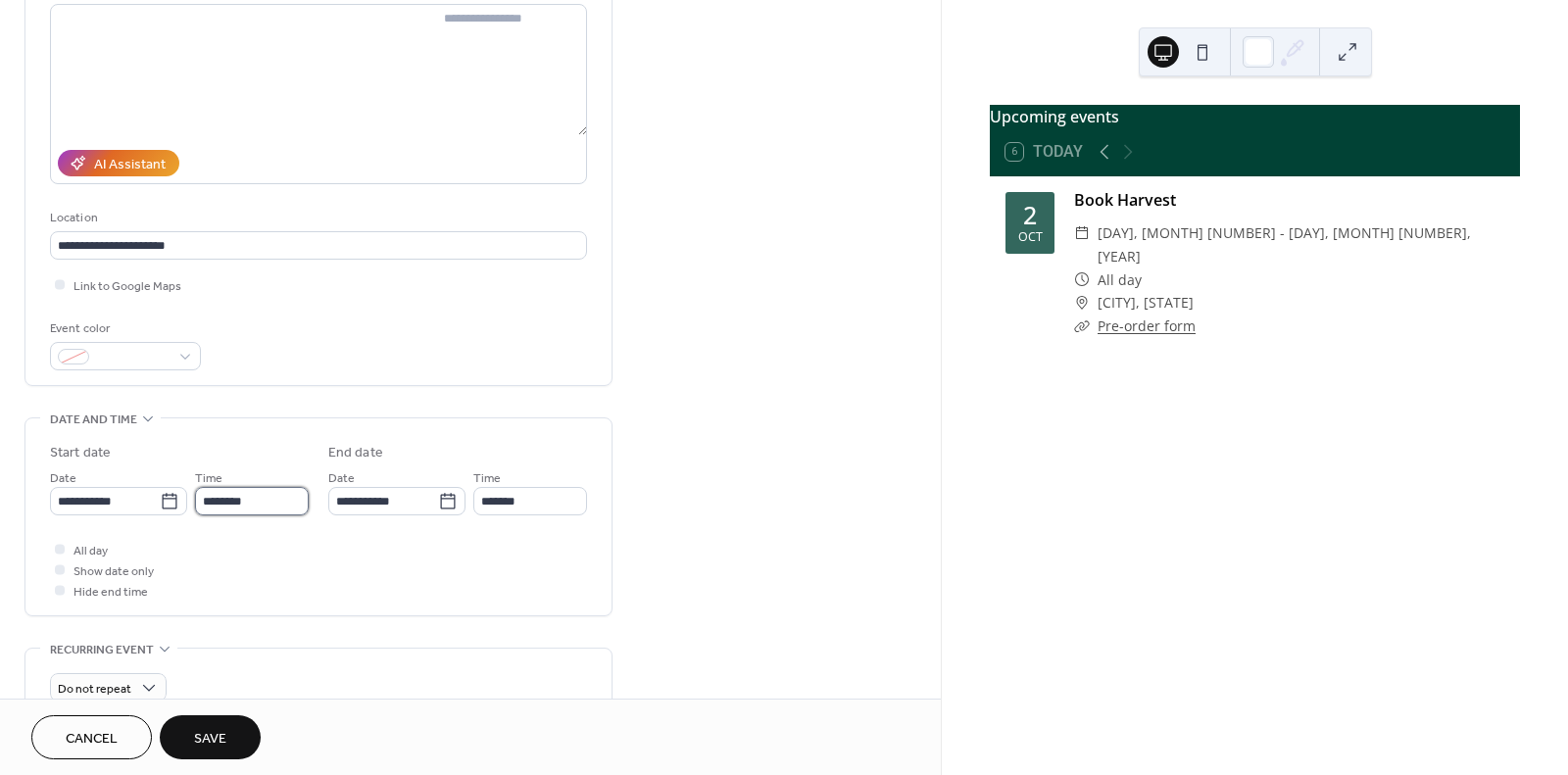 click on "********" at bounding box center [252, 501] 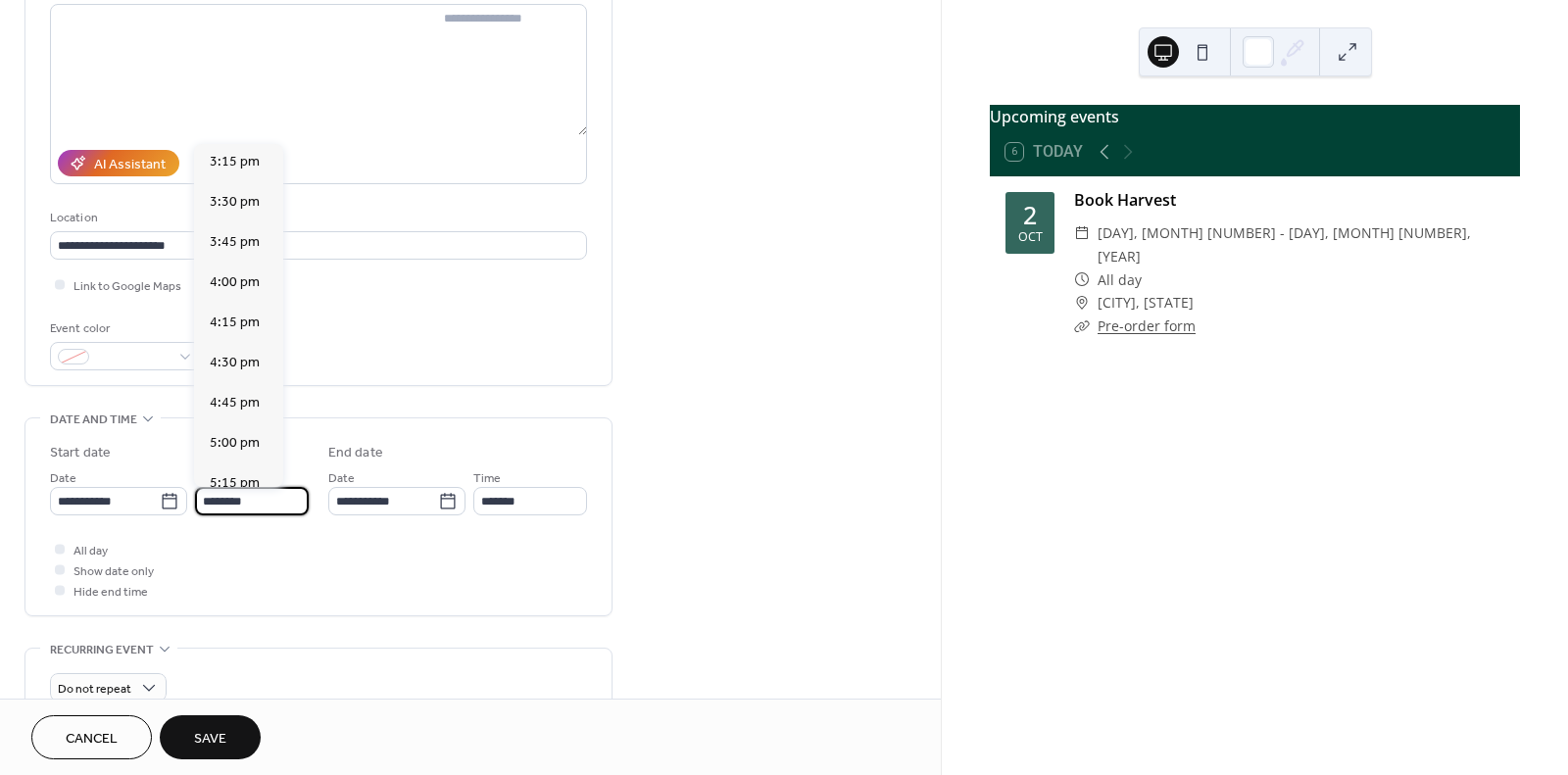 scroll, scrollTop: 2465, scrollLeft: 0, axis: vertical 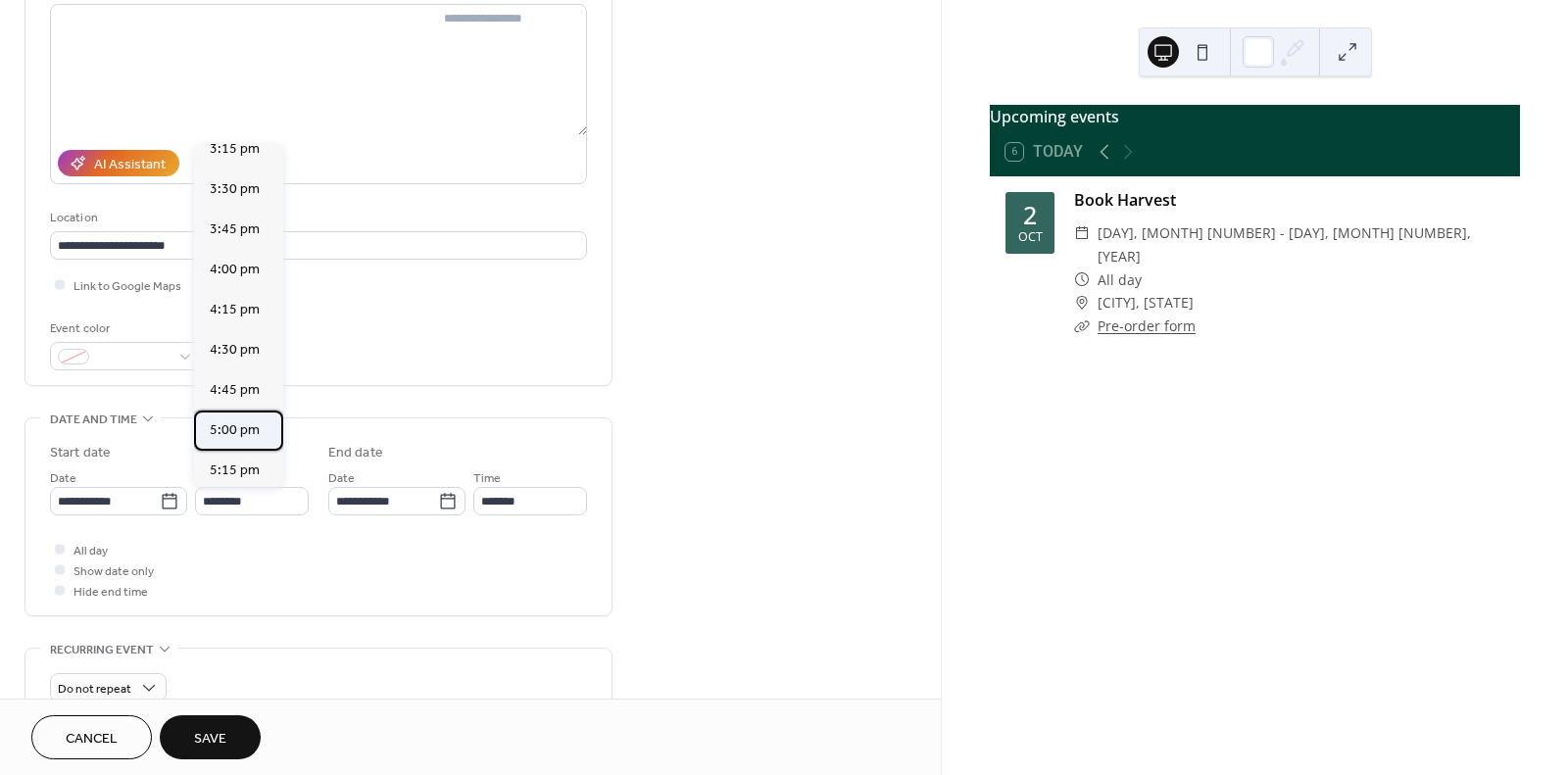 click on "5:00 pm" at bounding box center [234, 430] 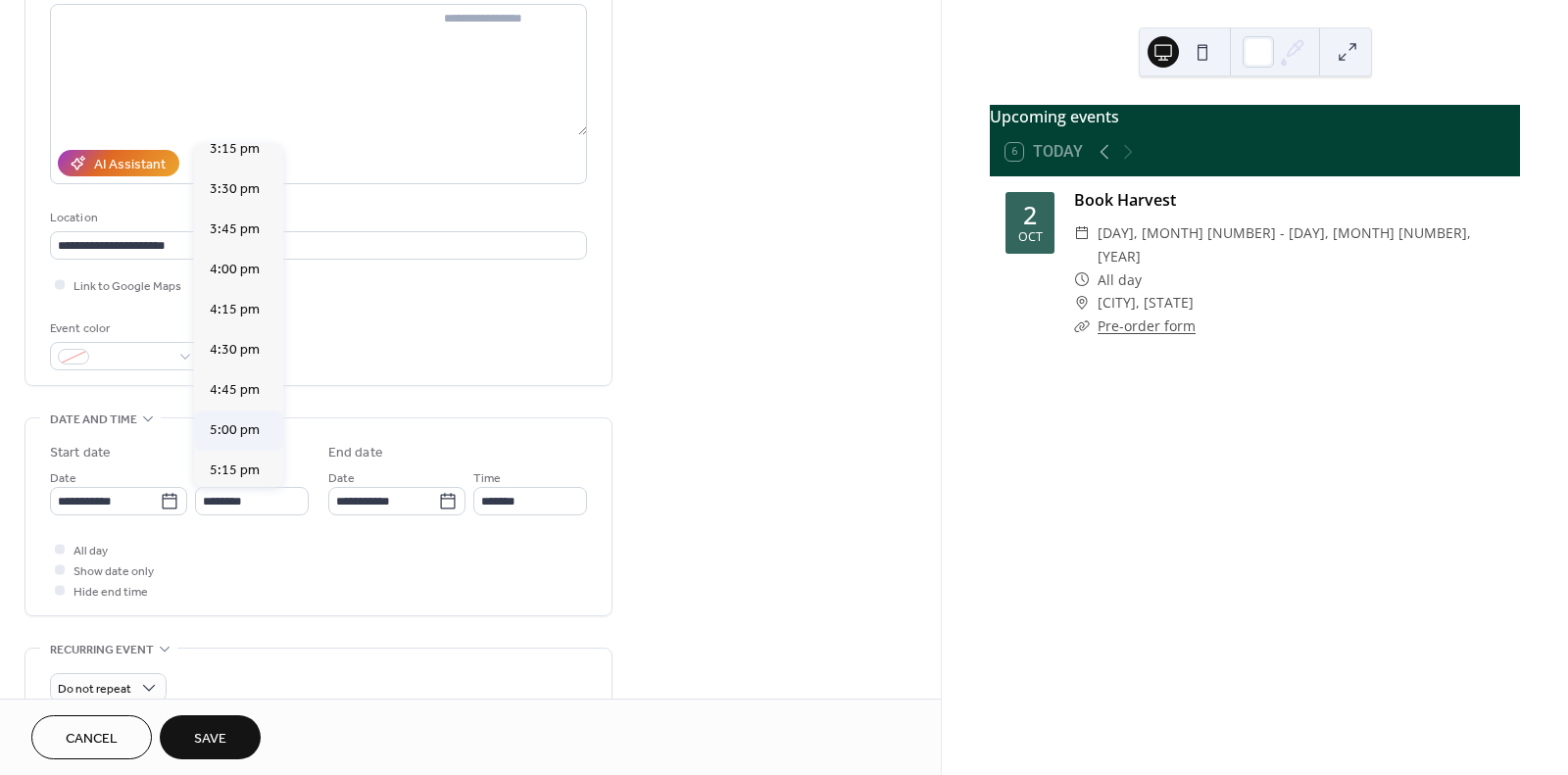 type on "*******" 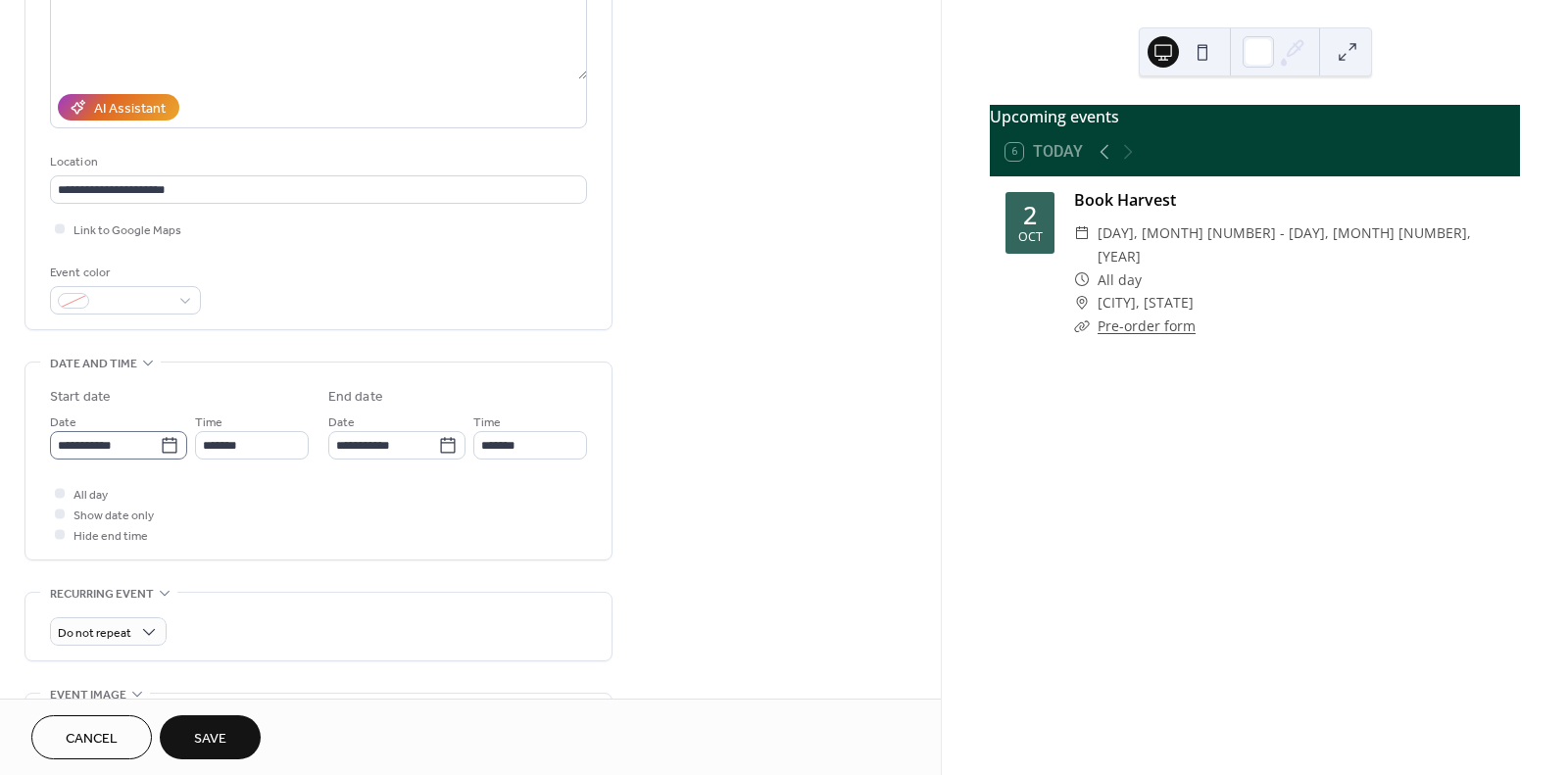scroll, scrollTop: 336, scrollLeft: 0, axis: vertical 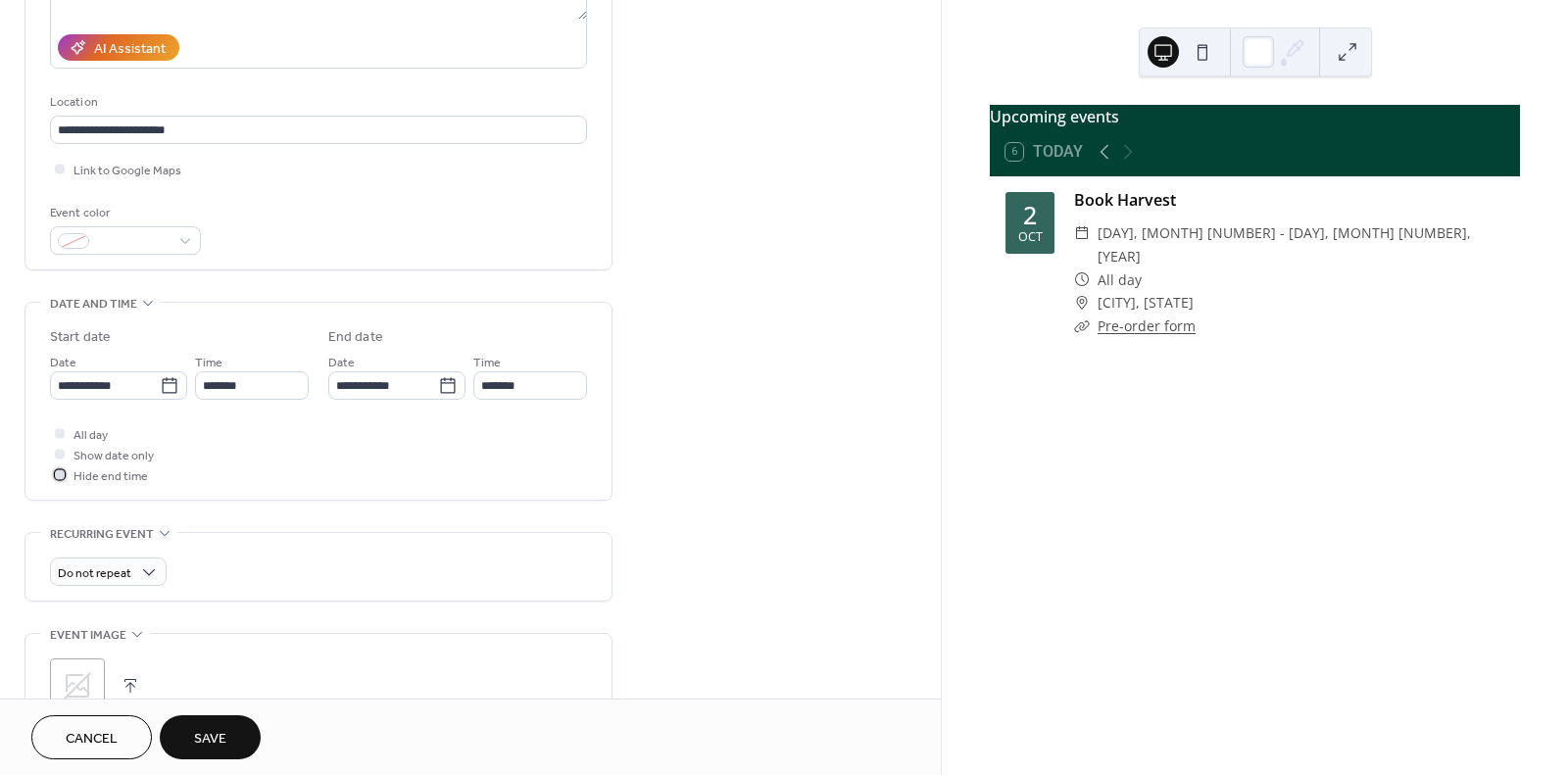 click on "Hide end time" at bounding box center (111, 476) 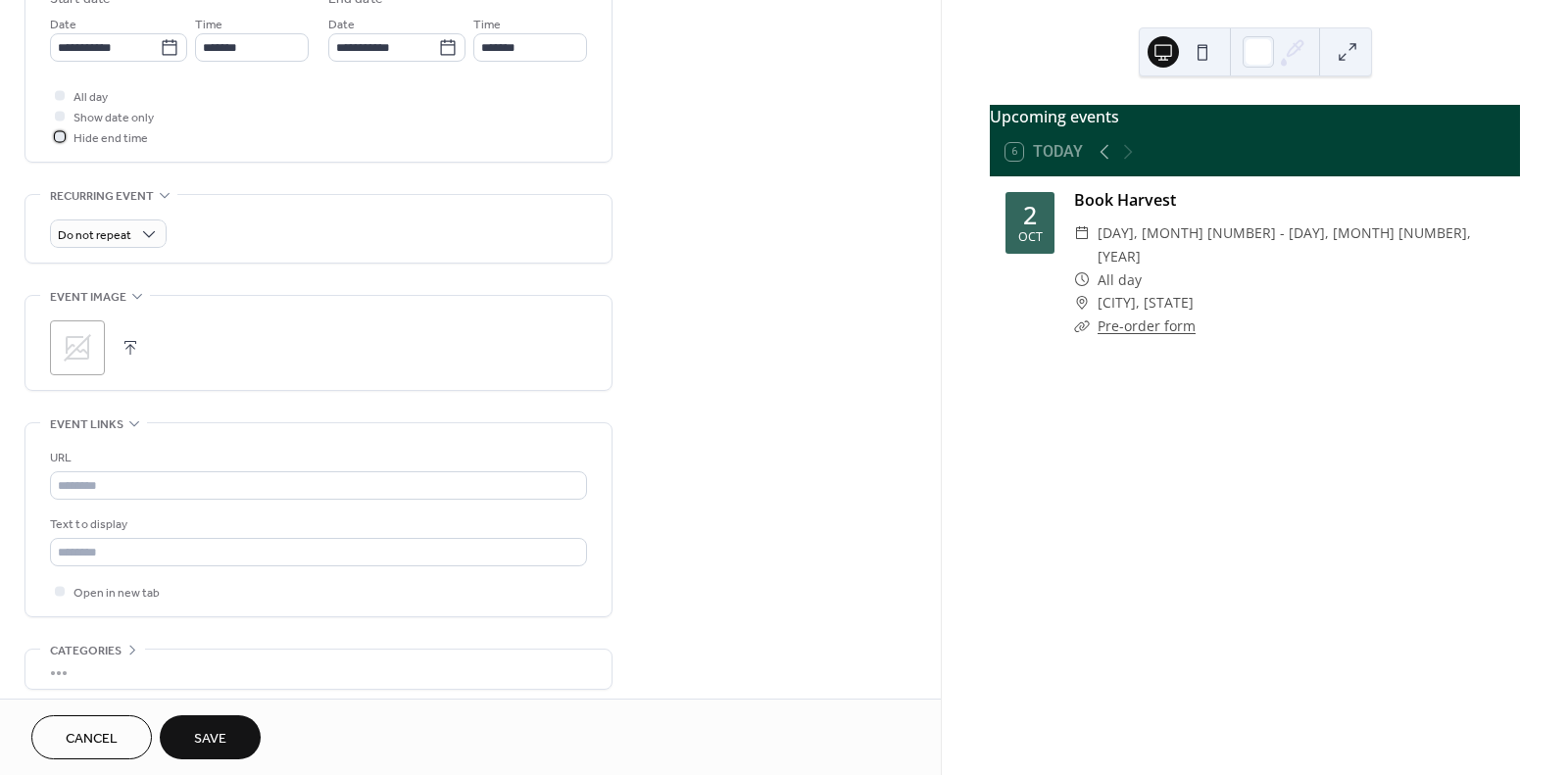 scroll, scrollTop: 699, scrollLeft: 0, axis: vertical 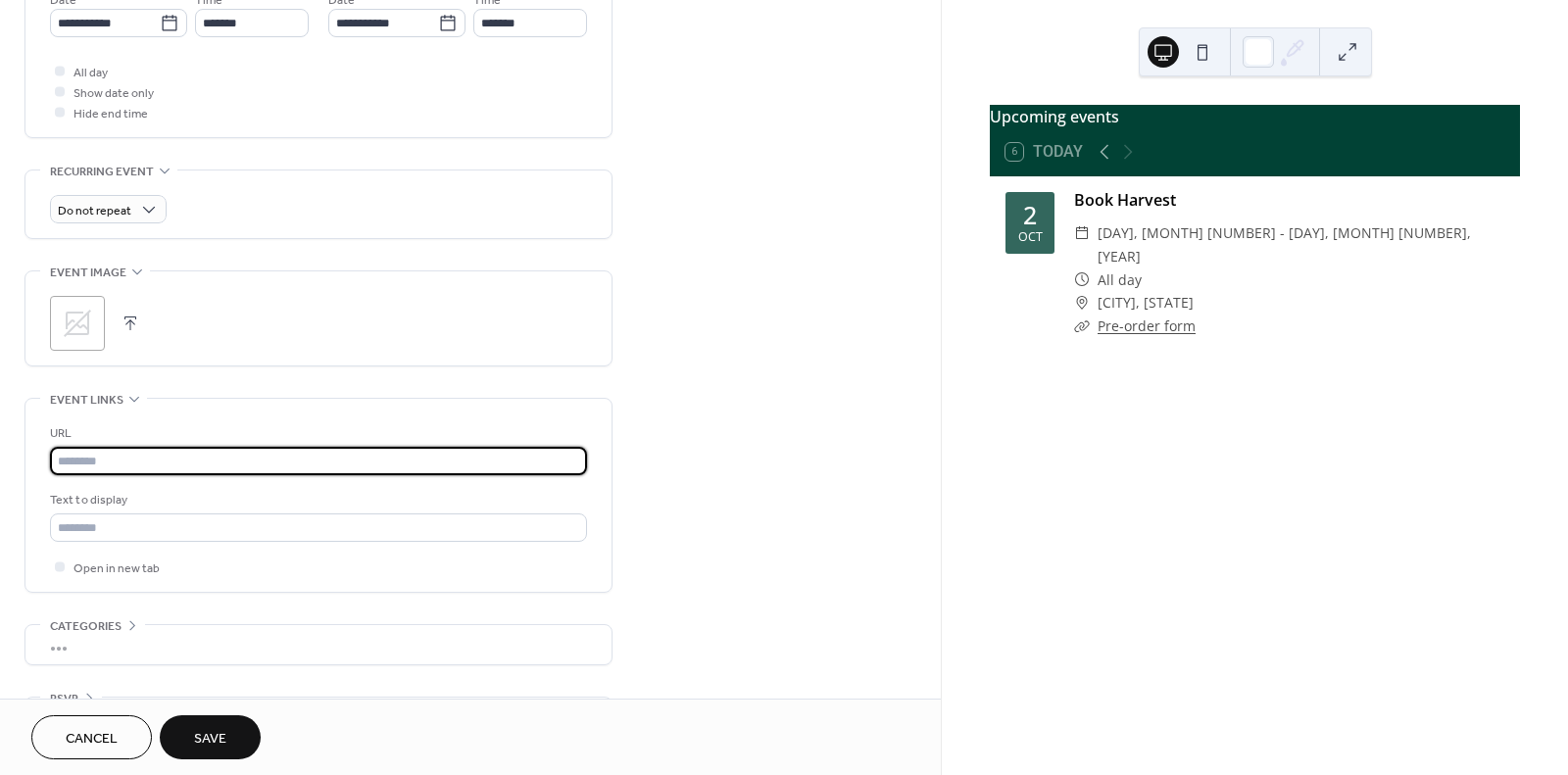 click at bounding box center (318, 460) 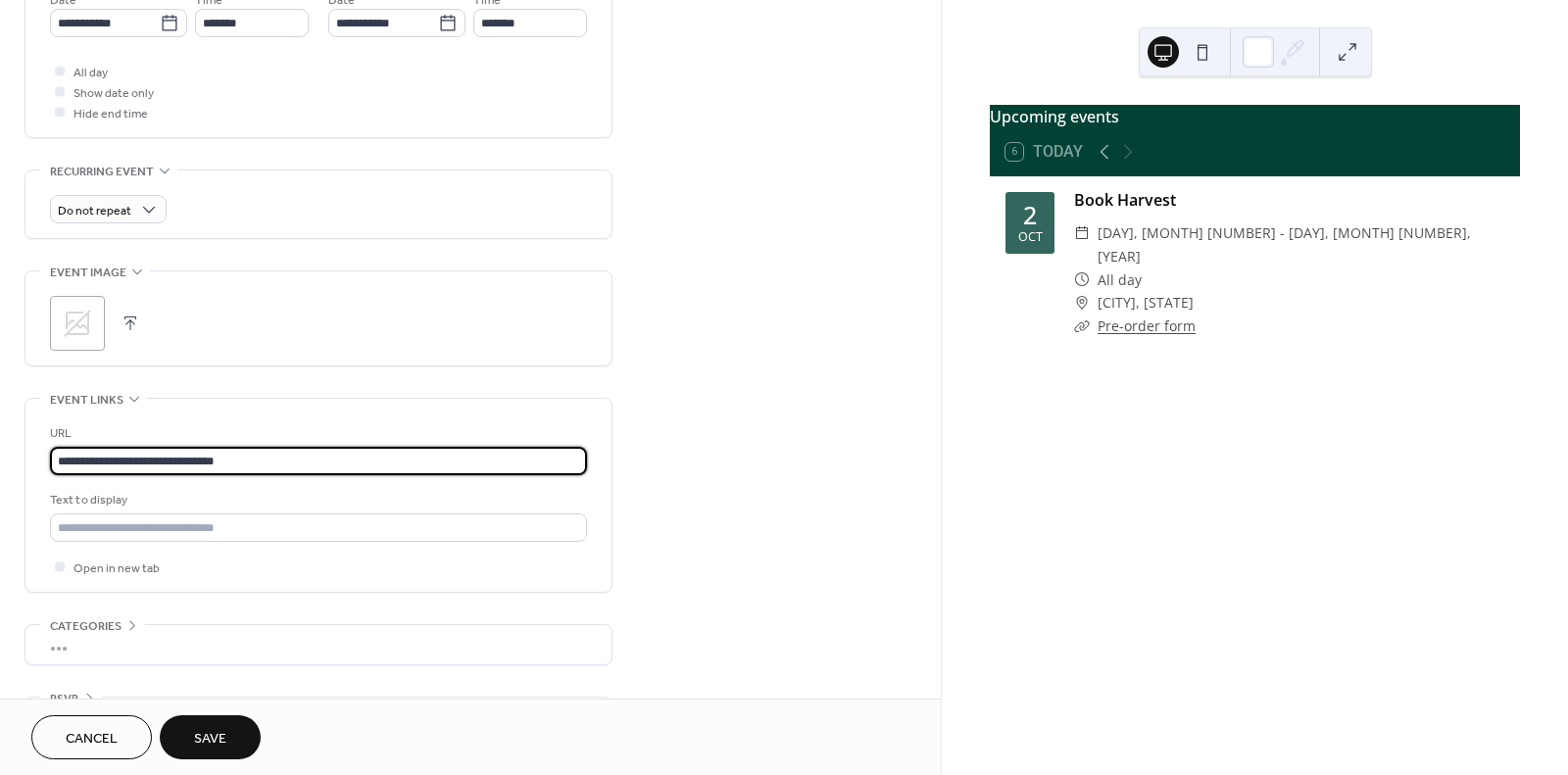 scroll, scrollTop: 757, scrollLeft: 0, axis: vertical 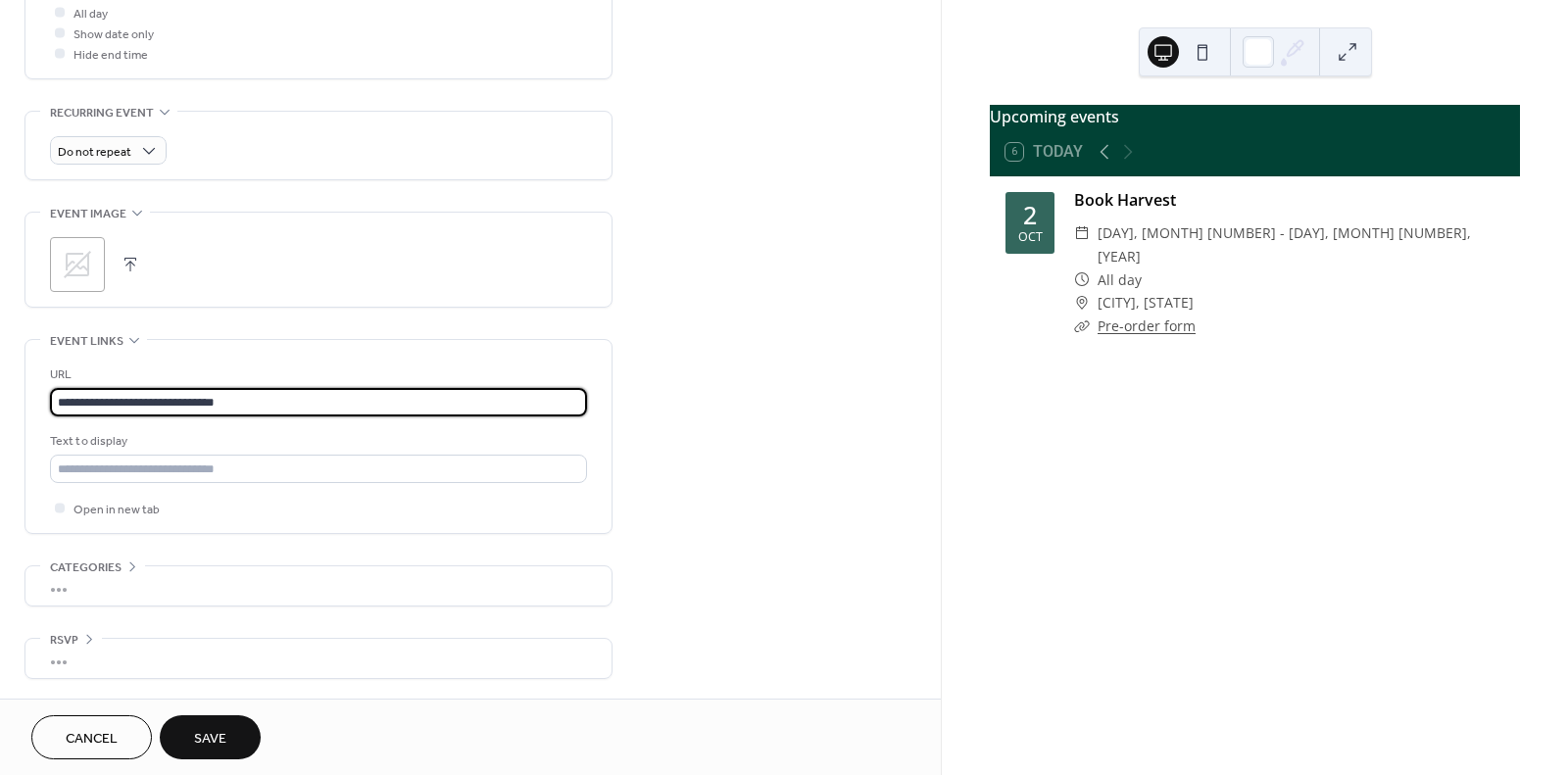 type on "**********" 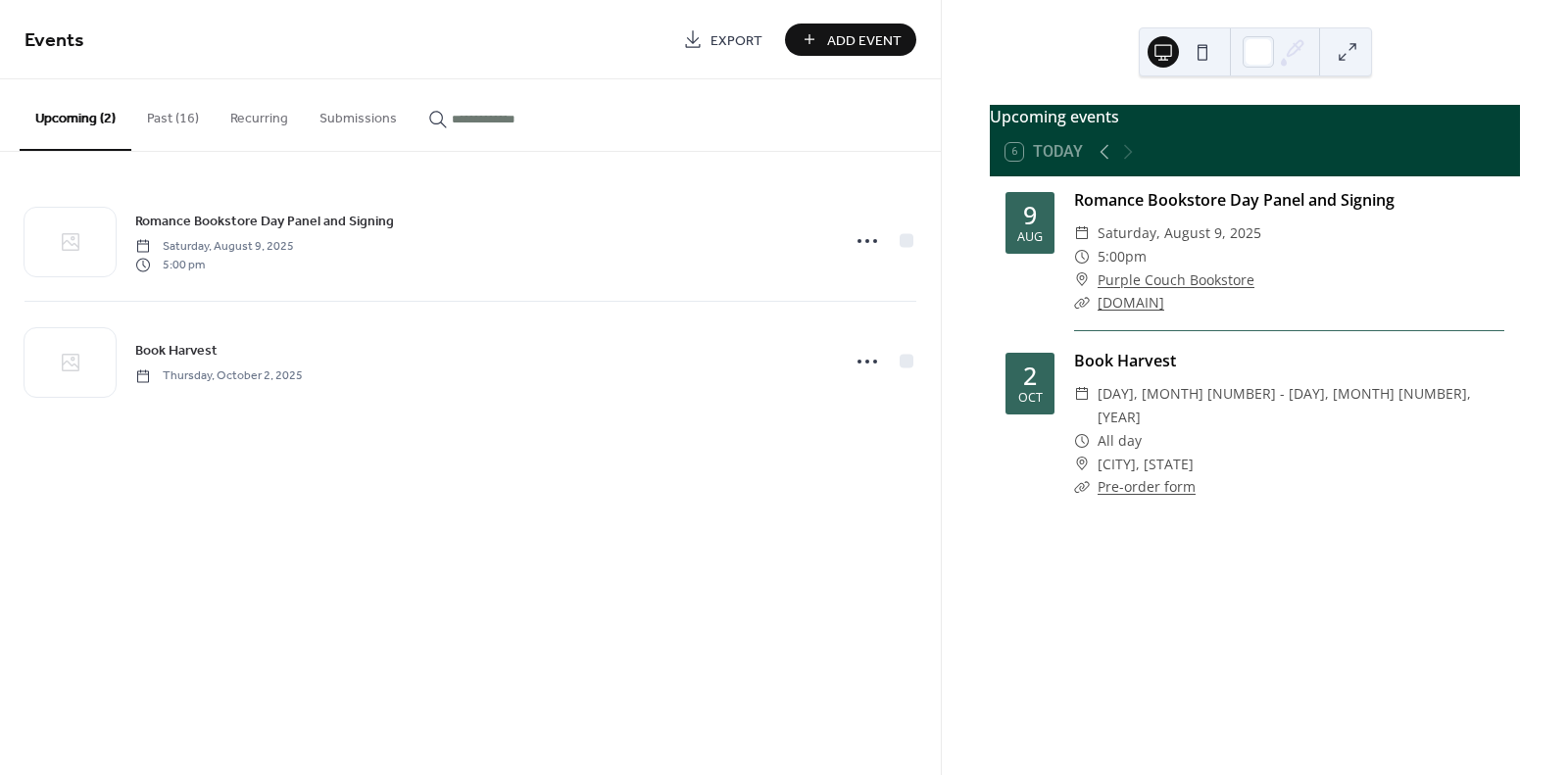 click on "Add Event" at bounding box center [864, 40] 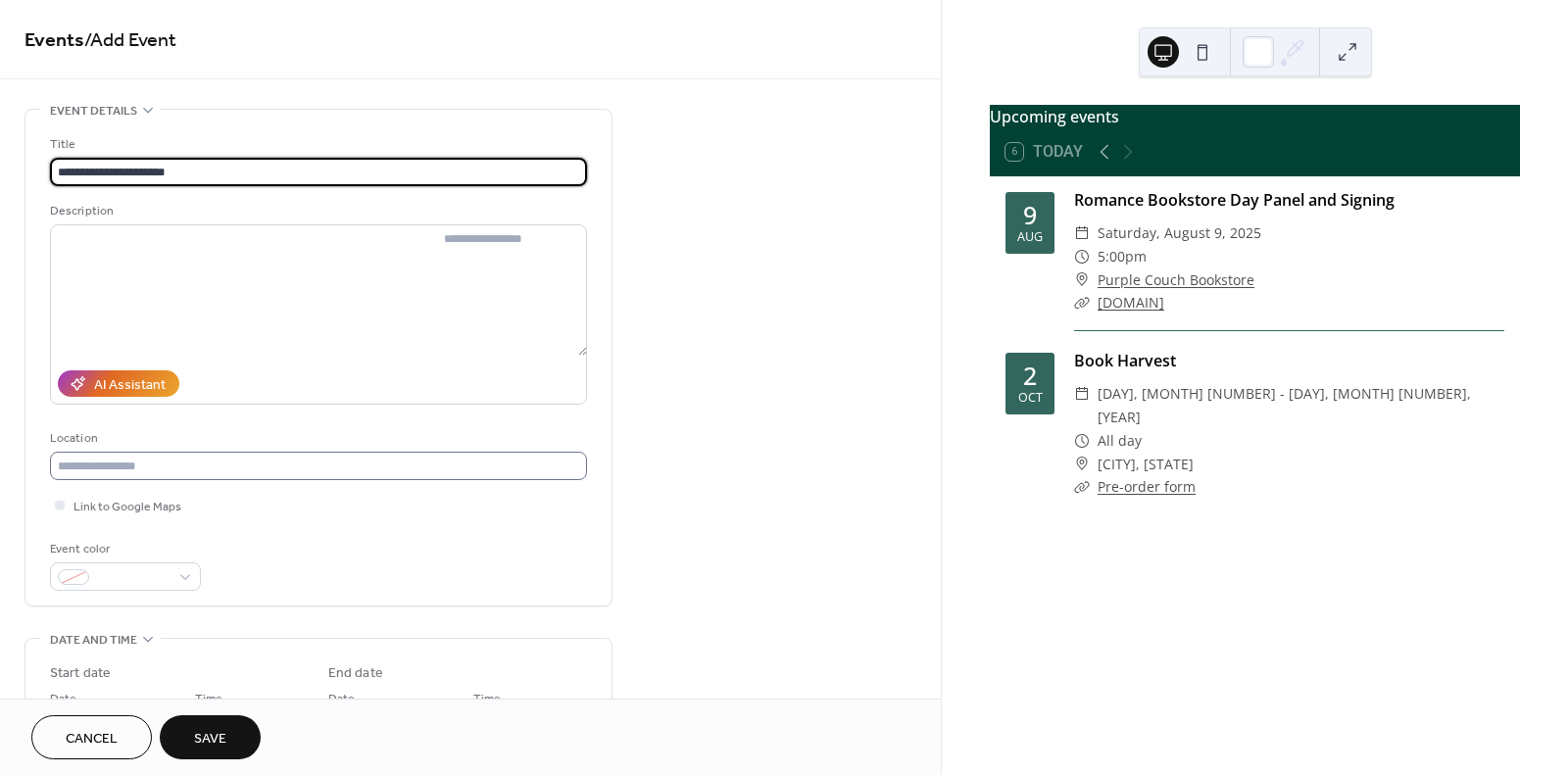 type on "**********" 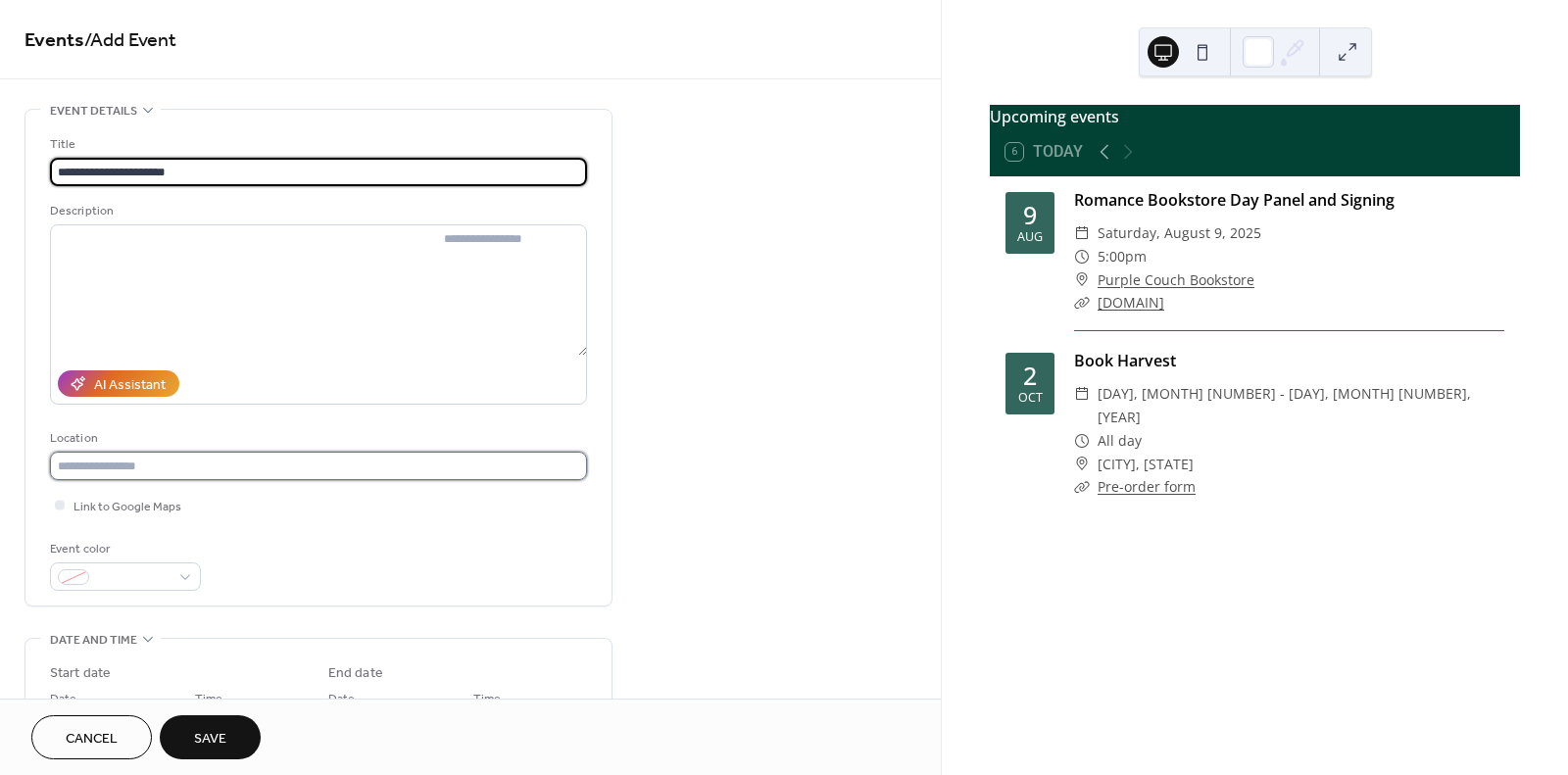 click at bounding box center [318, 465] 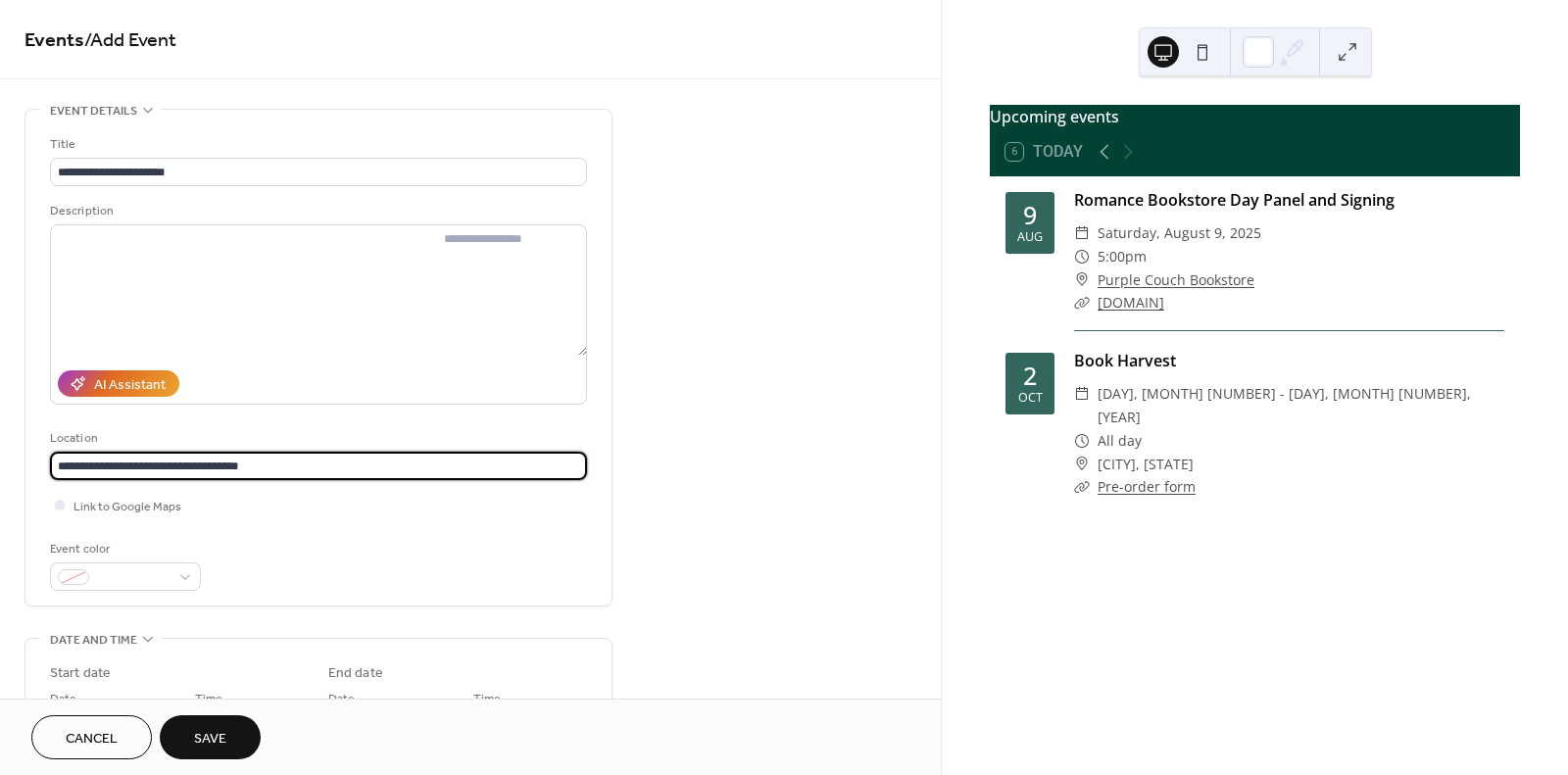 type on "**********" 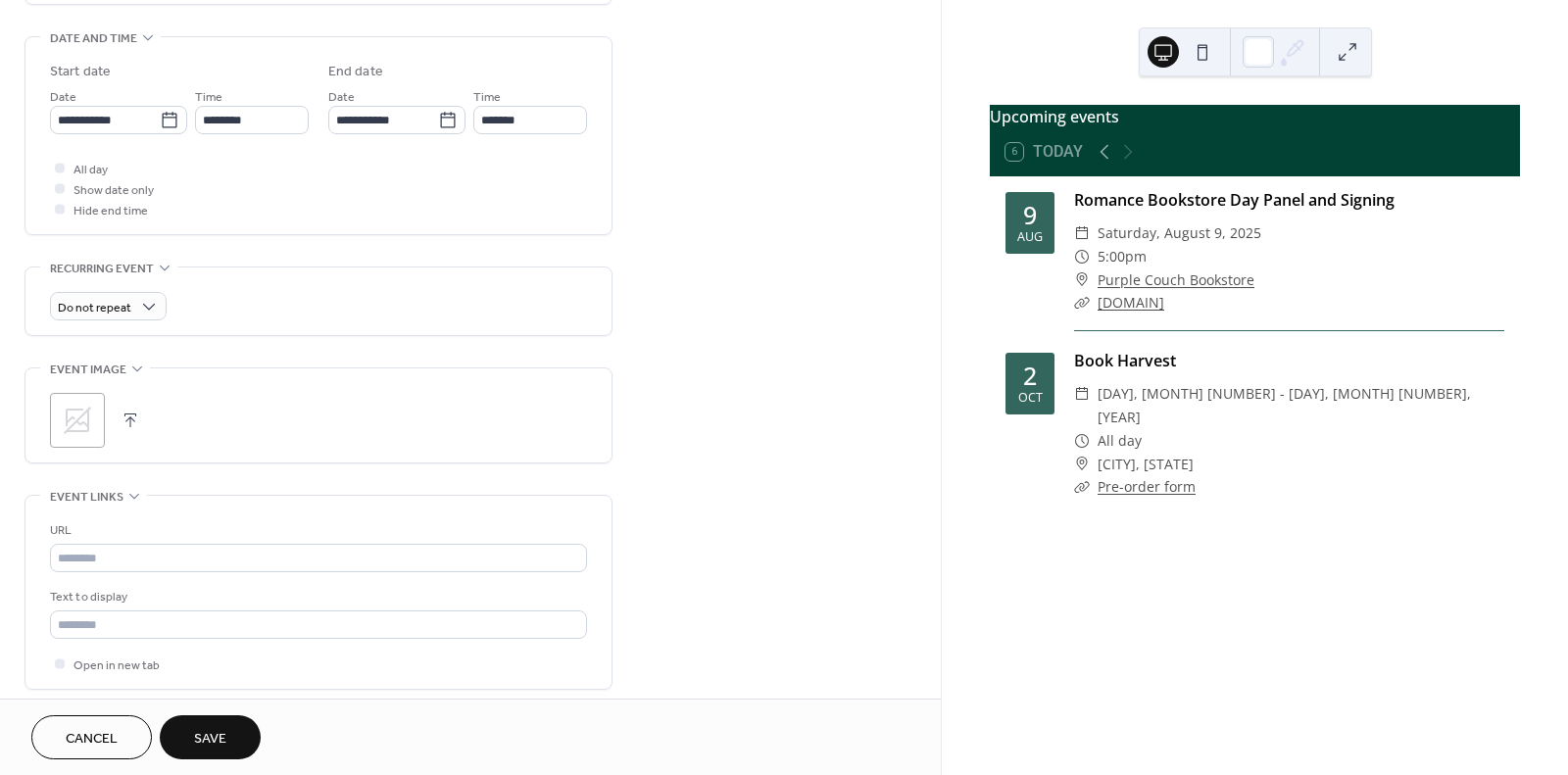 scroll, scrollTop: 604, scrollLeft: 0, axis: vertical 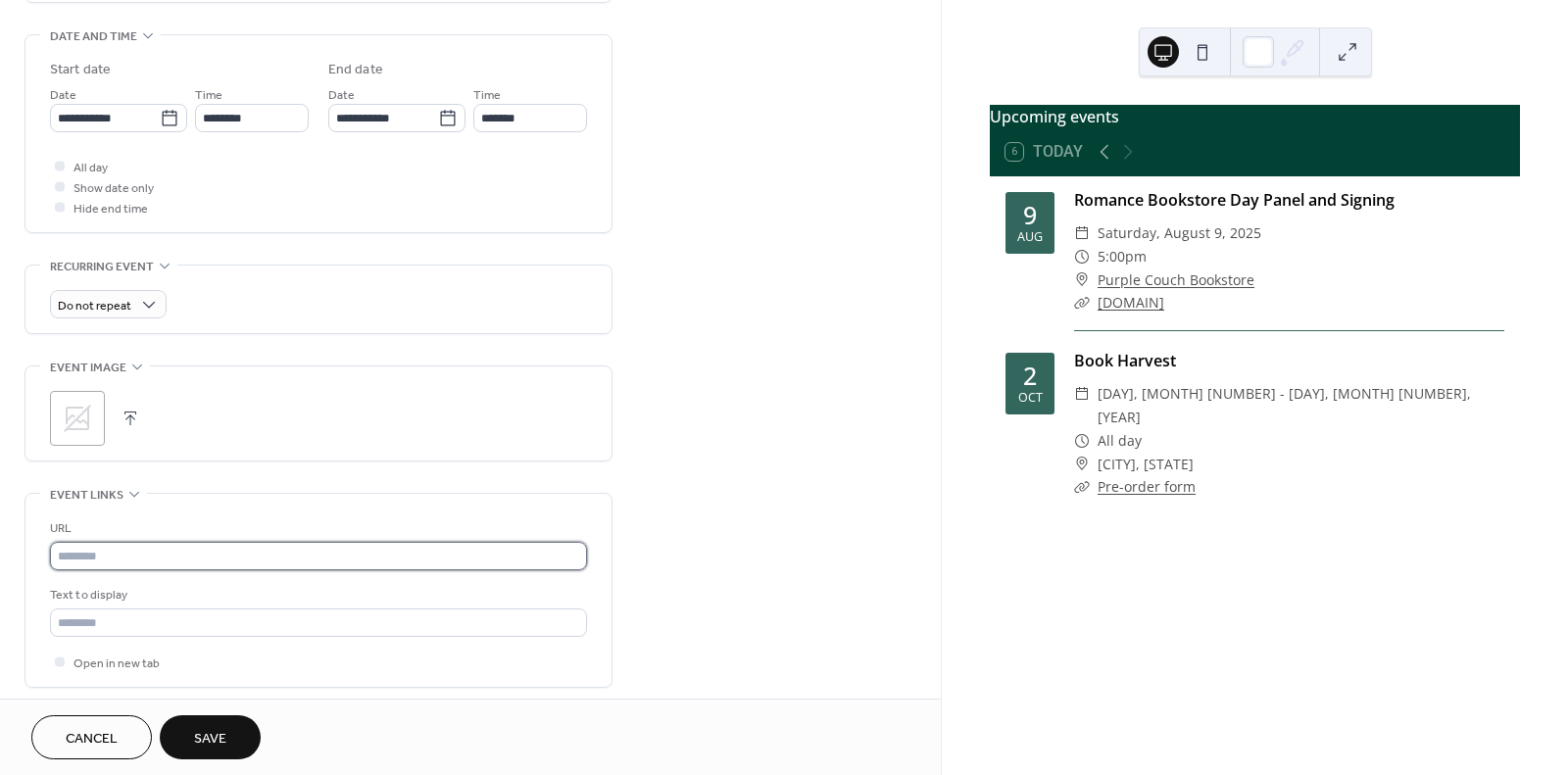 type 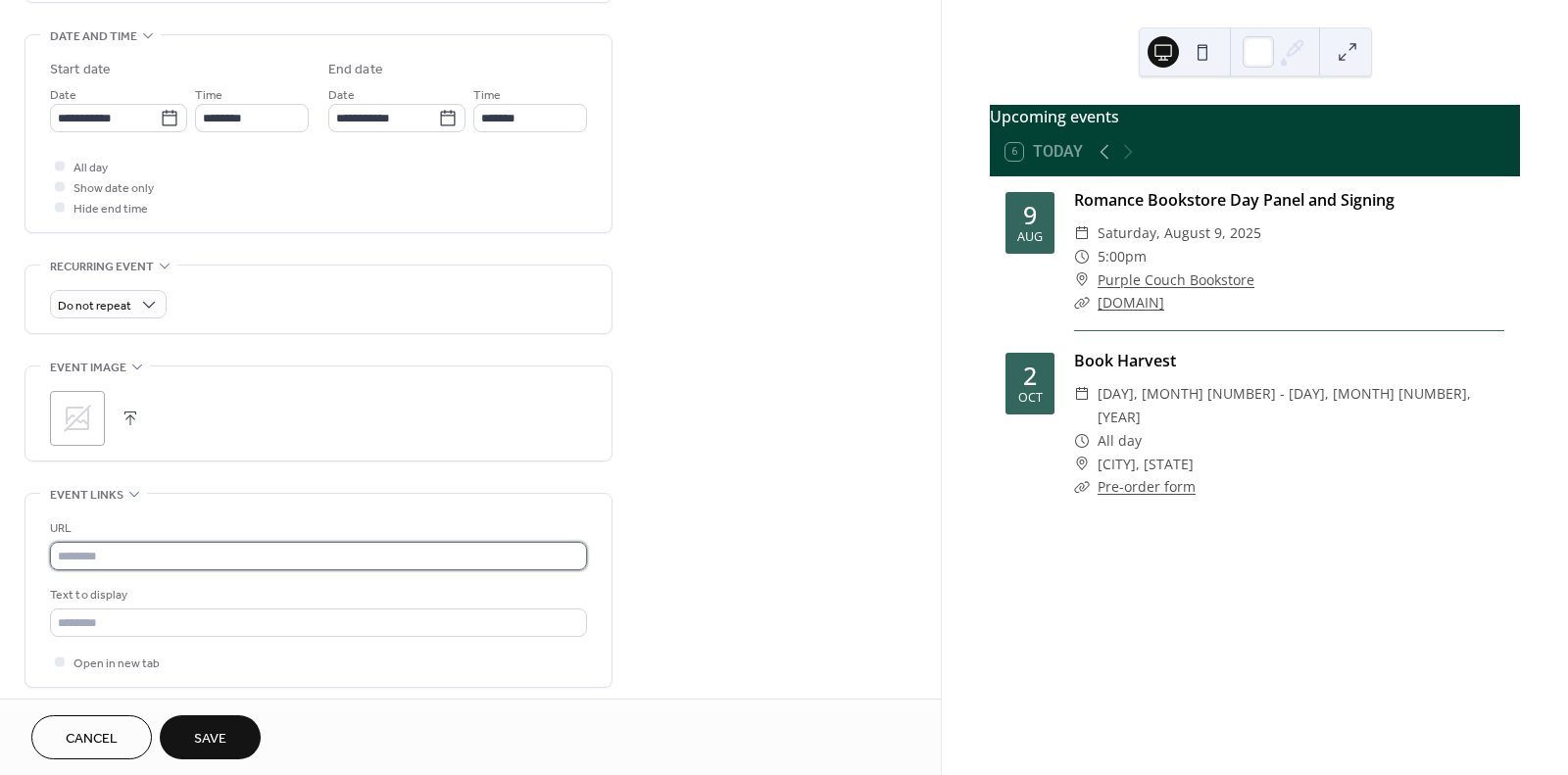 click at bounding box center [318, 556] 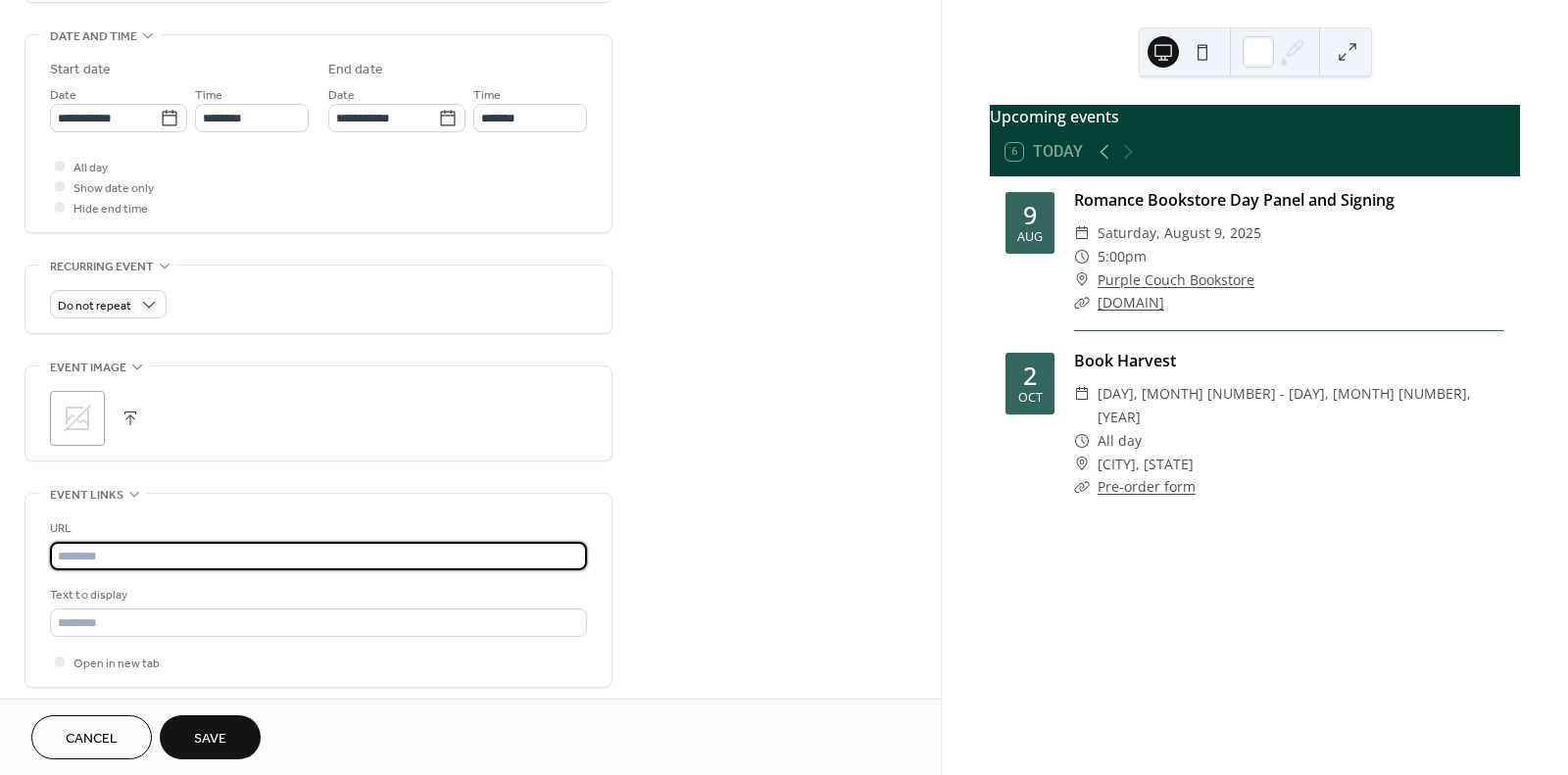 paste on "**********" 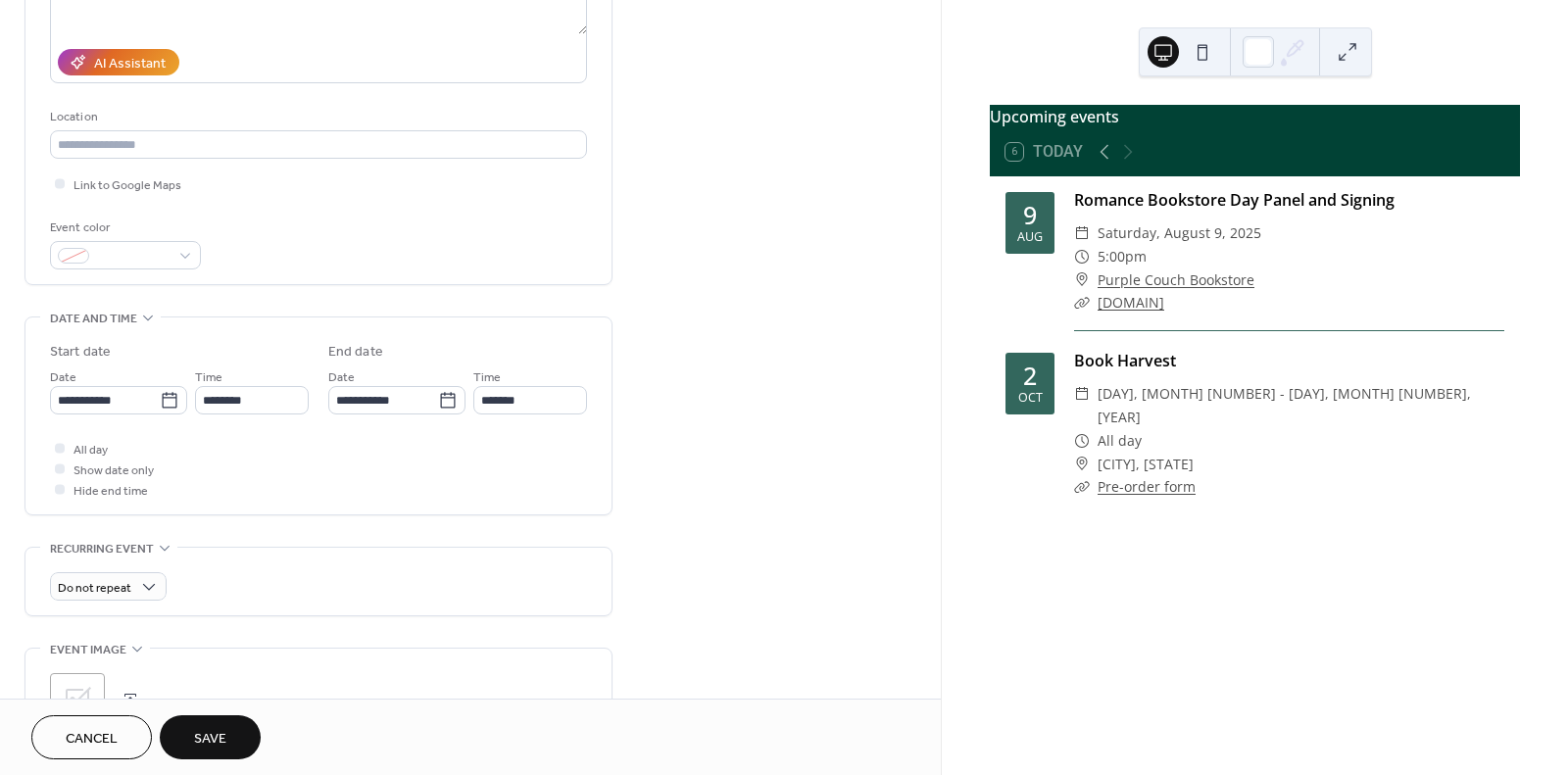 scroll, scrollTop: 322, scrollLeft: 0, axis: vertical 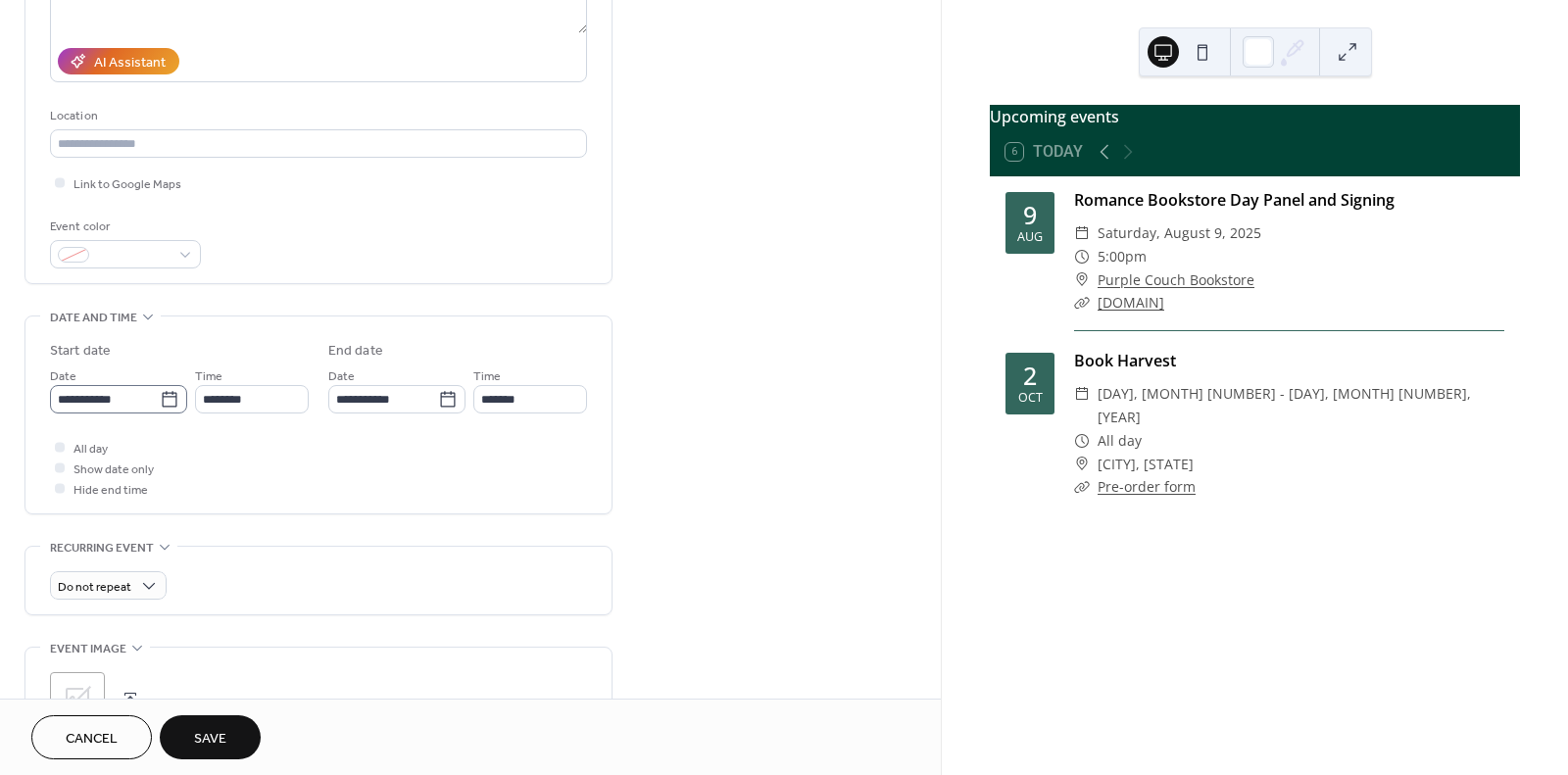 type on "**********" 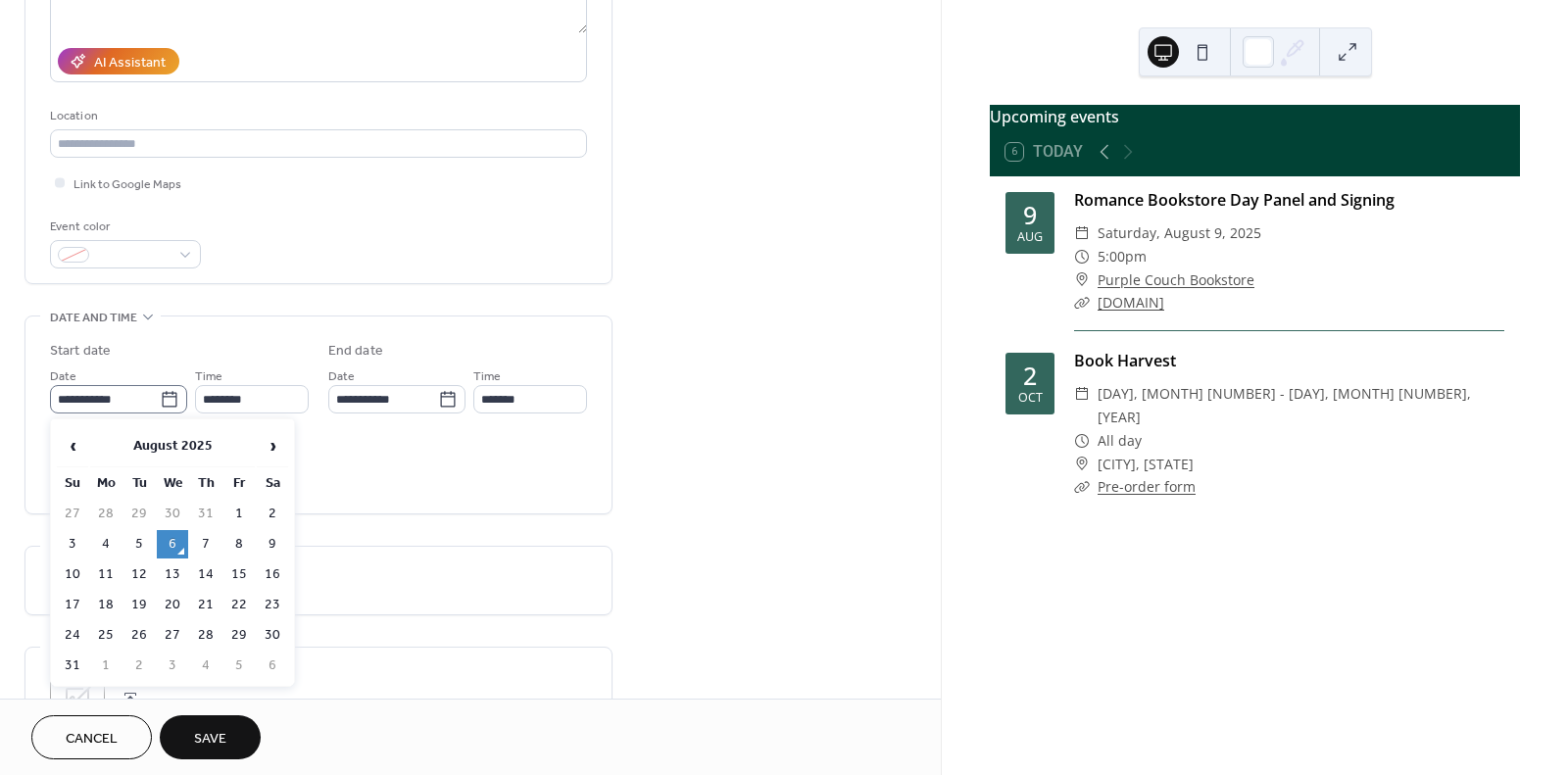 click 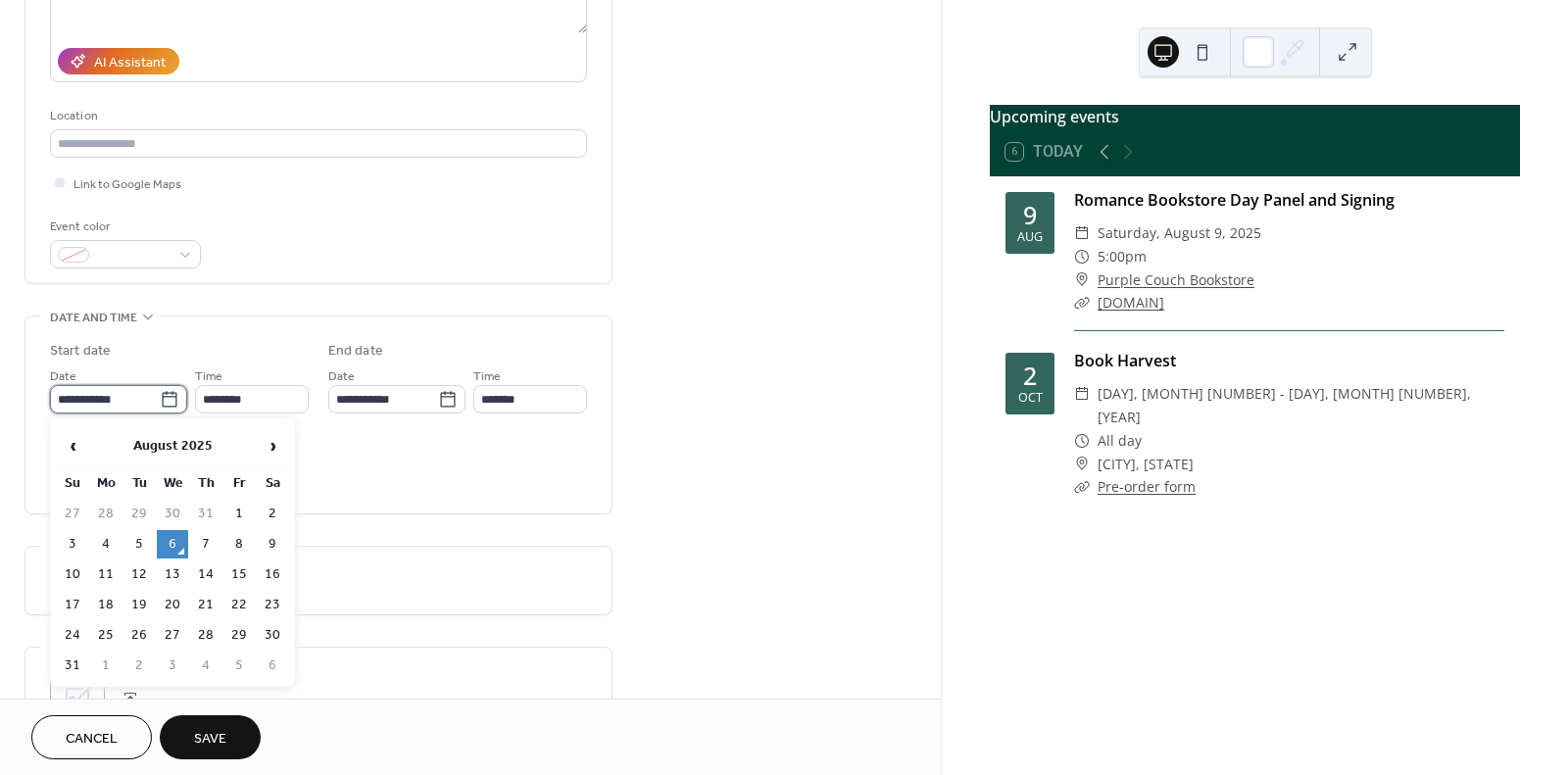 click on "**********" at bounding box center [105, 399] 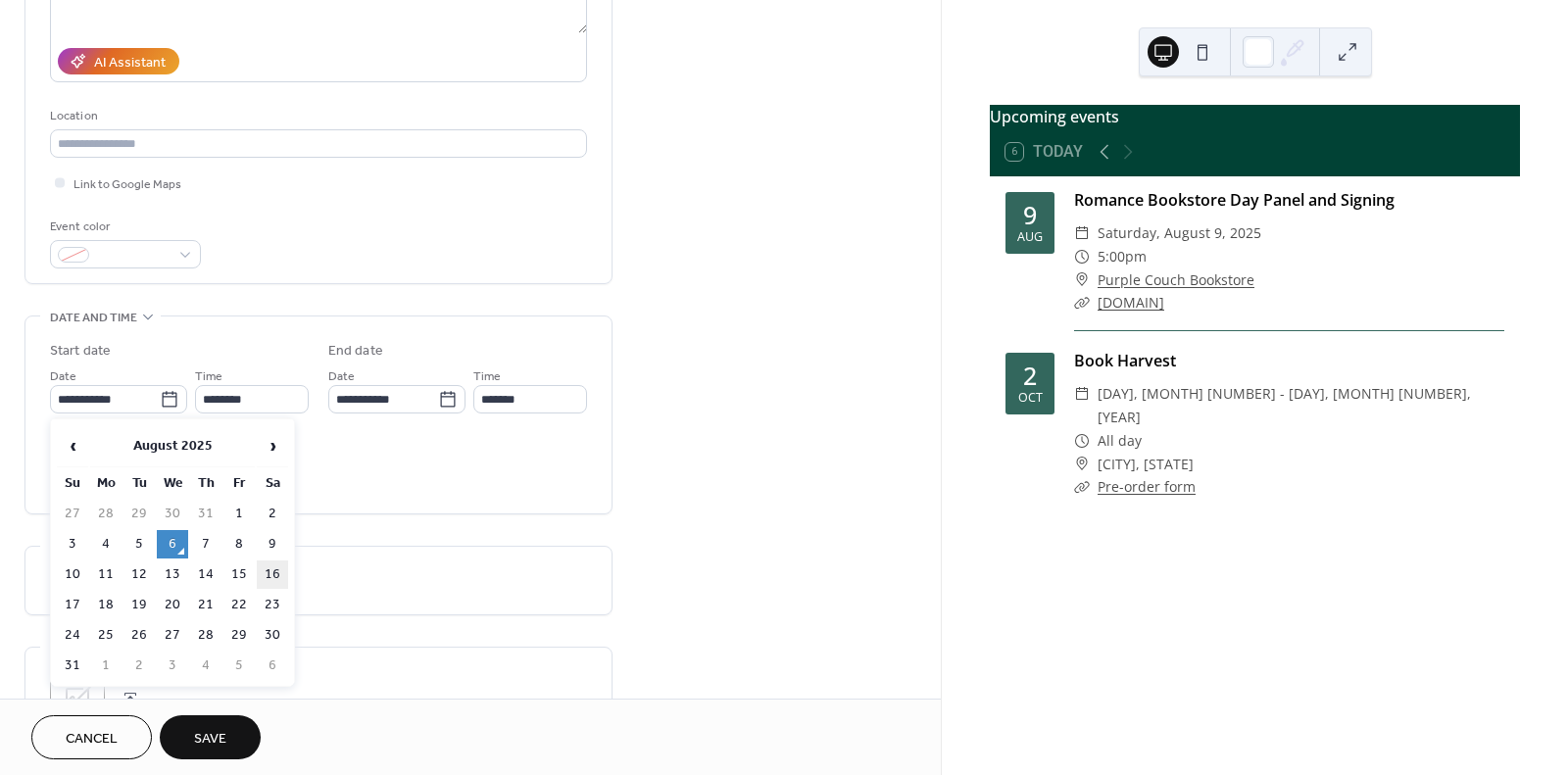 click on "16" at bounding box center (272, 574) 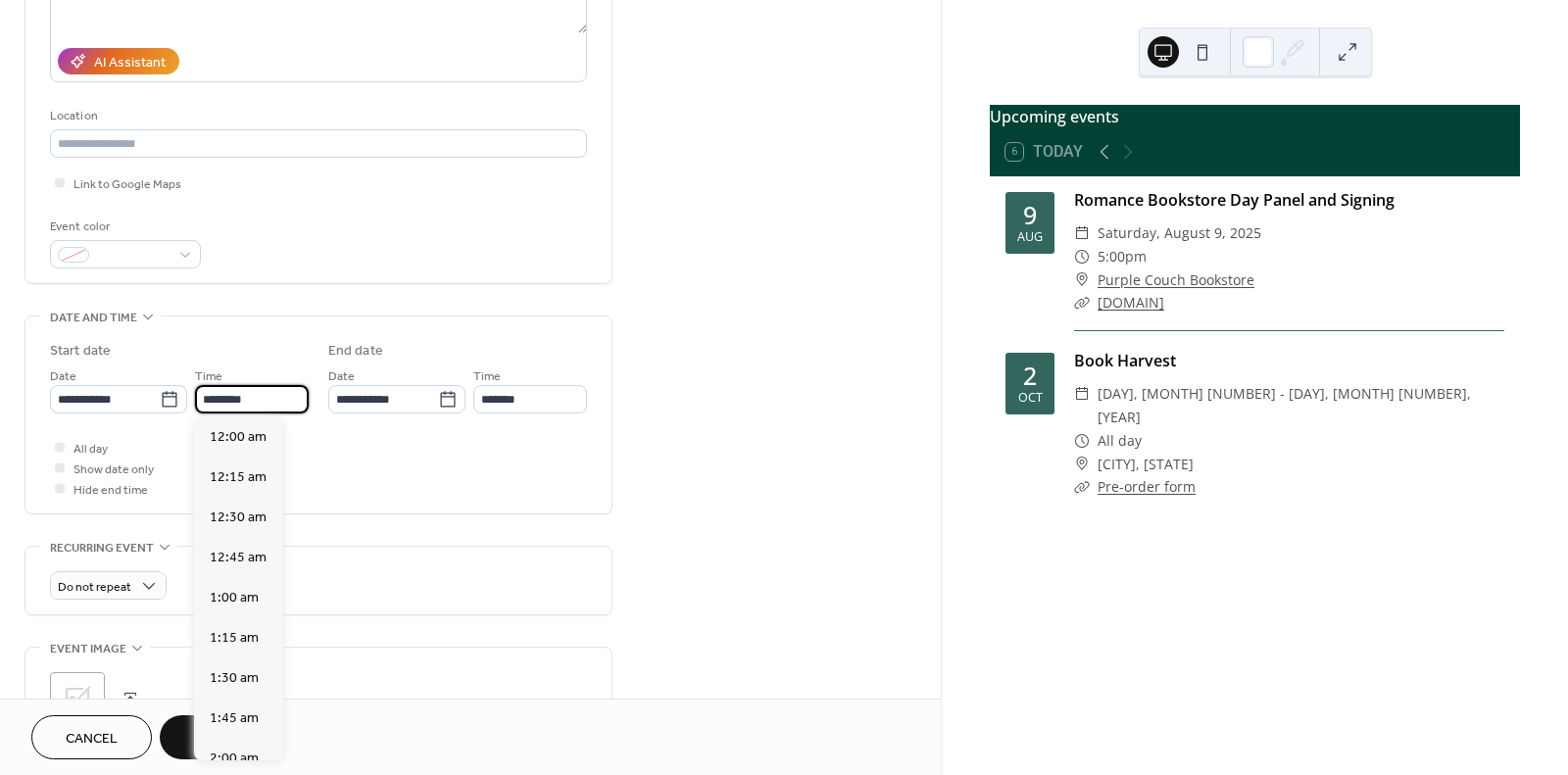 click on "********" at bounding box center [252, 399] 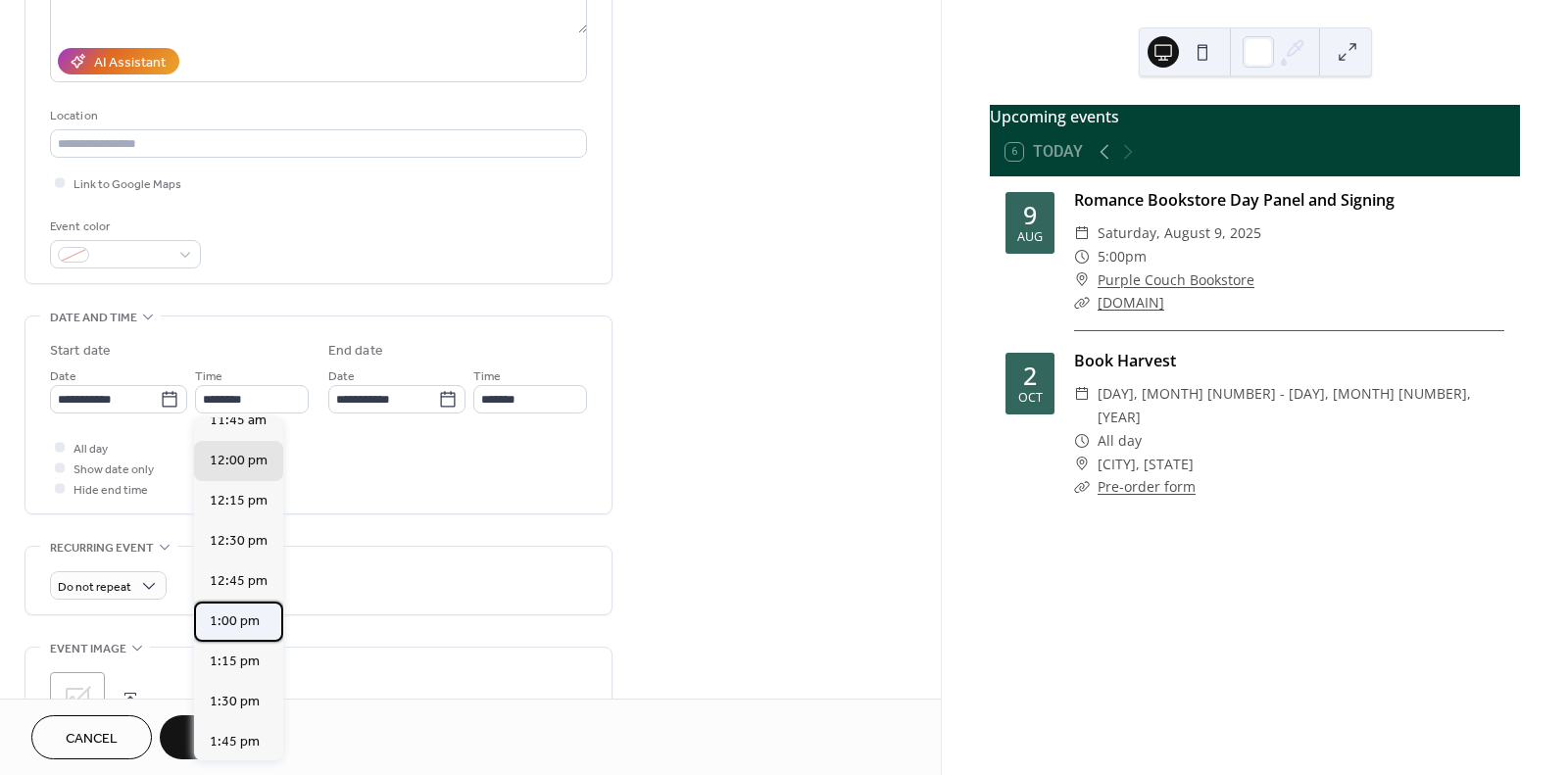 click on "1:00 pm" at bounding box center [234, 621] 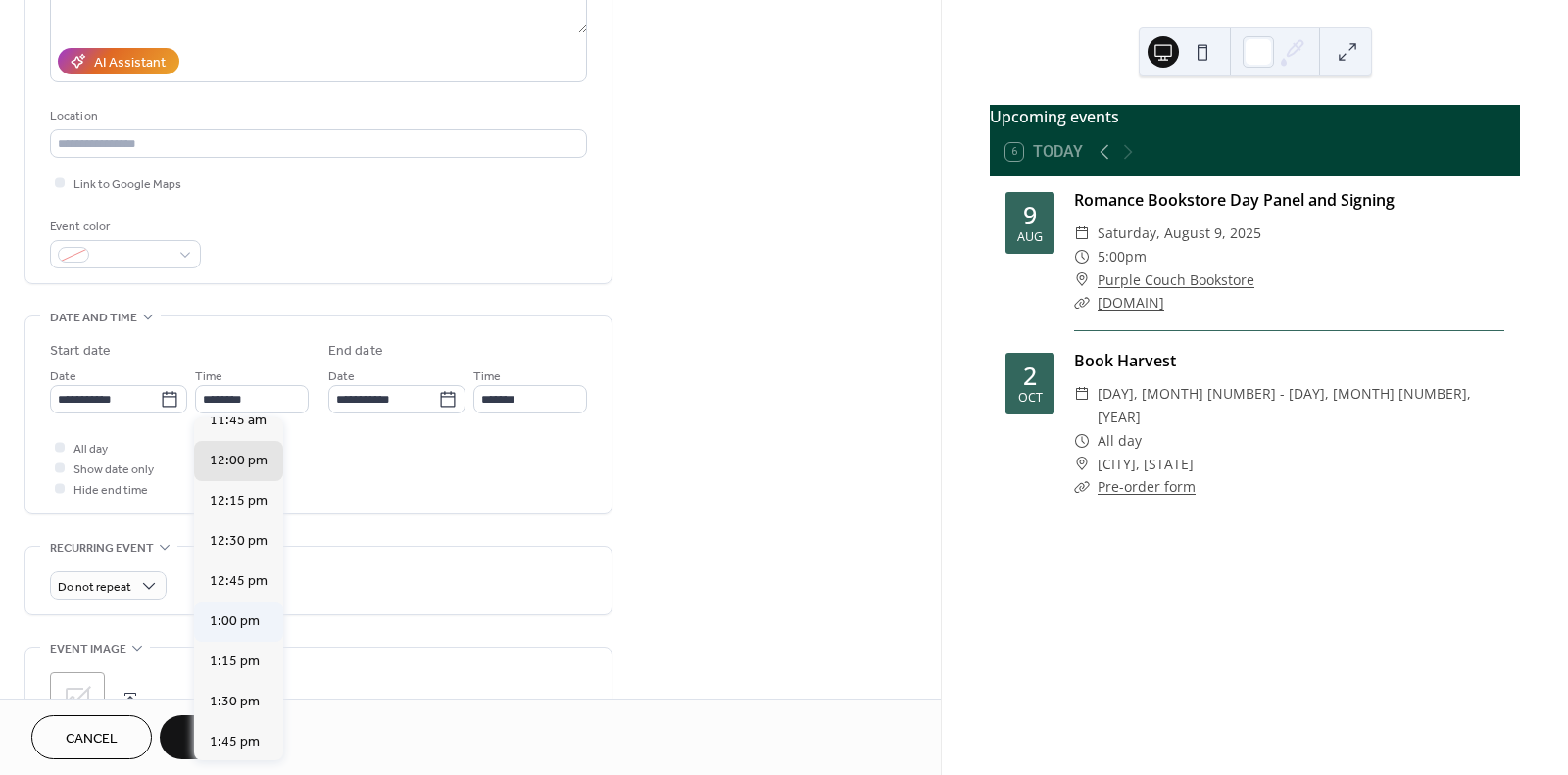 type on "*******" 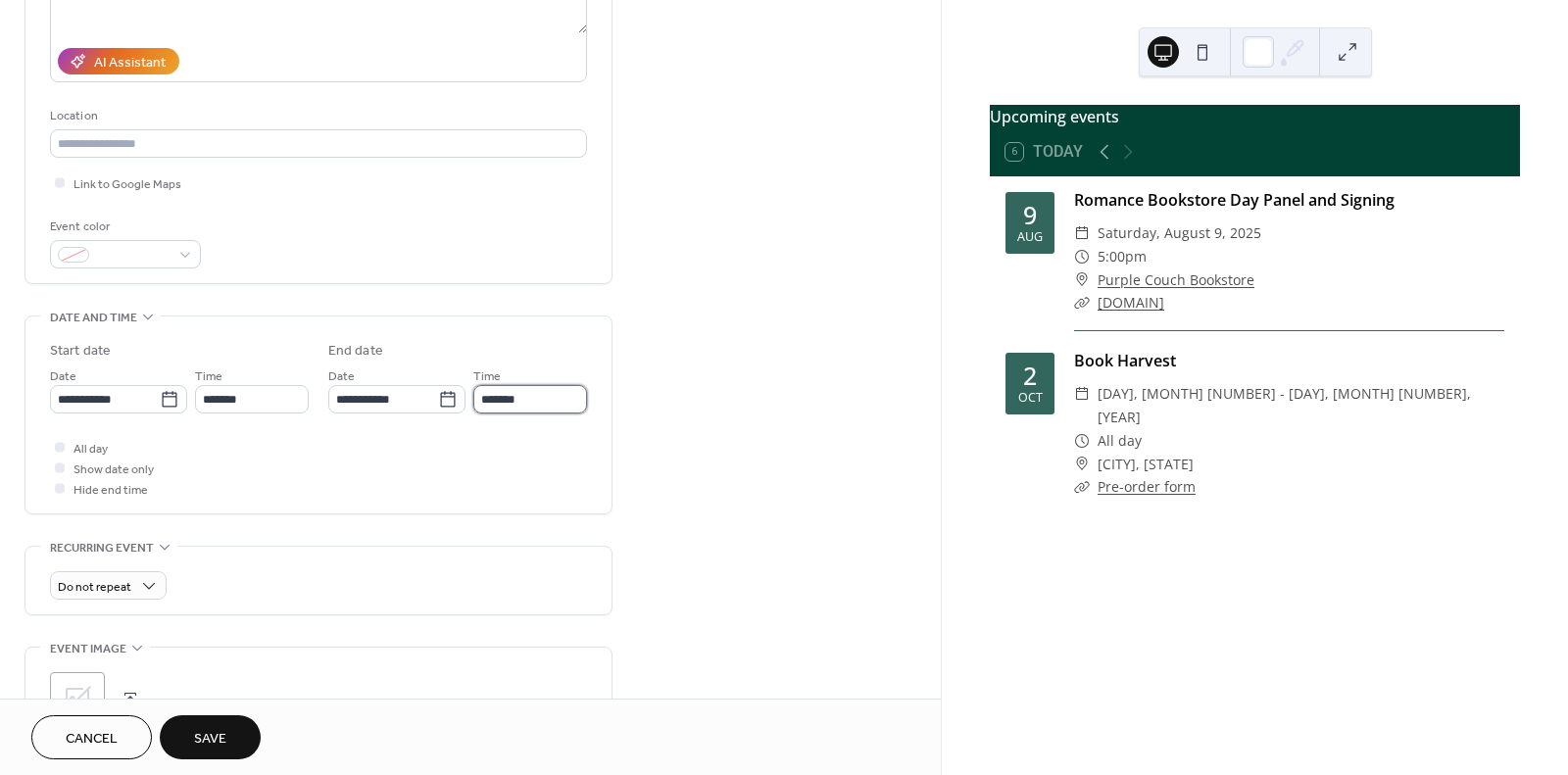 click on "*******" at bounding box center [530, 399] 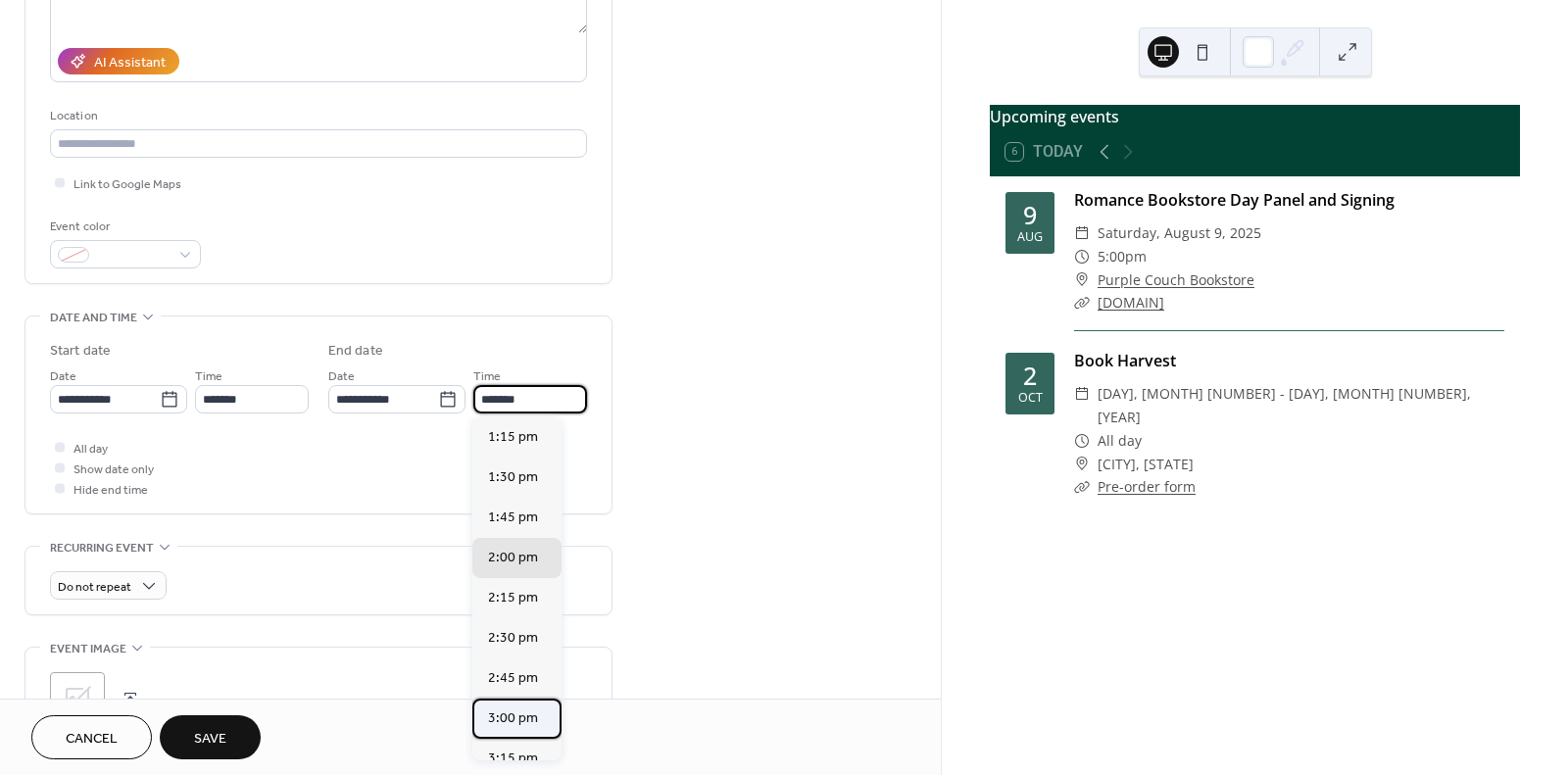 click on "3:00 pm" at bounding box center (513, 718) 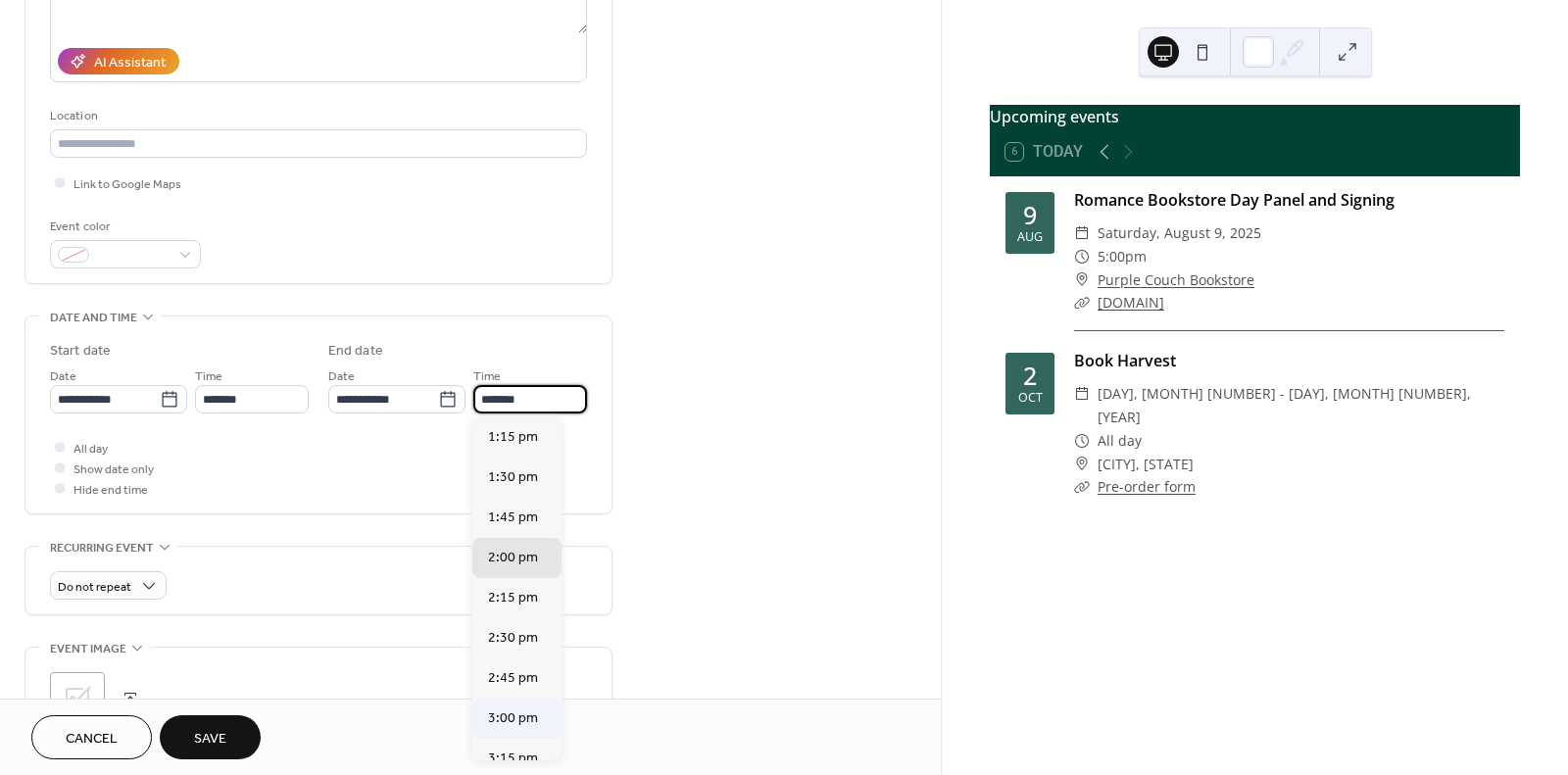 type on "*******" 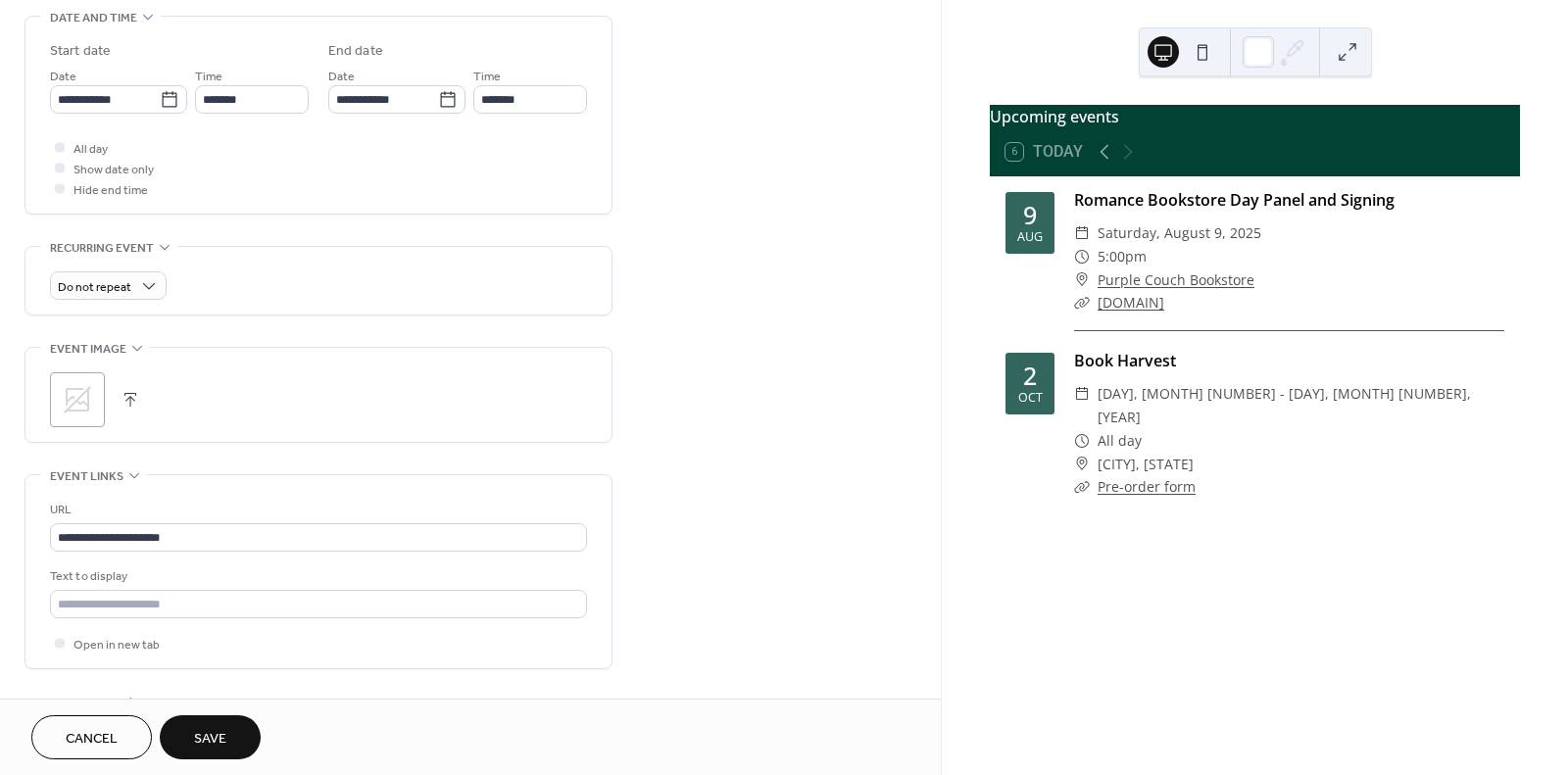 scroll, scrollTop: 623, scrollLeft: 0, axis: vertical 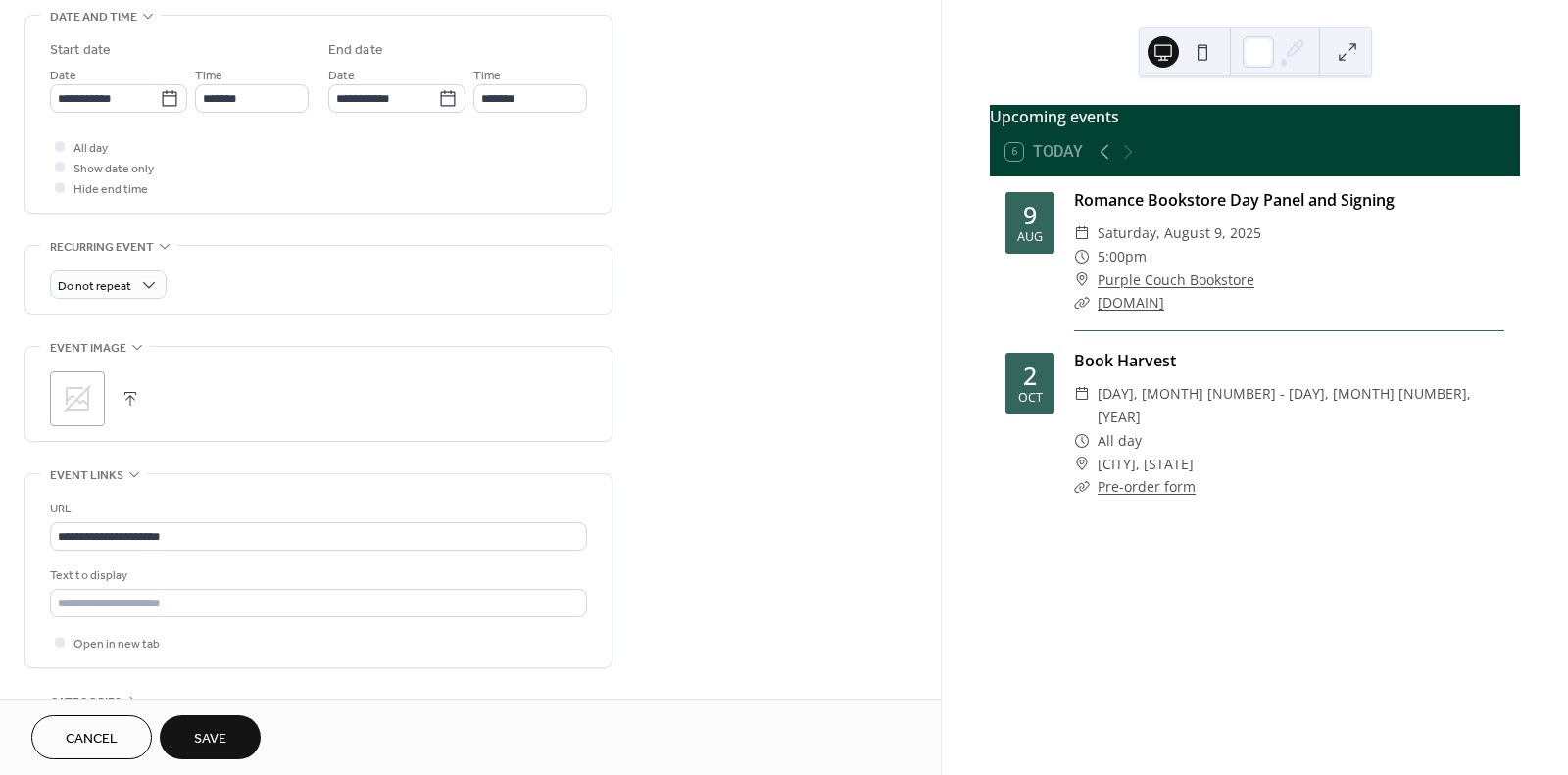 click on "Save" at bounding box center (210, 739) 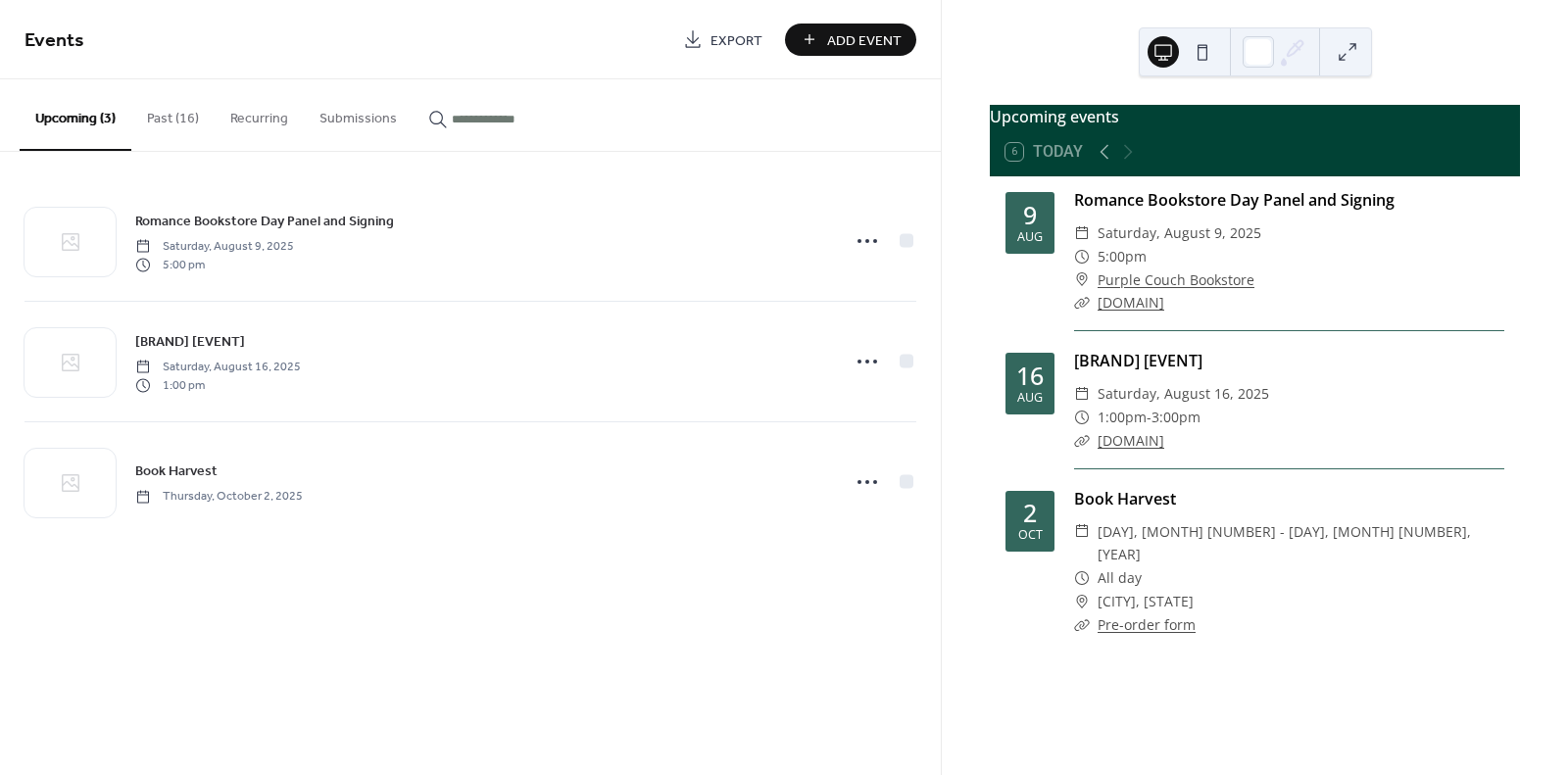 click on "Add Event" at bounding box center (864, 40) 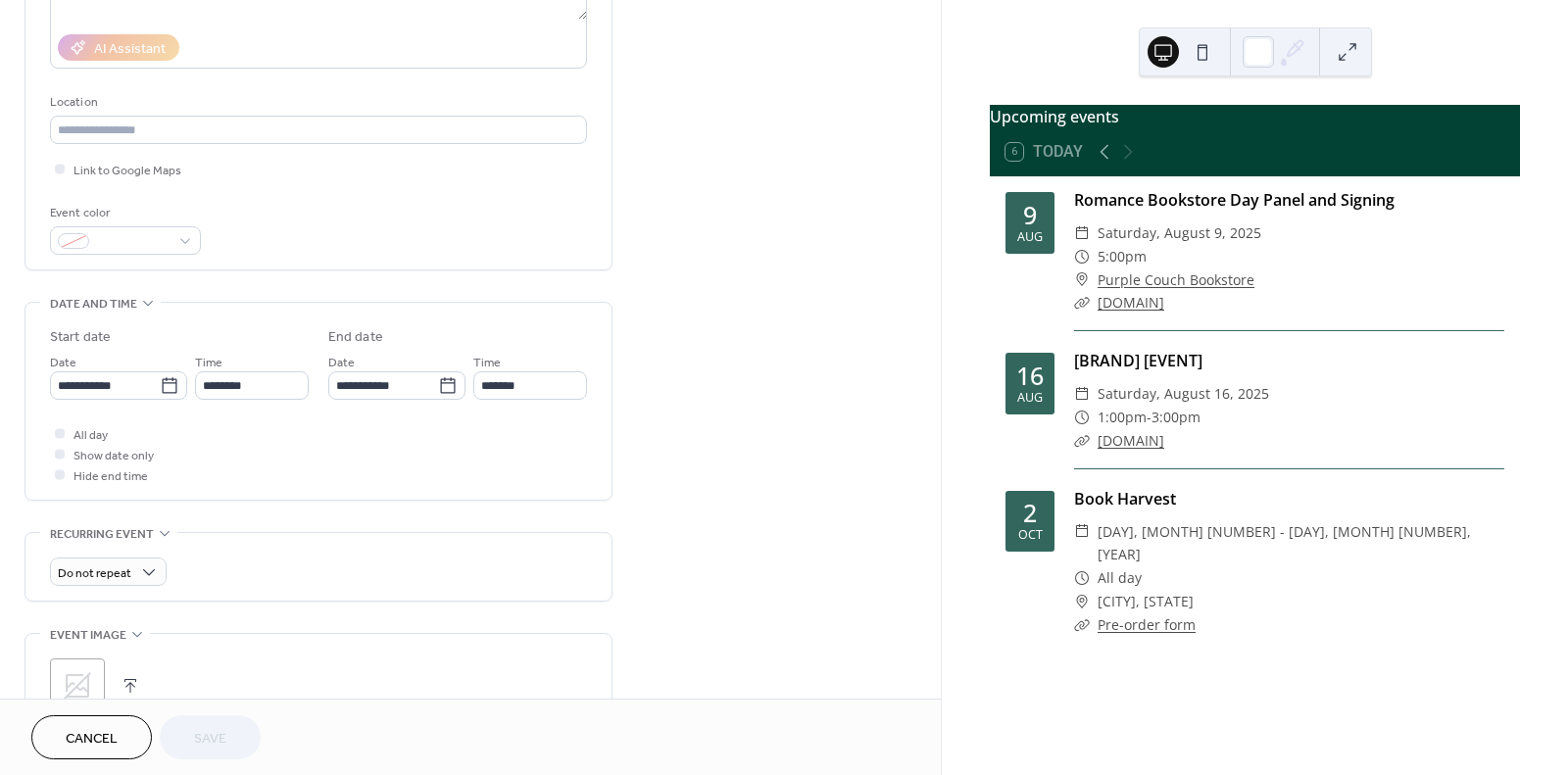 scroll, scrollTop: 335, scrollLeft: 0, axis: vertical 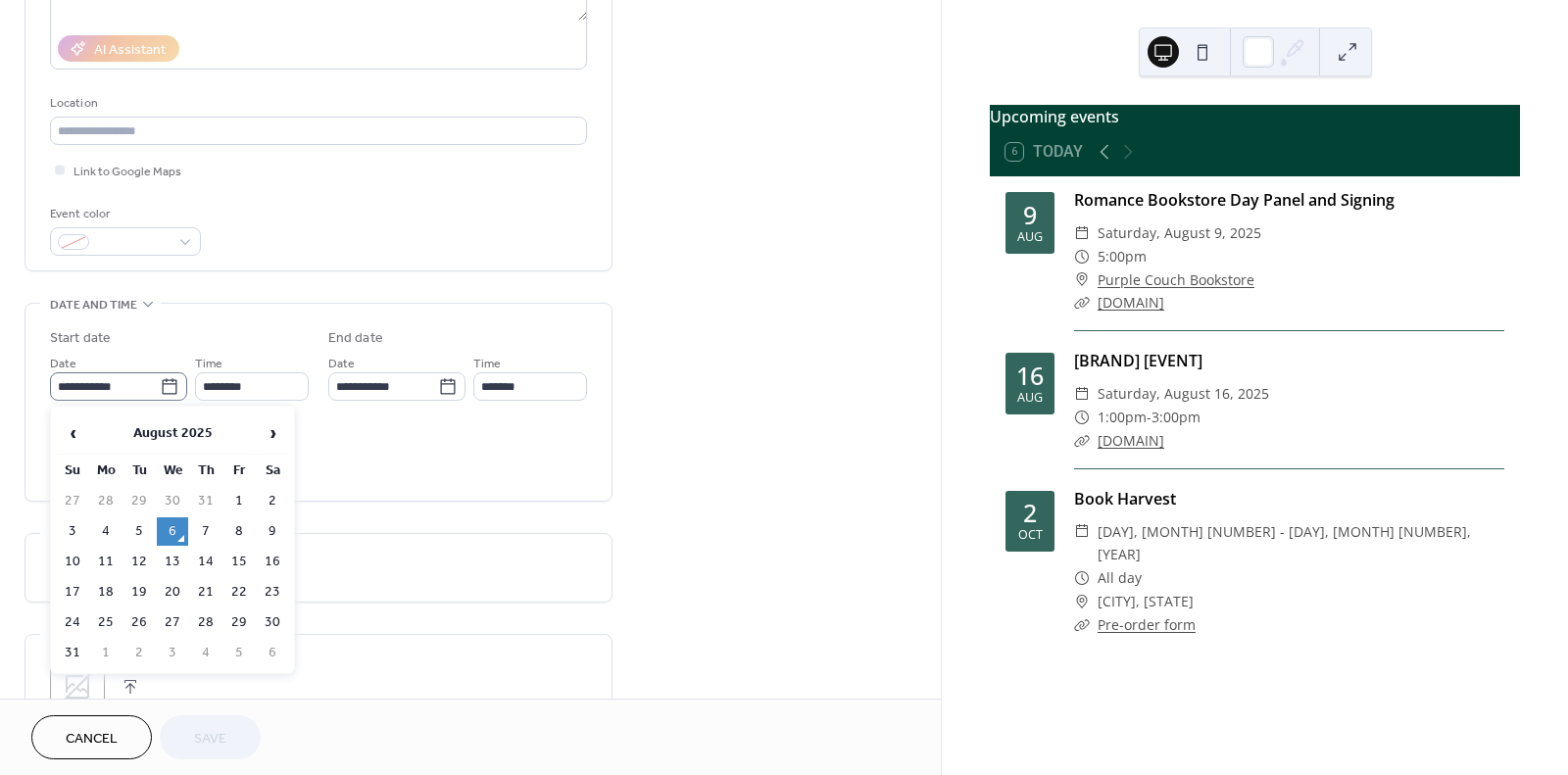 click 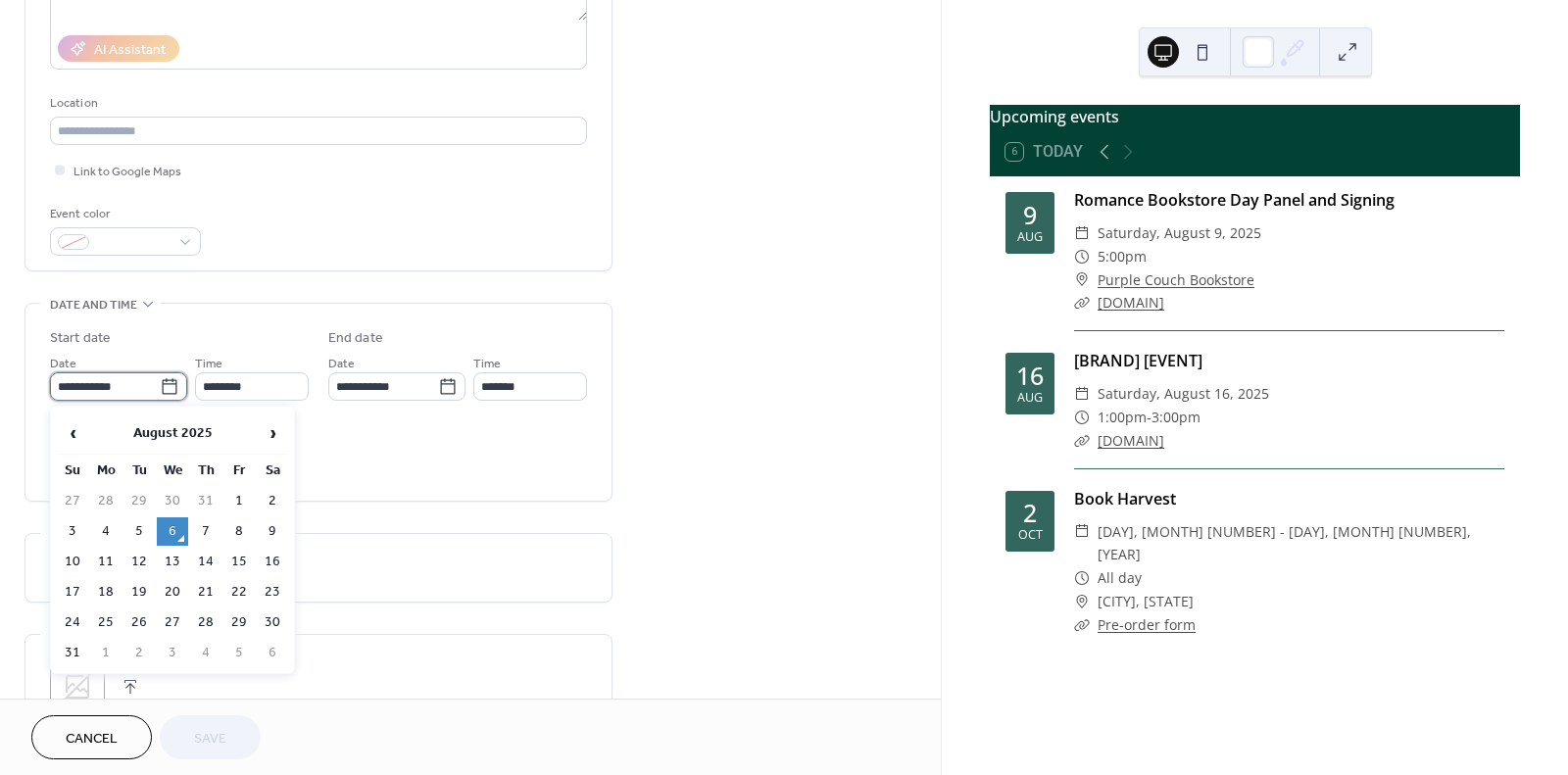 click on "**********" at bounding box center (105, 386) 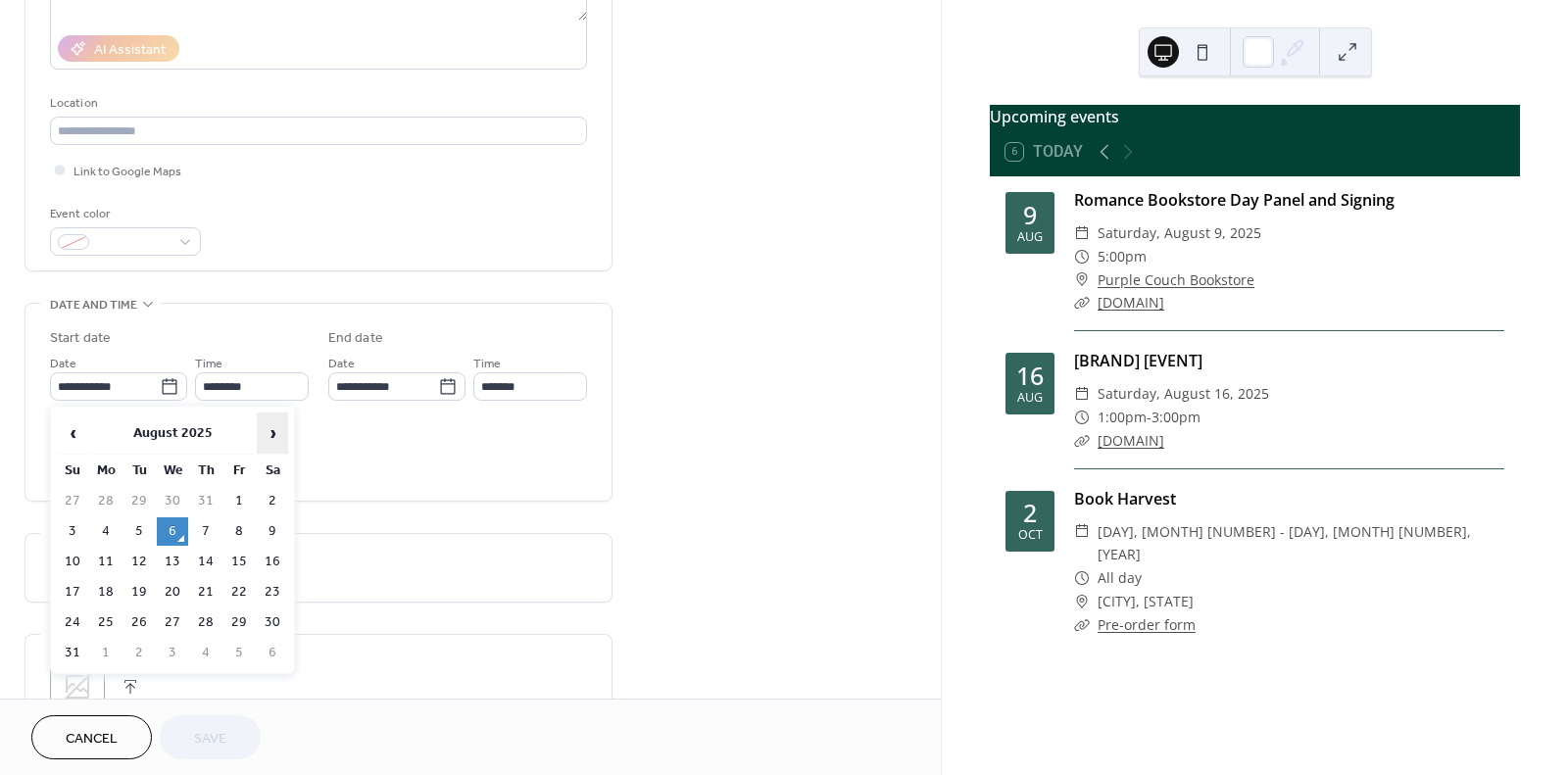 click on "›" at bounding box center (272, 433) 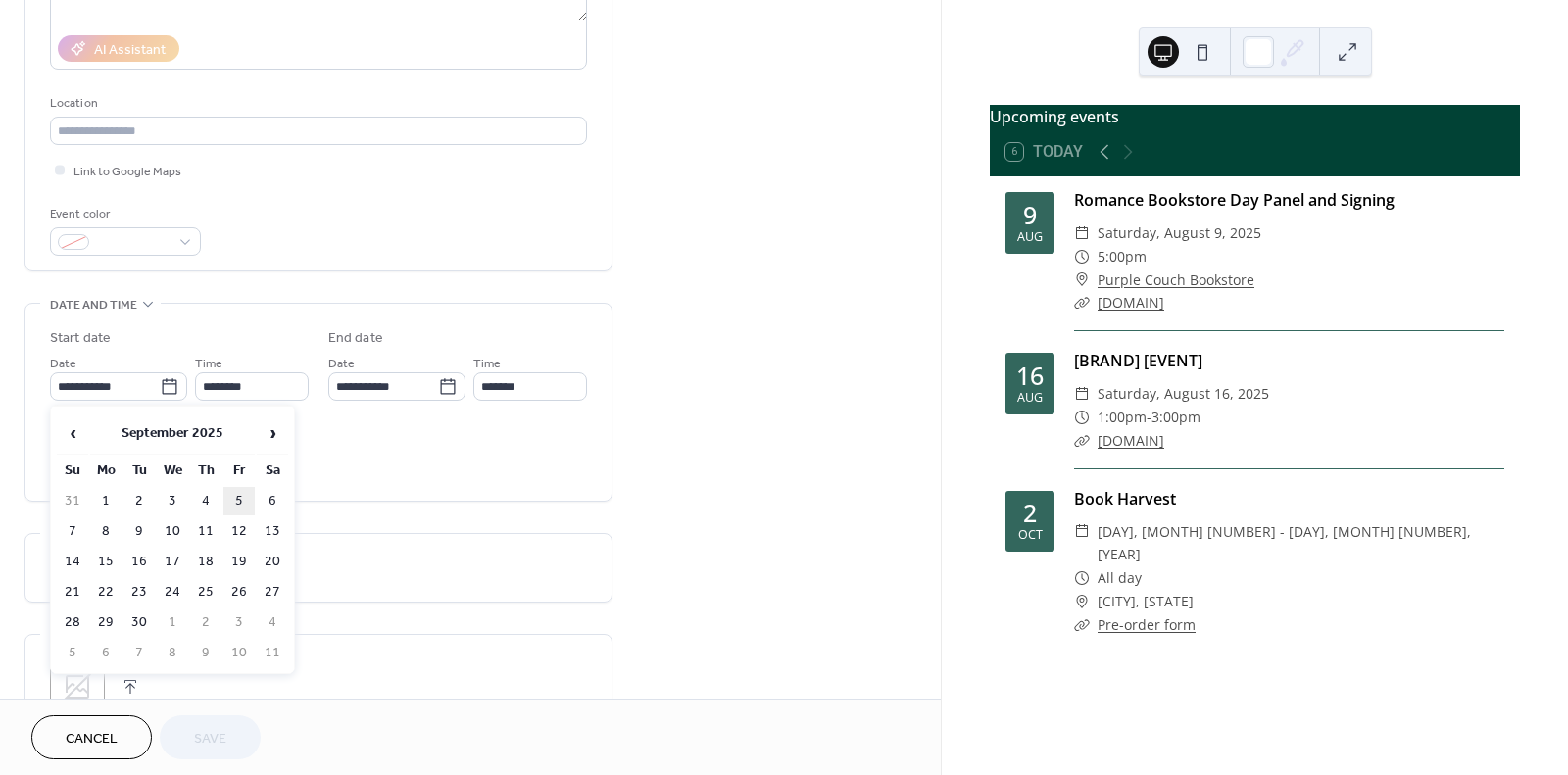 click on "5" at bounding box center [239, 501] 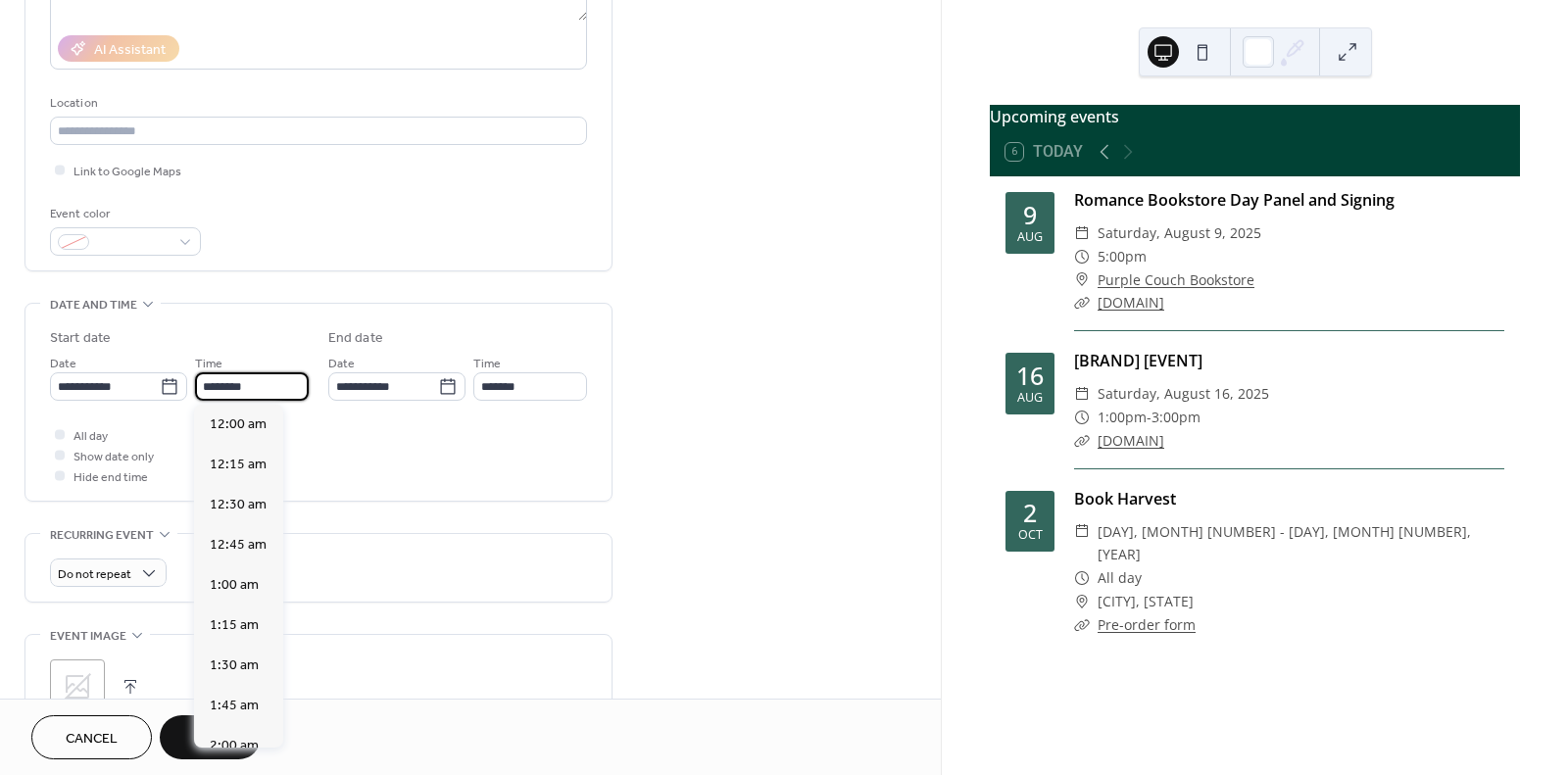 click on "********" at bounding box center (252, 386) 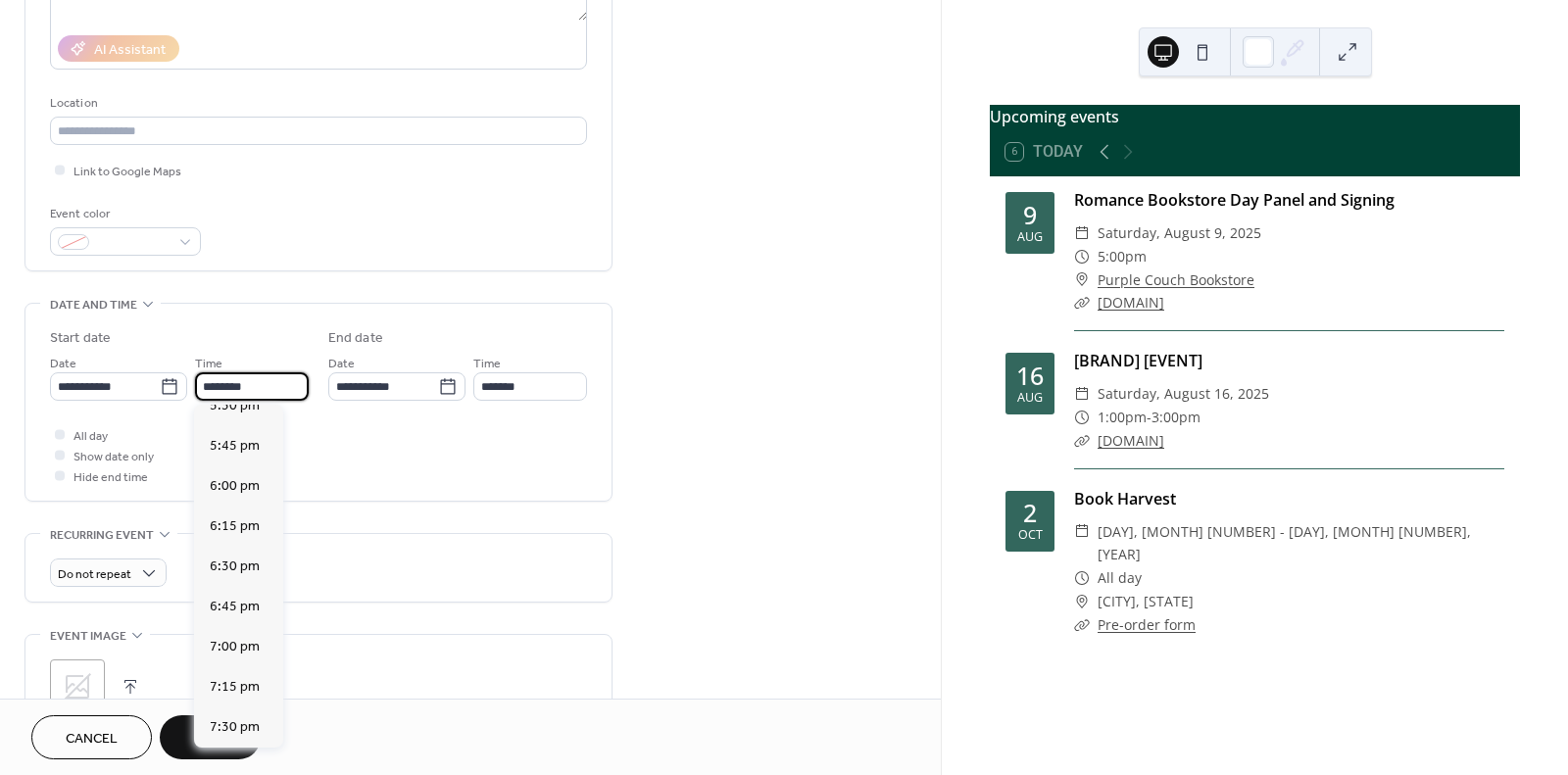 scroll, scrollTop: 2830, scrollLeft: 0, axis: vertical 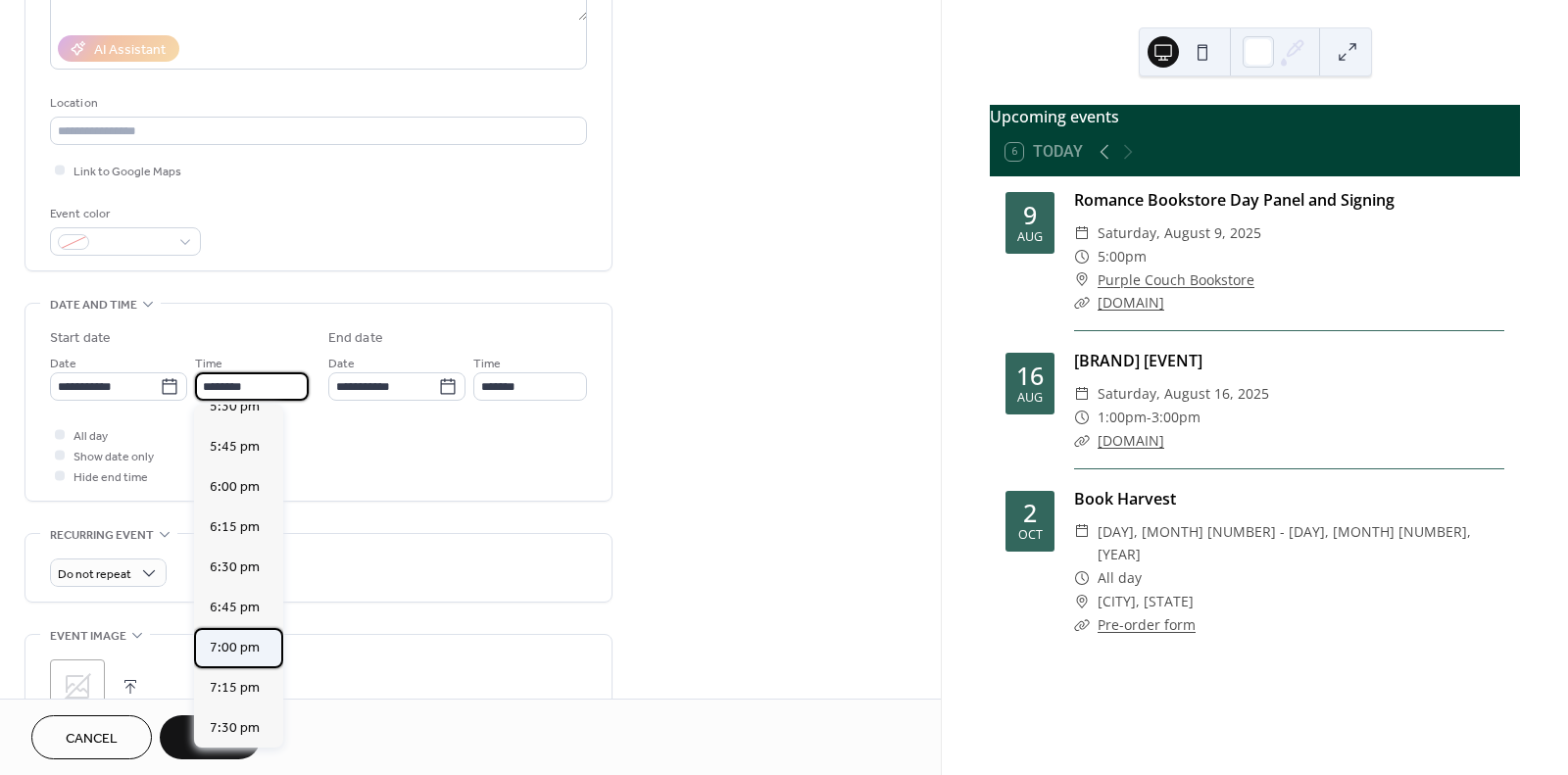 click on "7:00 pm" at bounding box center [234, 648] 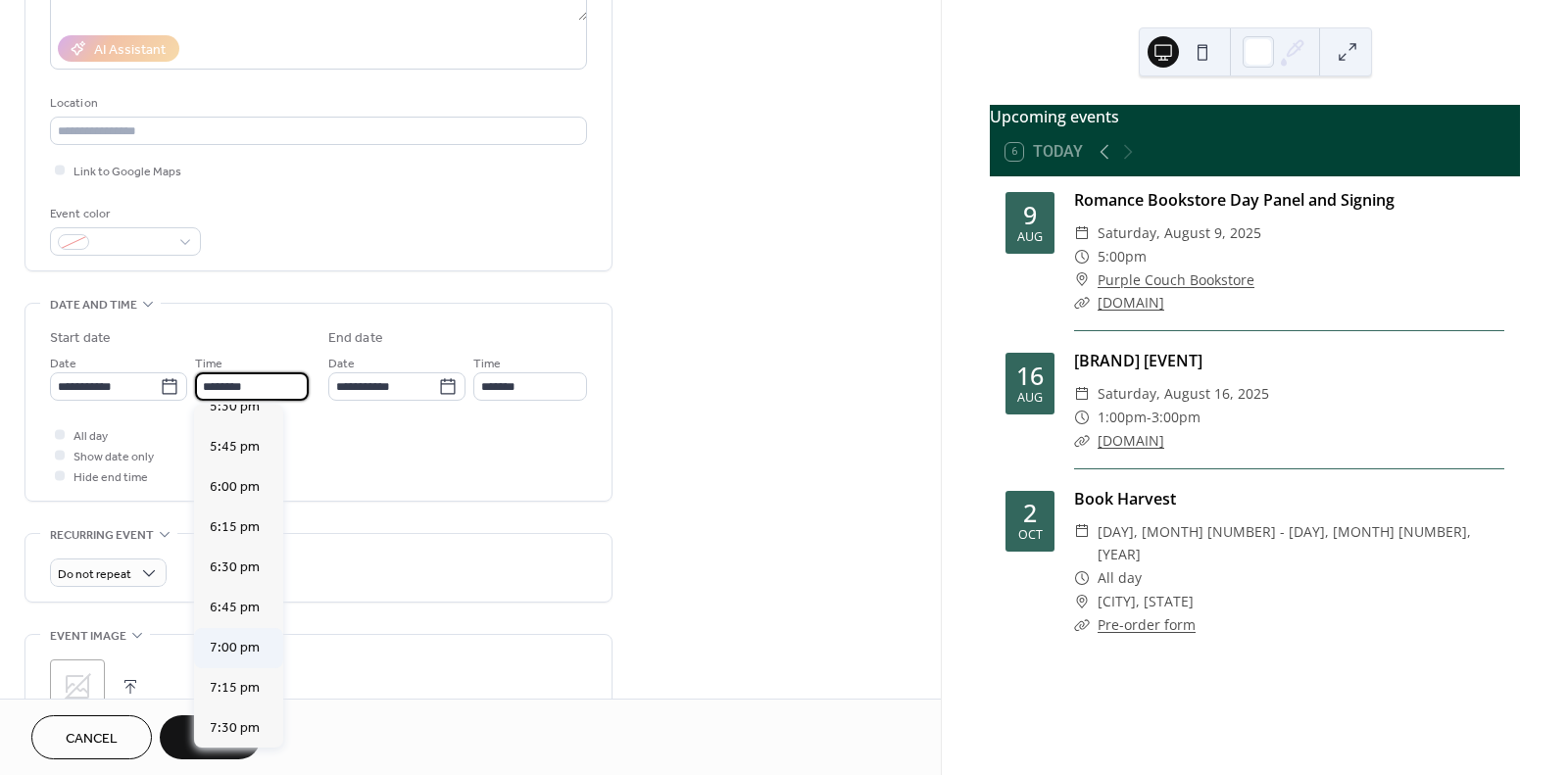 type on "*******" 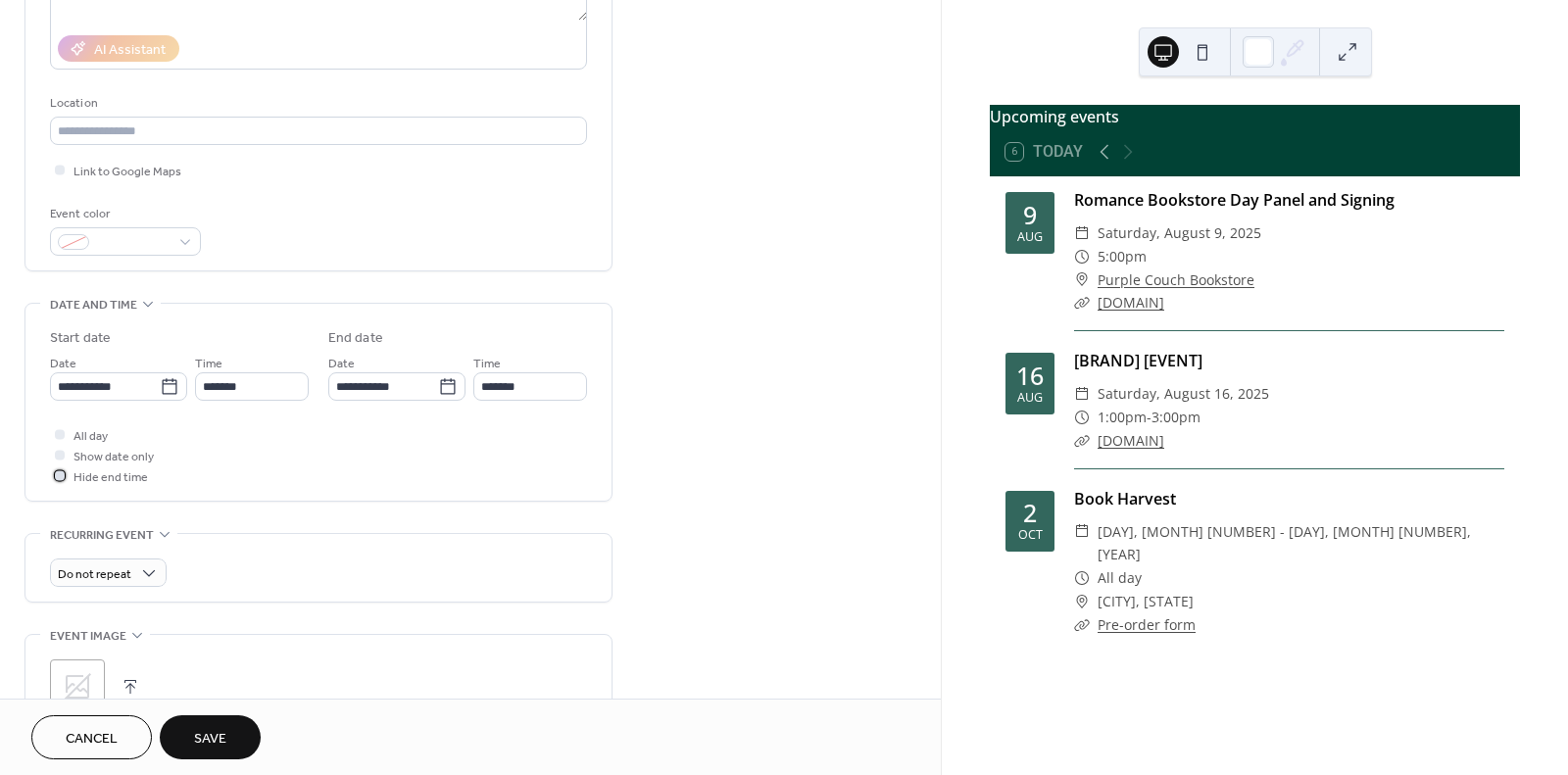 click on "Hide end time" at bounding box center (111, 477) 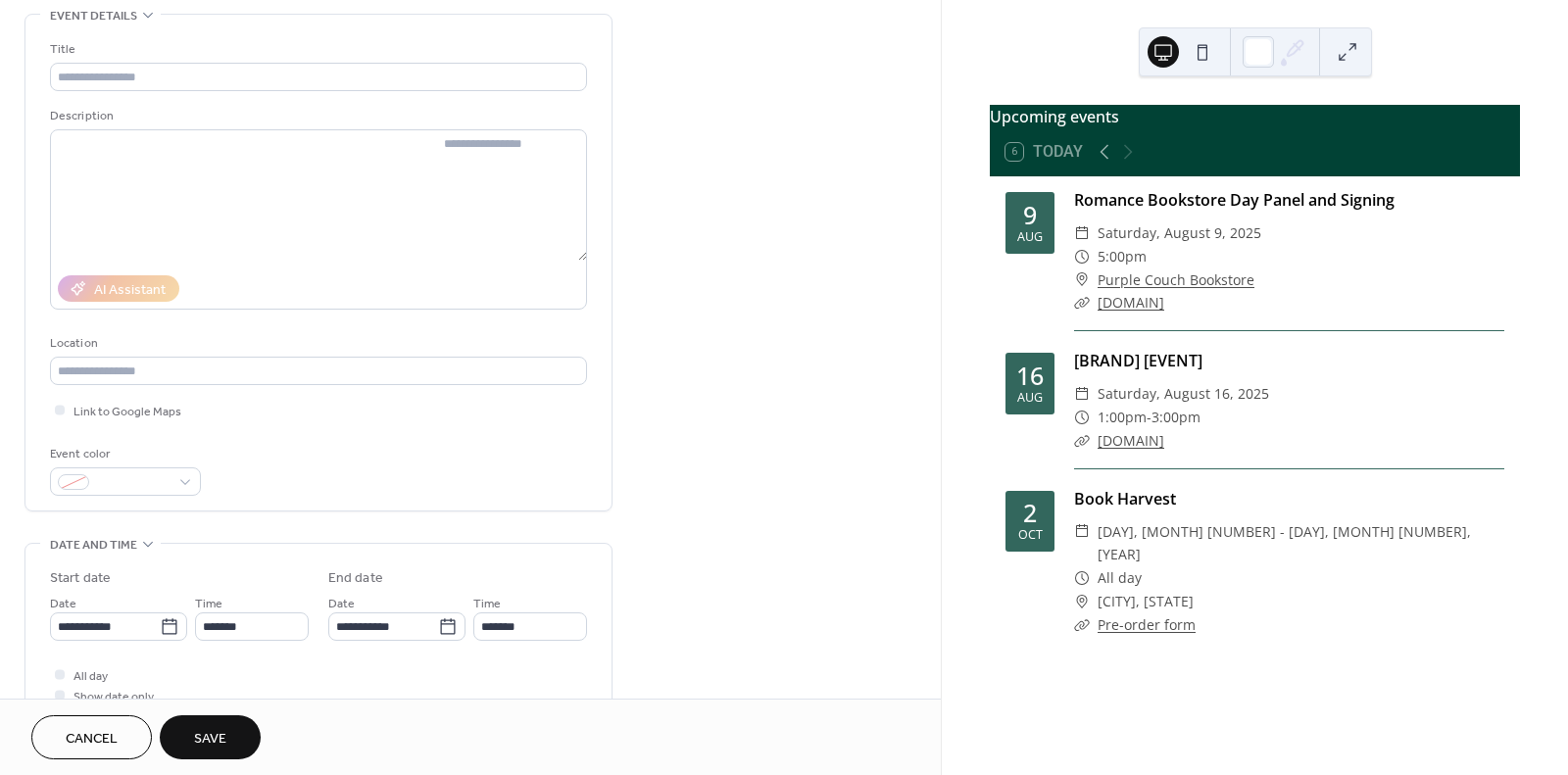 scroll, scrollTop: 0, scrollLeft: 0, axis: both 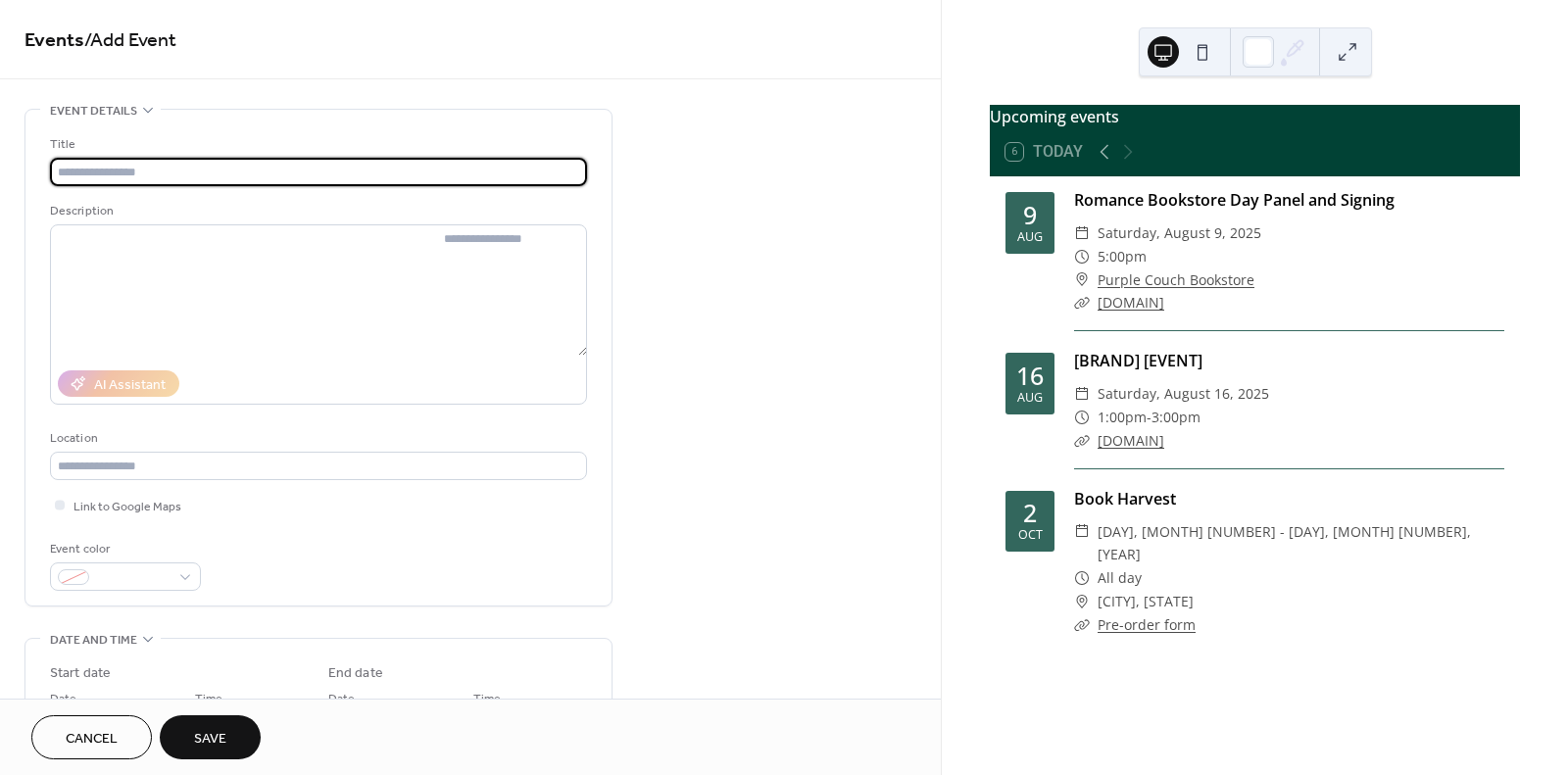 click at bounding box center (318, 171) 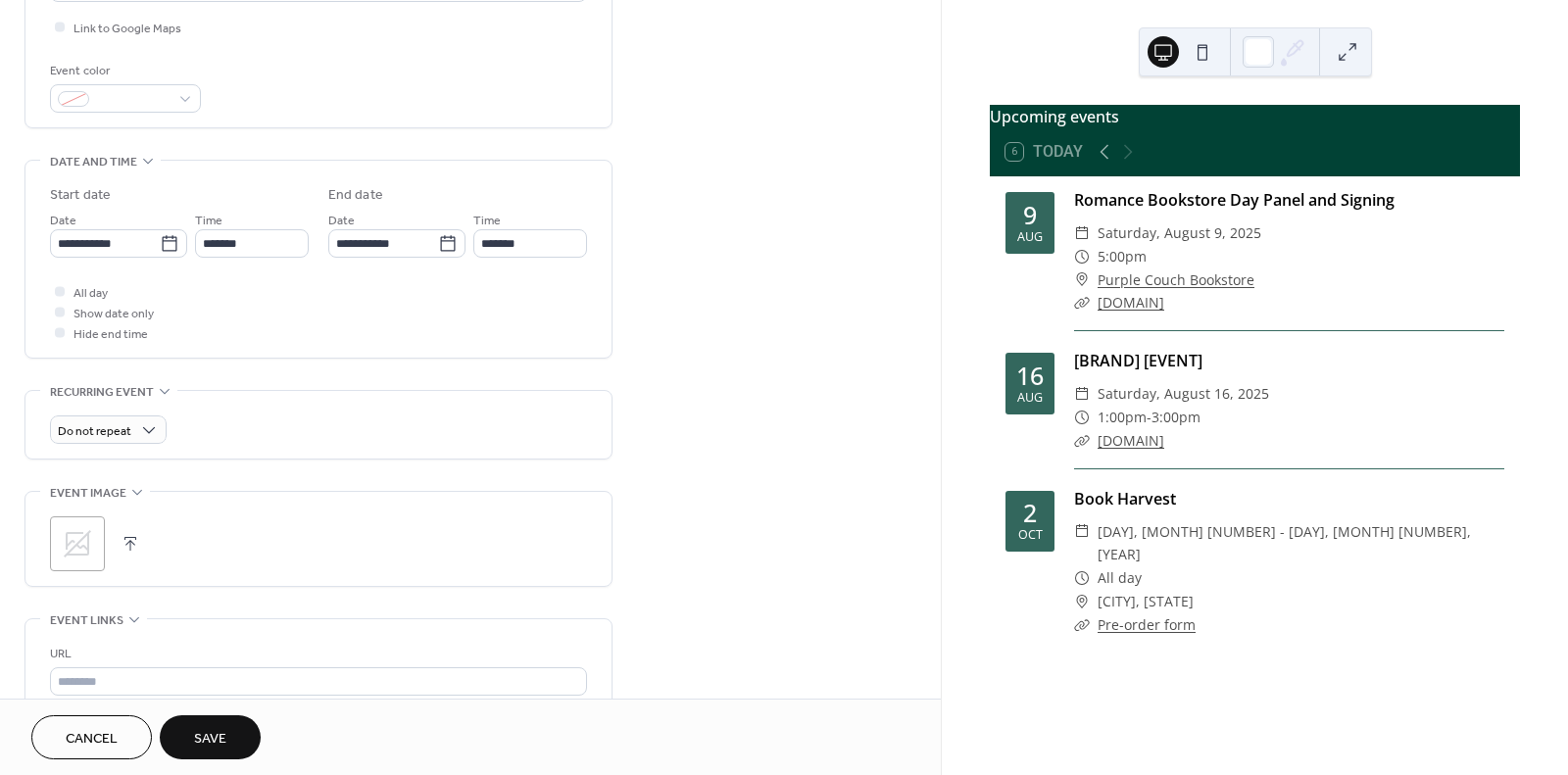 scroll, scrollTop: 504, scrollLeft: 0, axis: vertical 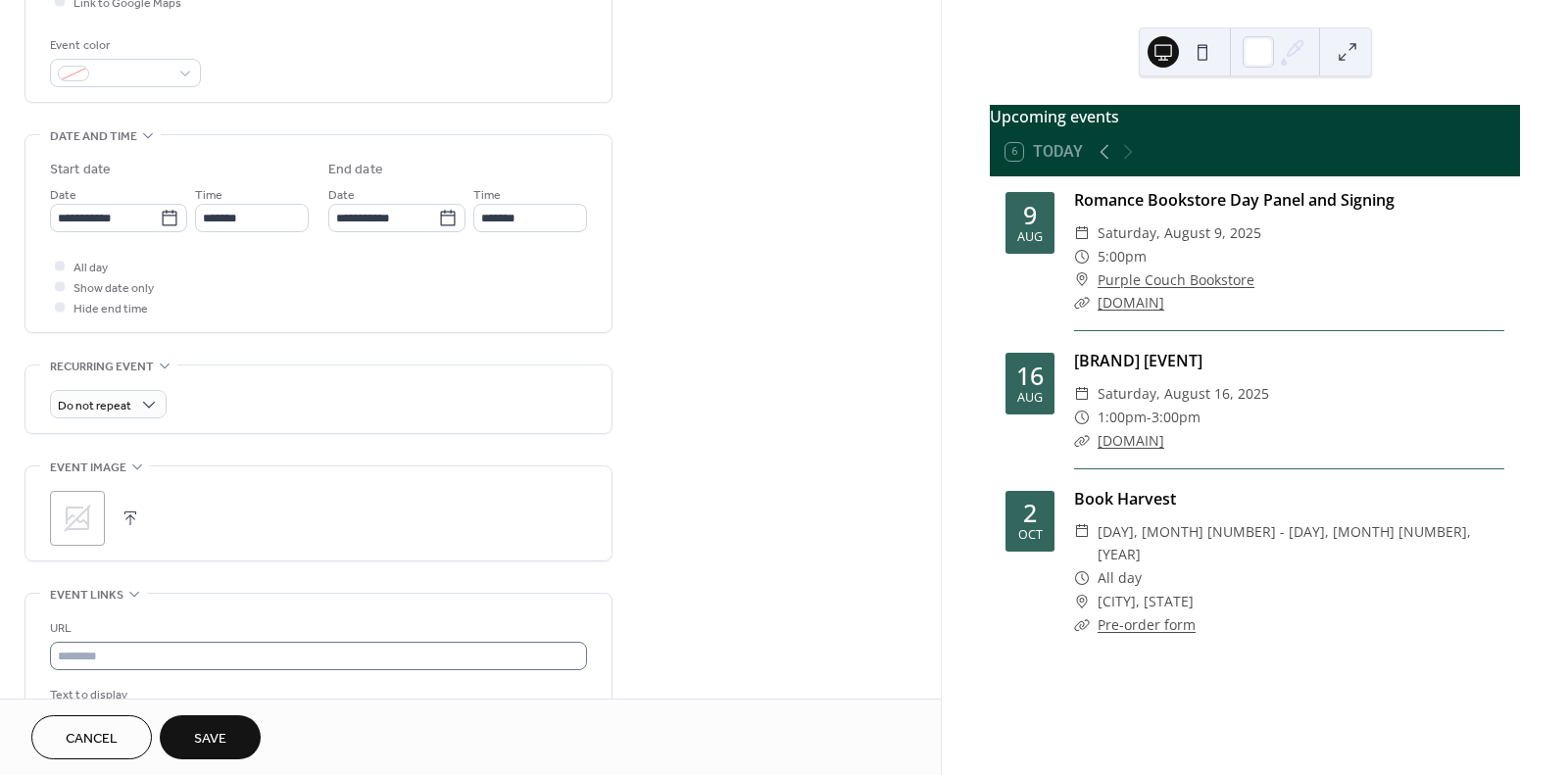 type on "**********" 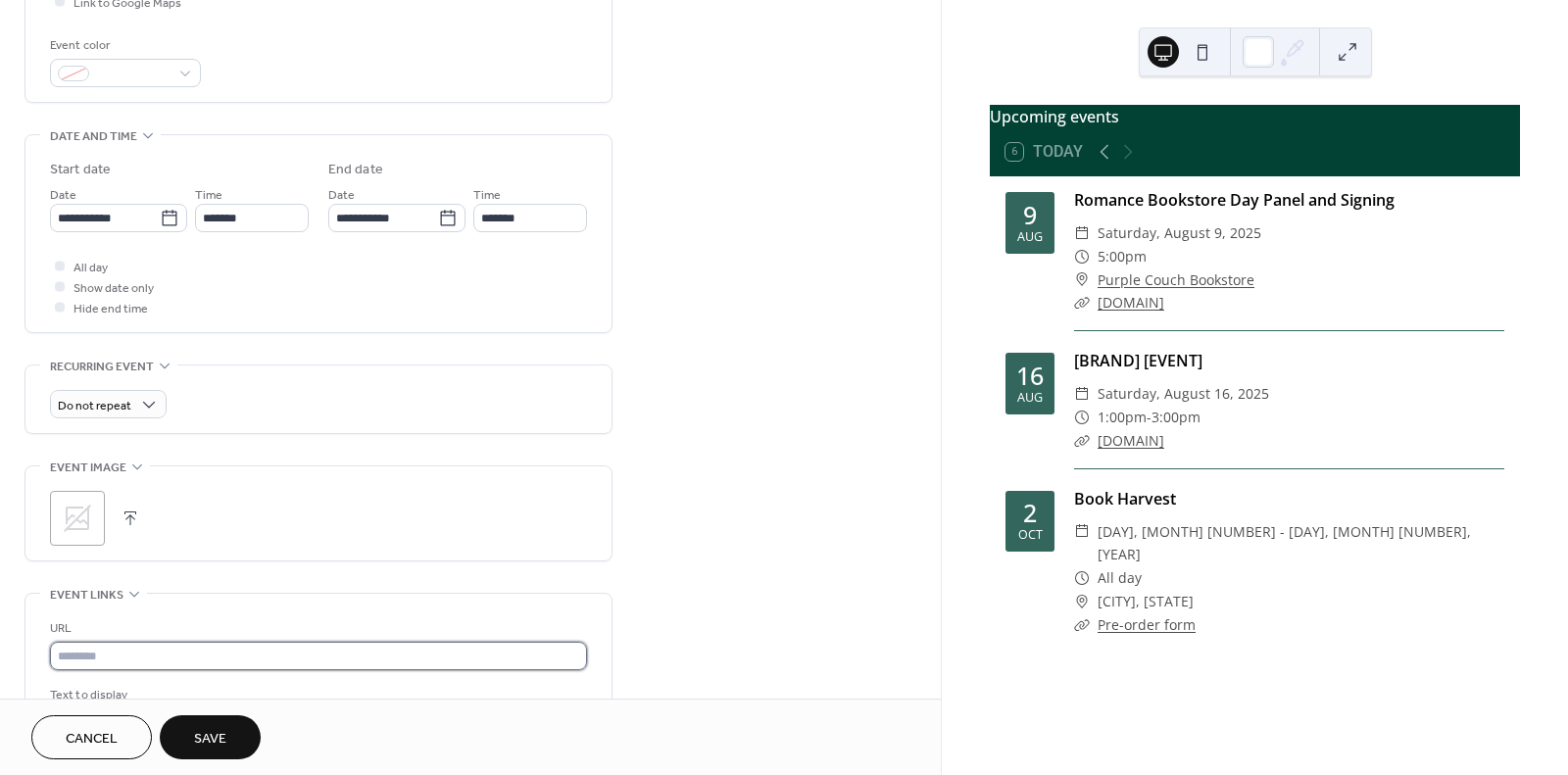 click at bounding box center [318, 655] 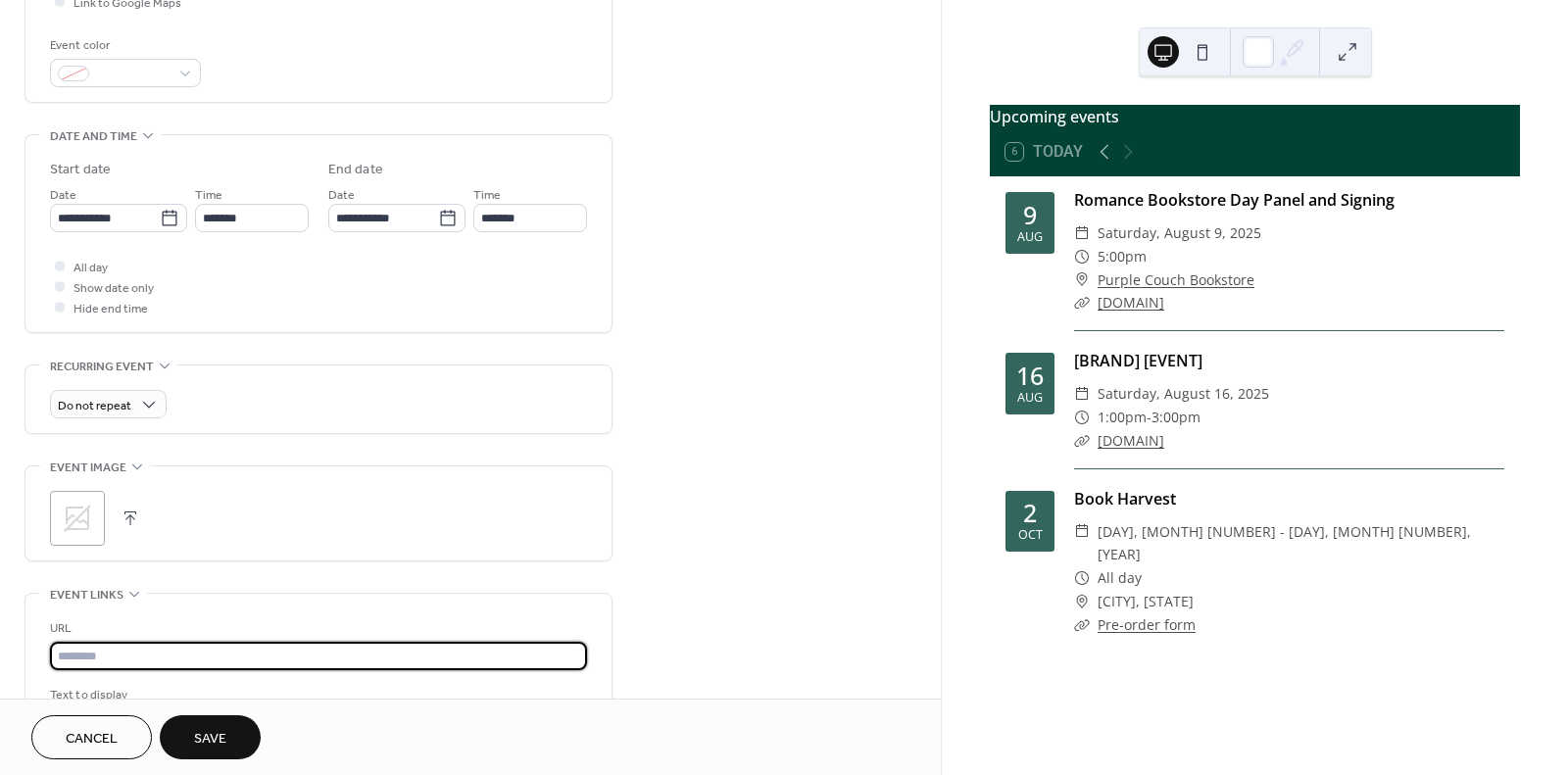 paste on "**********" 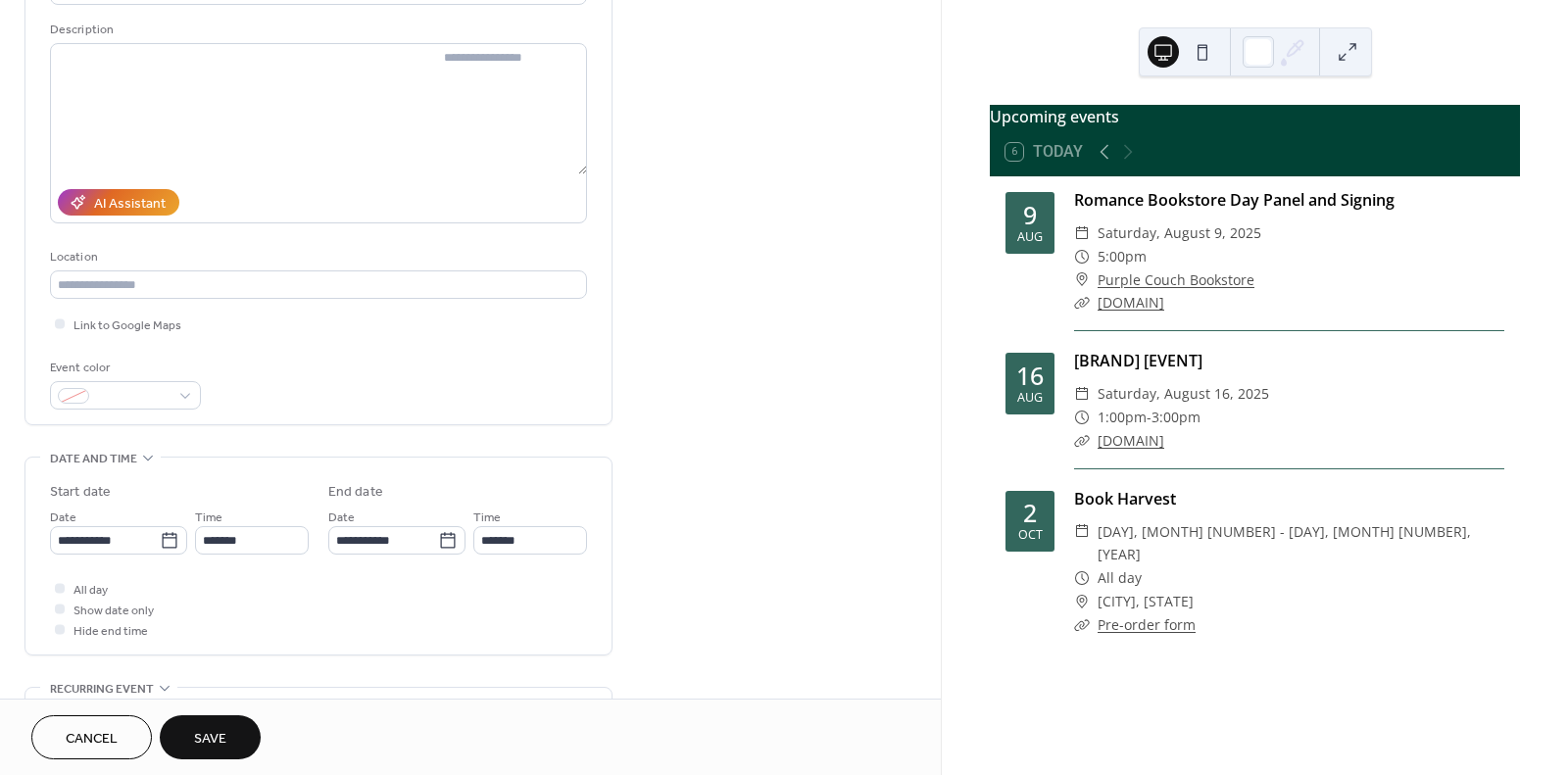 scroll, scrollTop: 175, scrollLeft: 0, axis: vertical 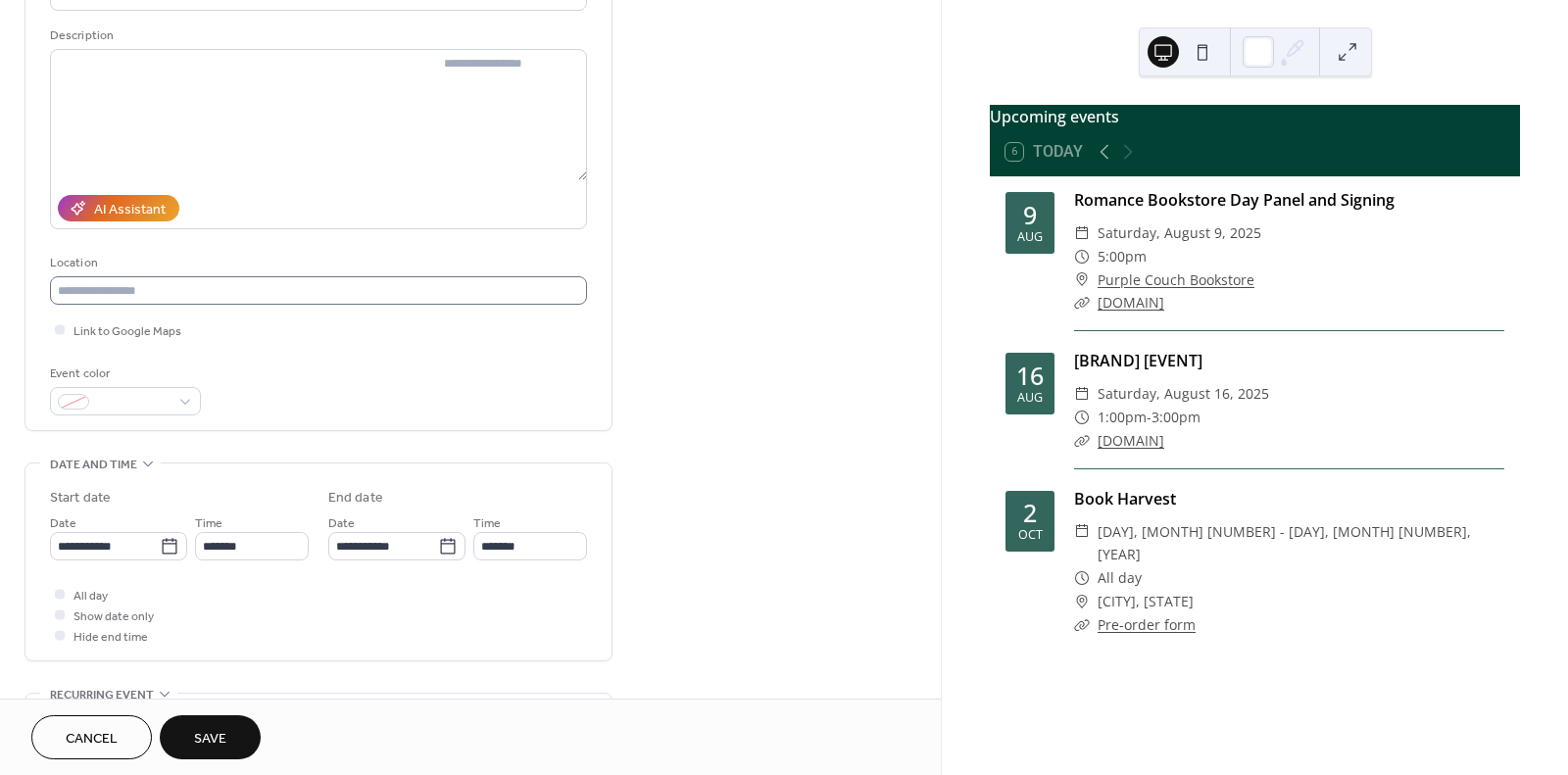 type on "**********" 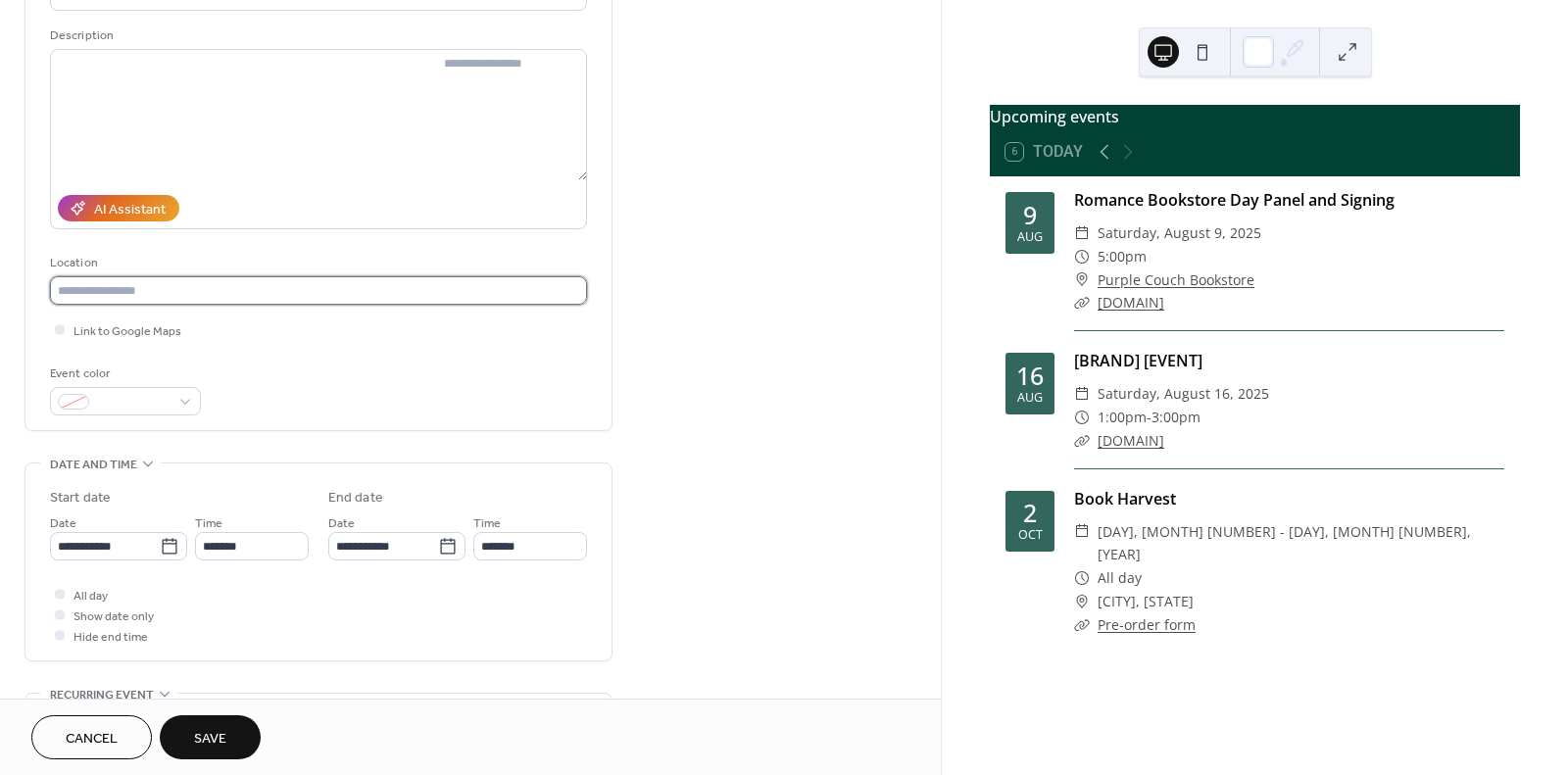 click at bounding box center [318, 290] 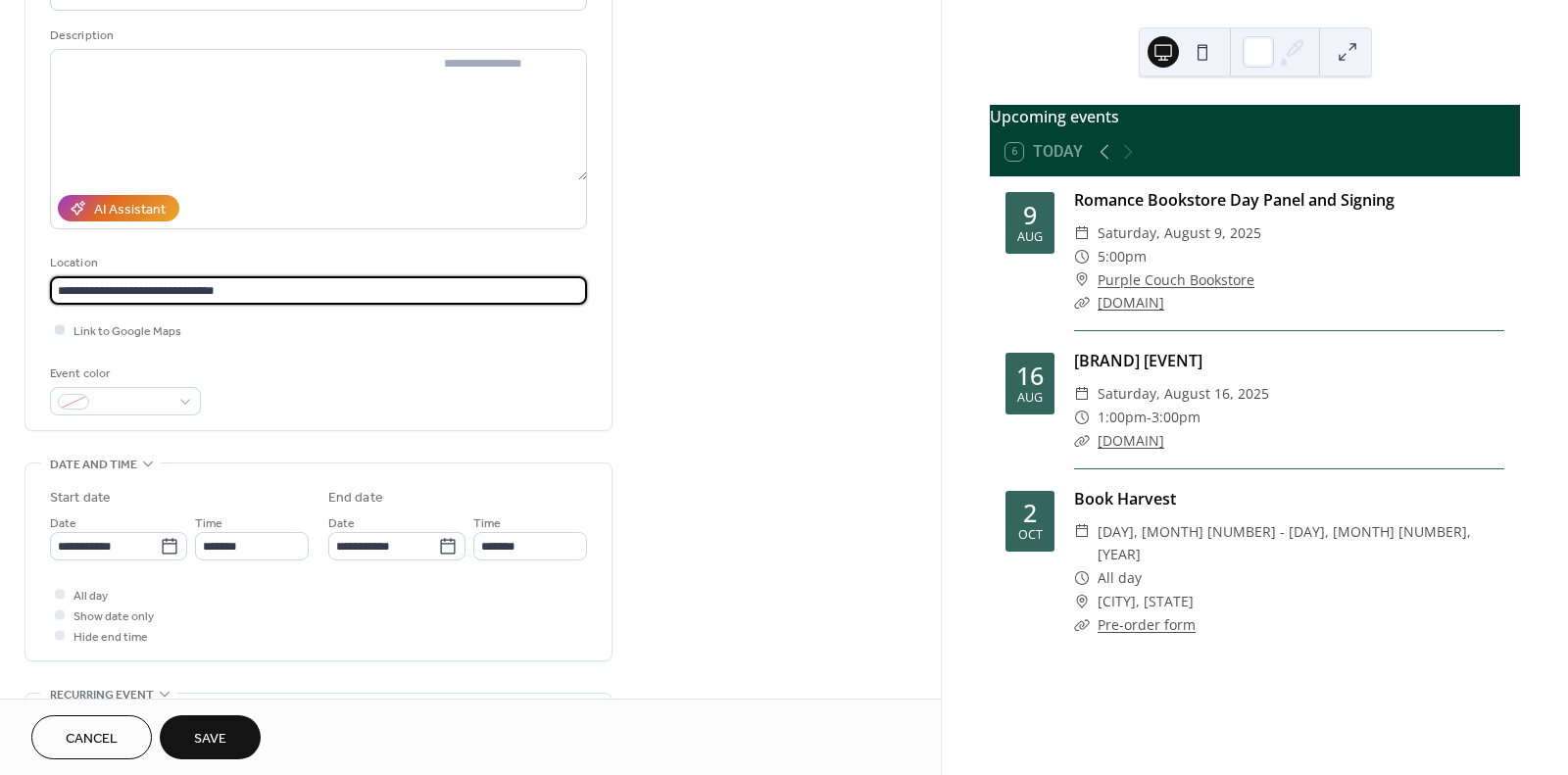 type on "**********" 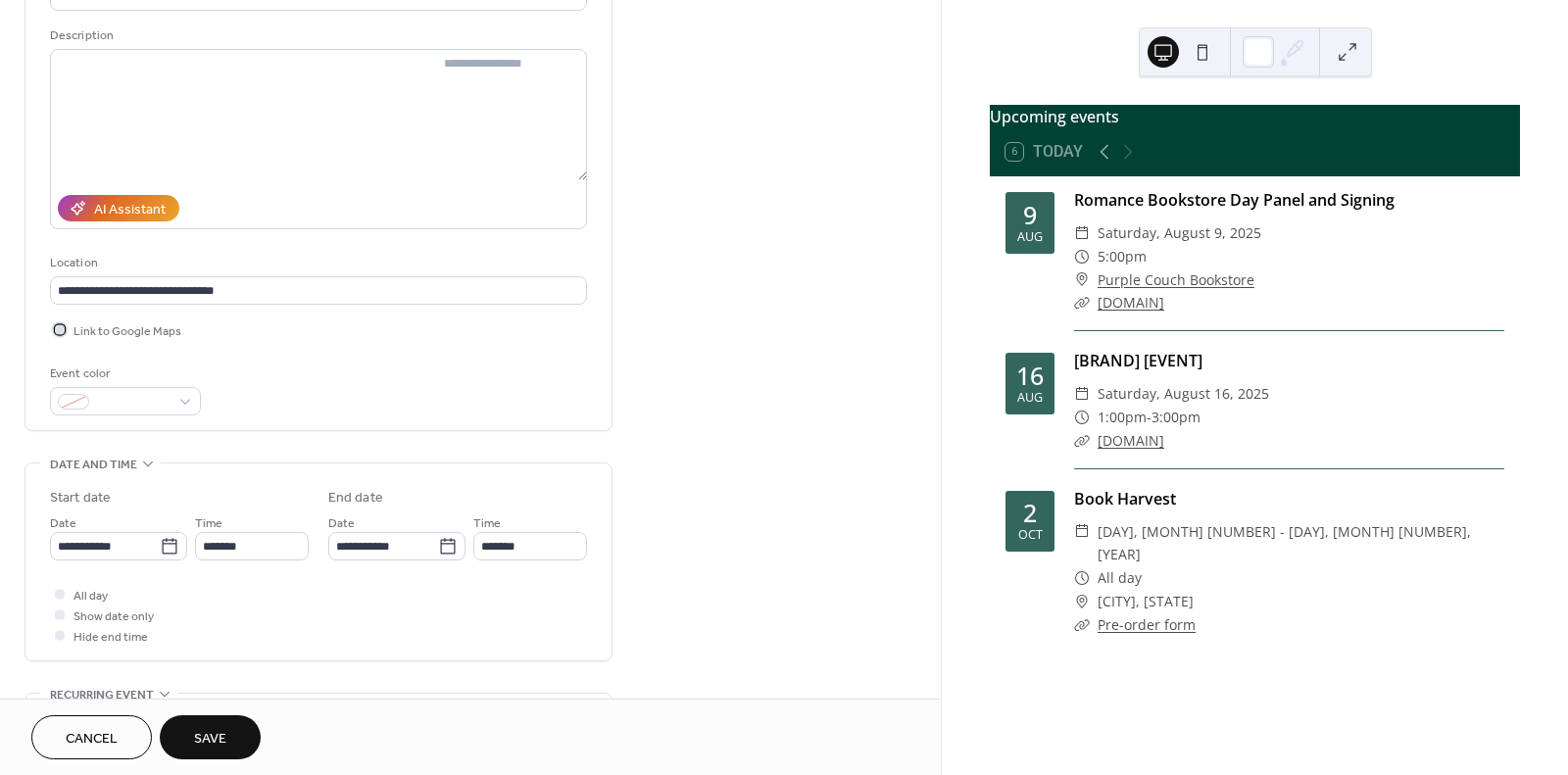 click on "Link to Google Maps" at bounding box center (116, 329) 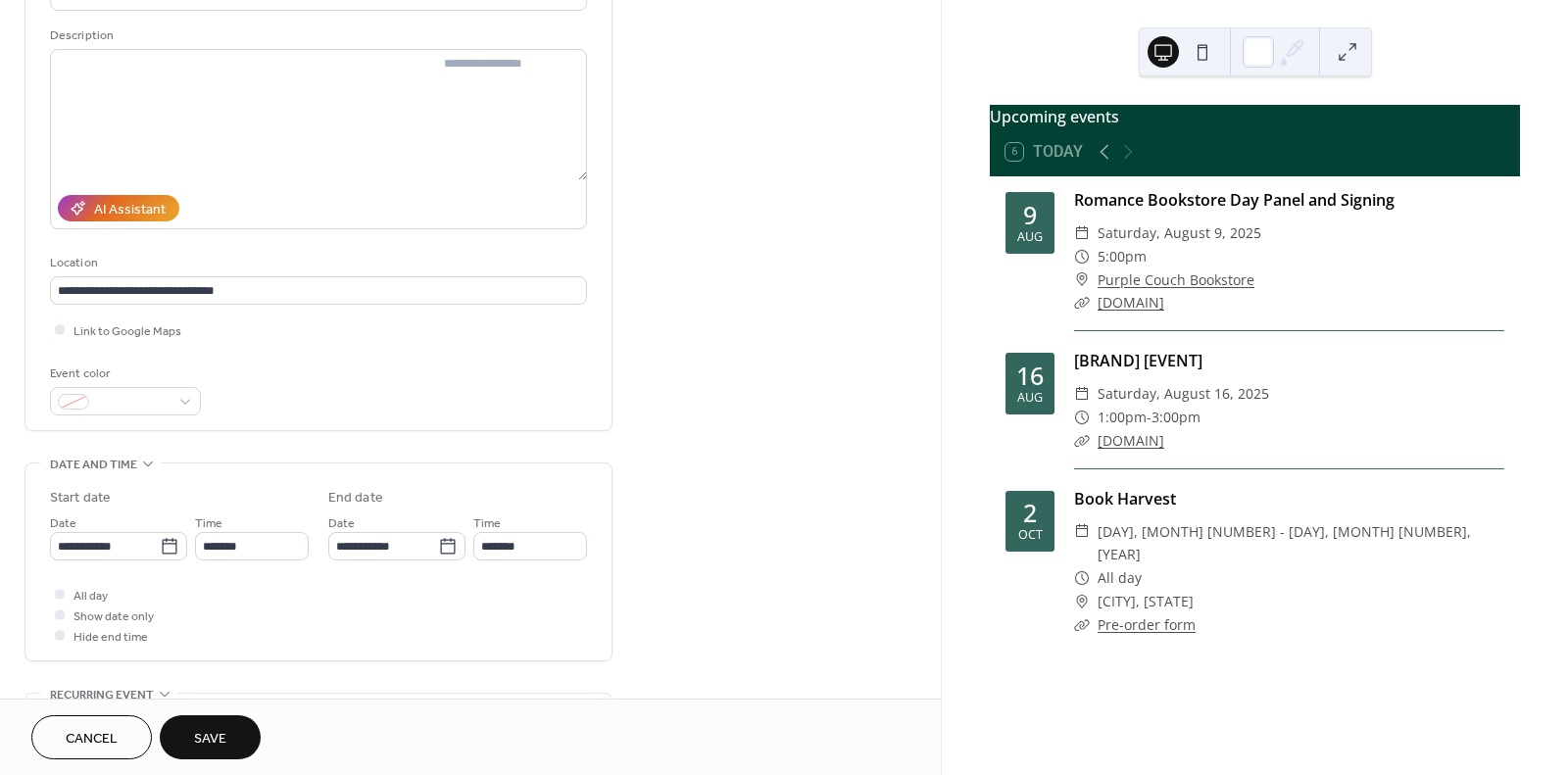 click on "Save" at bounding box center [210, 739] 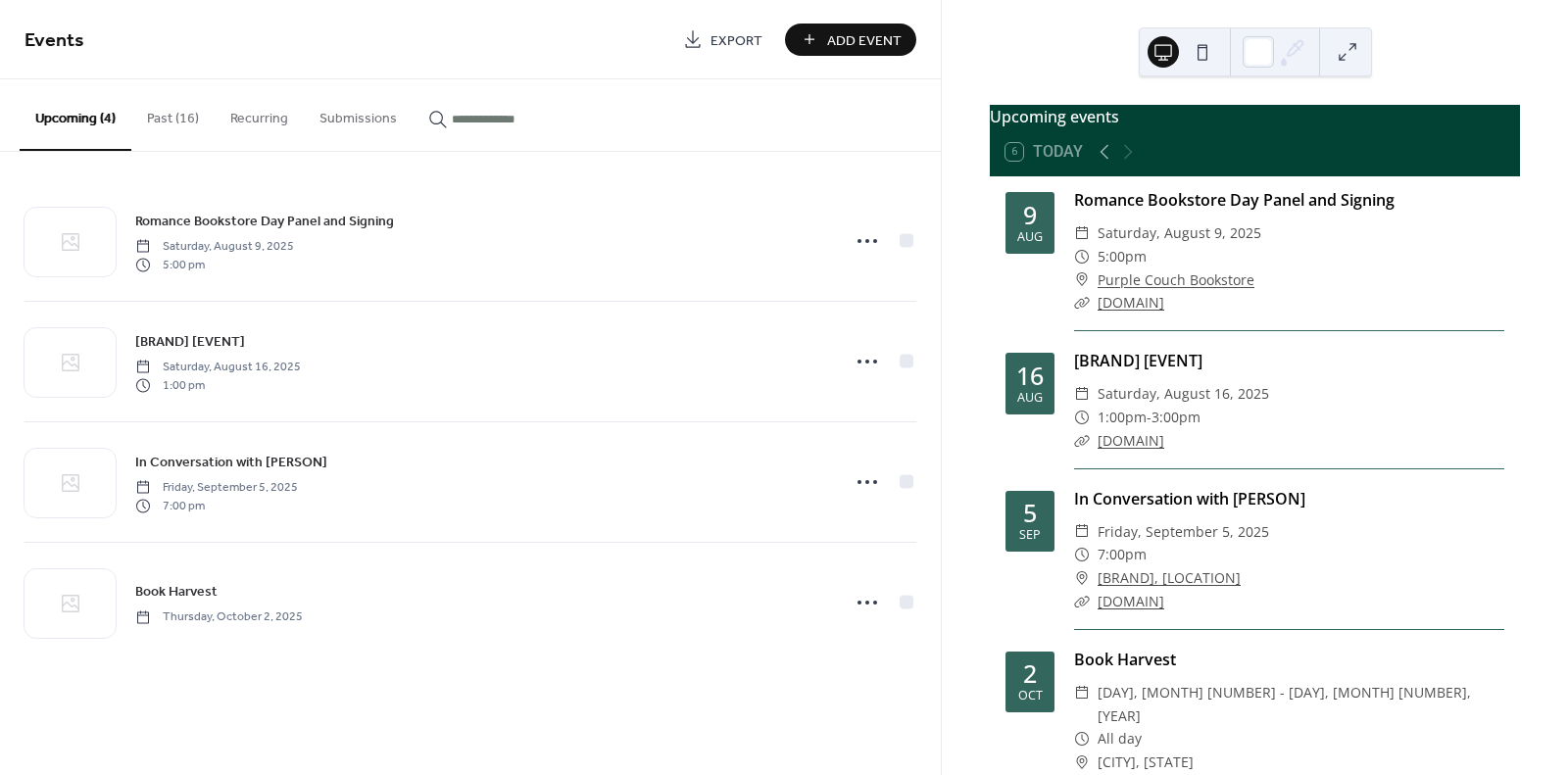 scroll, scrollTop: 47, scrollLeft: 0, axis: vertical 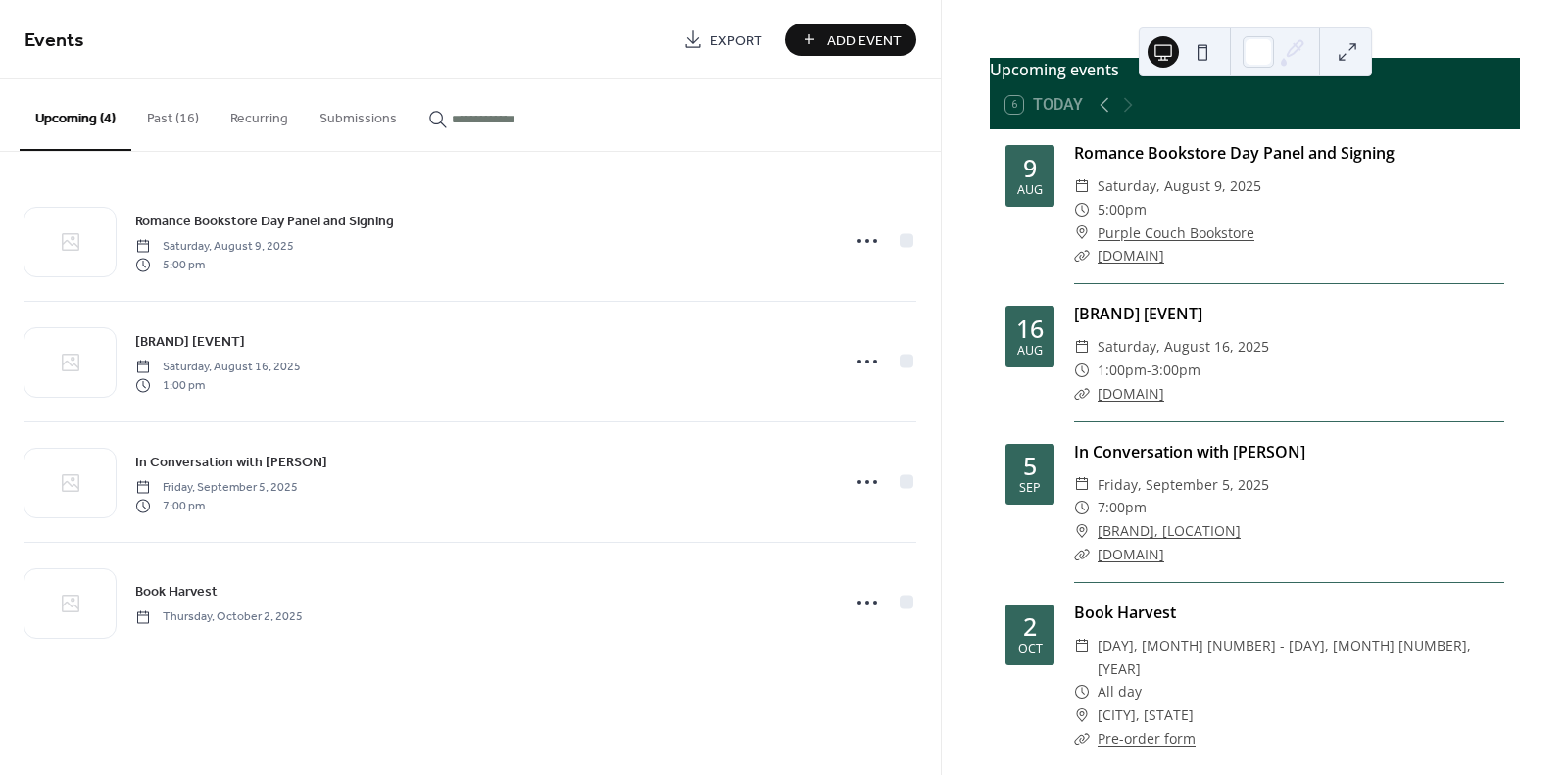 click on "[BRAND], [LOCATION]" at bounding box center [1169, 531] 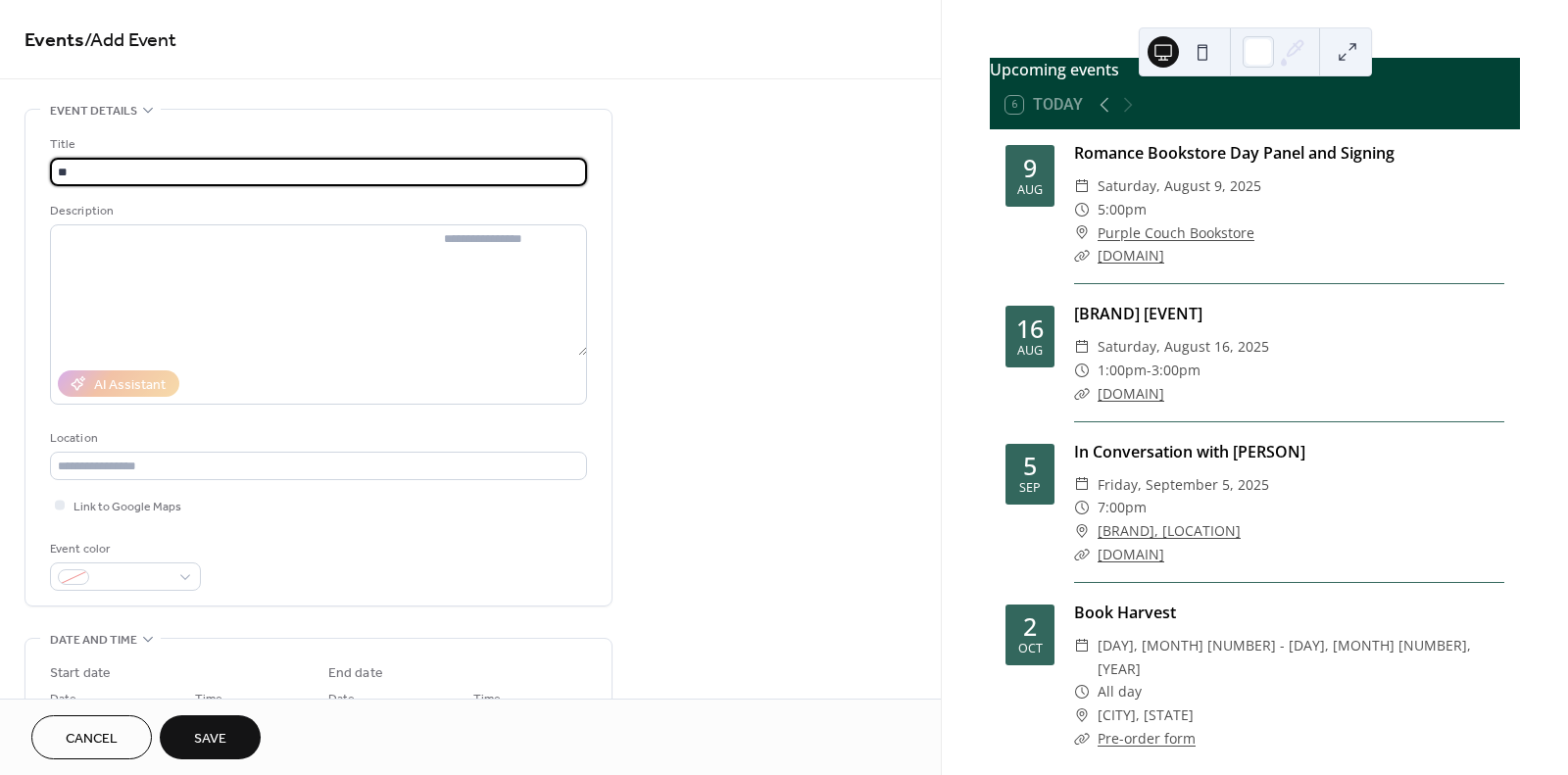 type on "*" 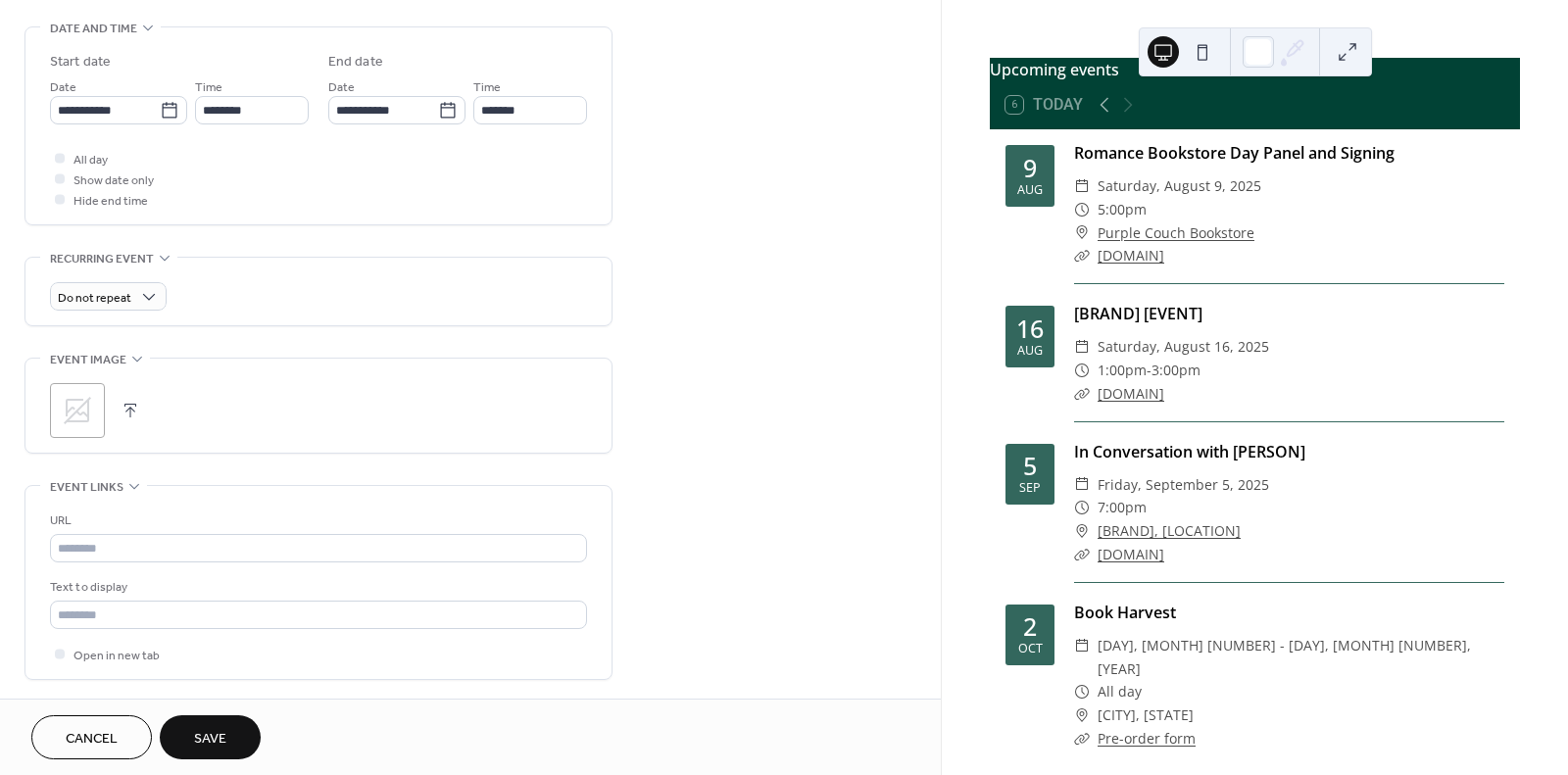 scroll, scrollTop: 608, scrollLeft: 0, axis: vertical 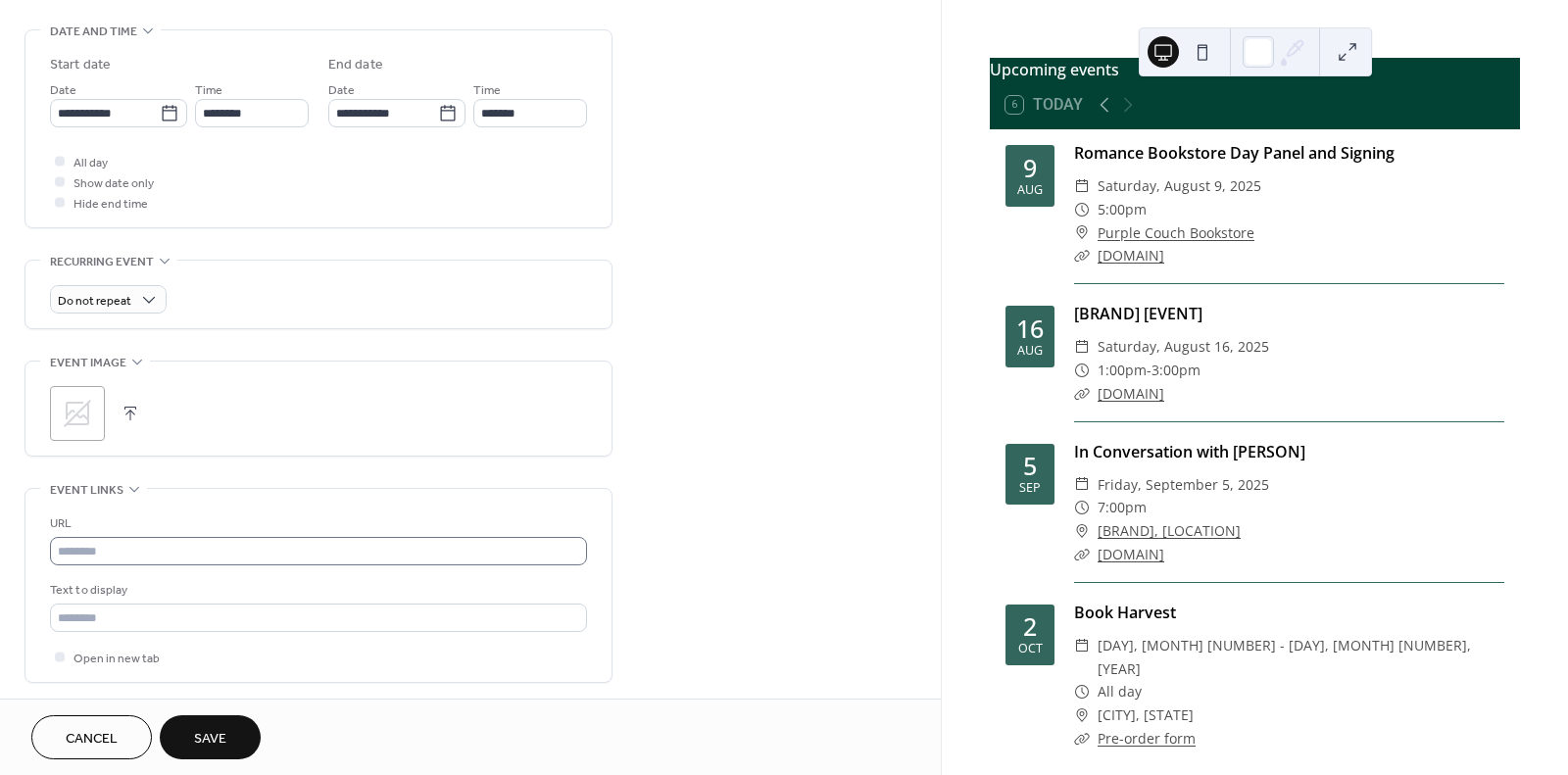 type on "**********" 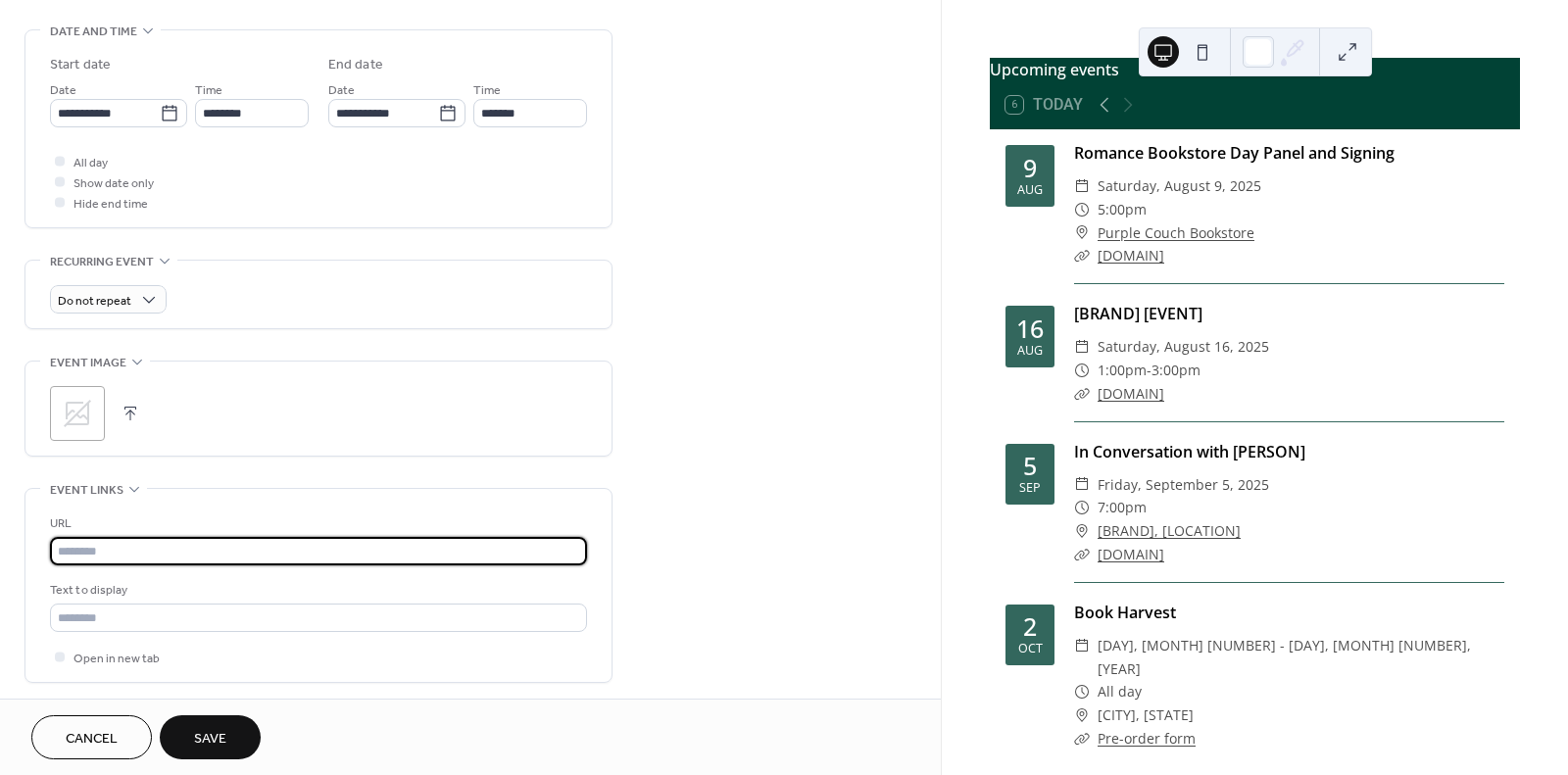 click at bounding box center (318, 551) 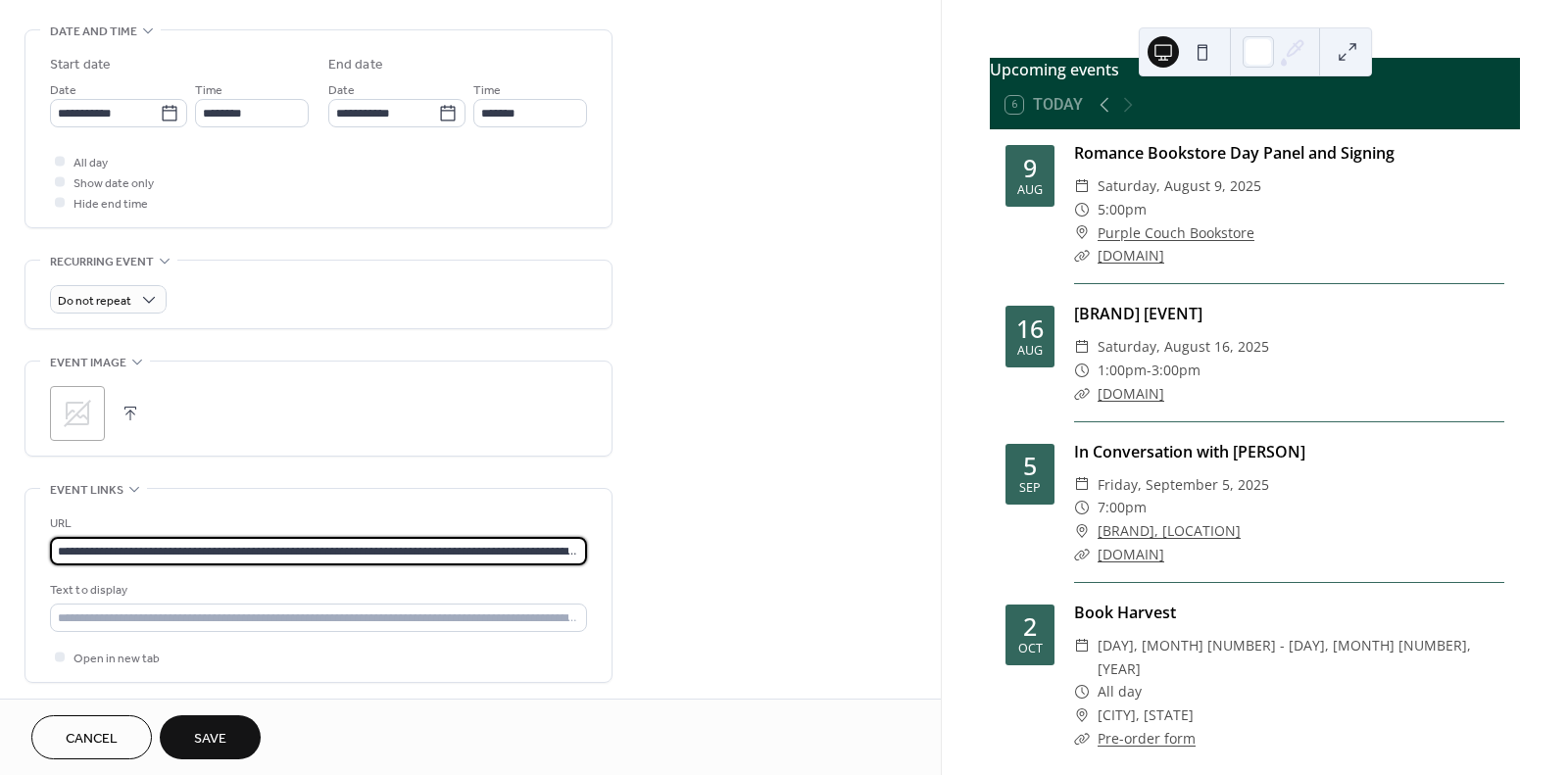 scroll, scrollTop: 0, scrollLeft: 180, axis: horizontal 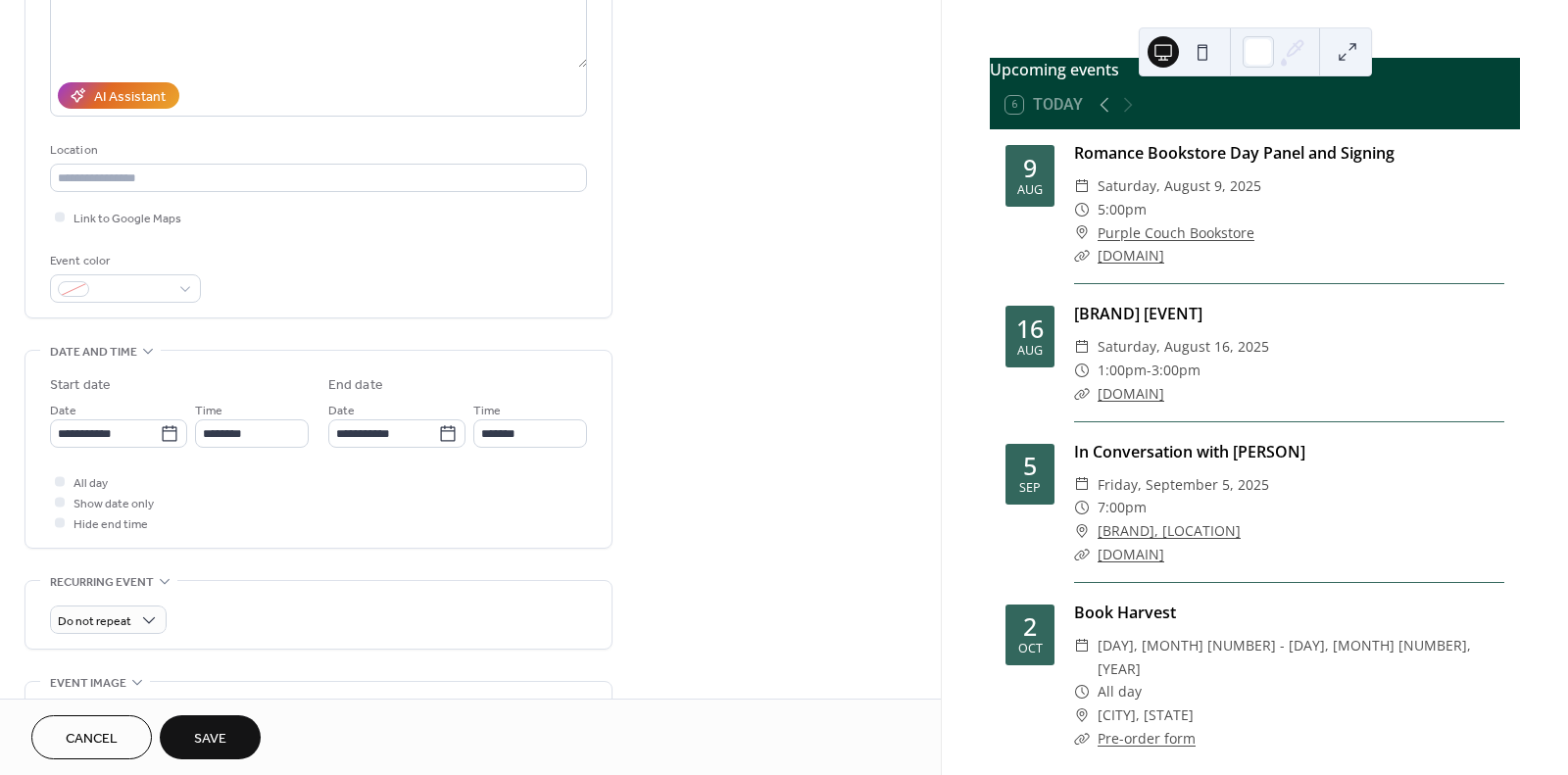 type on "**********" 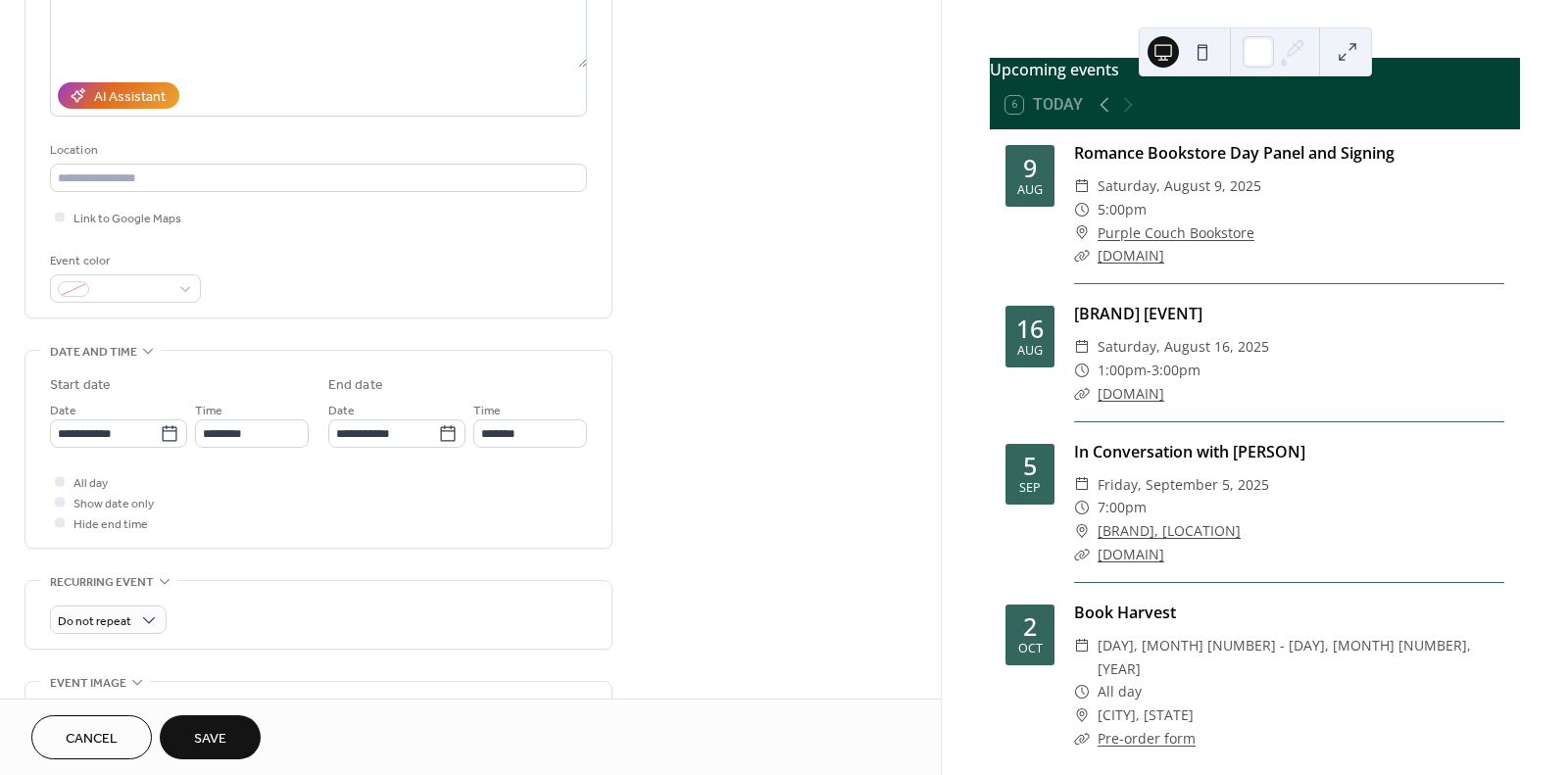 scroll, scrollTop: 0, scrollLeft: 0, axis: both 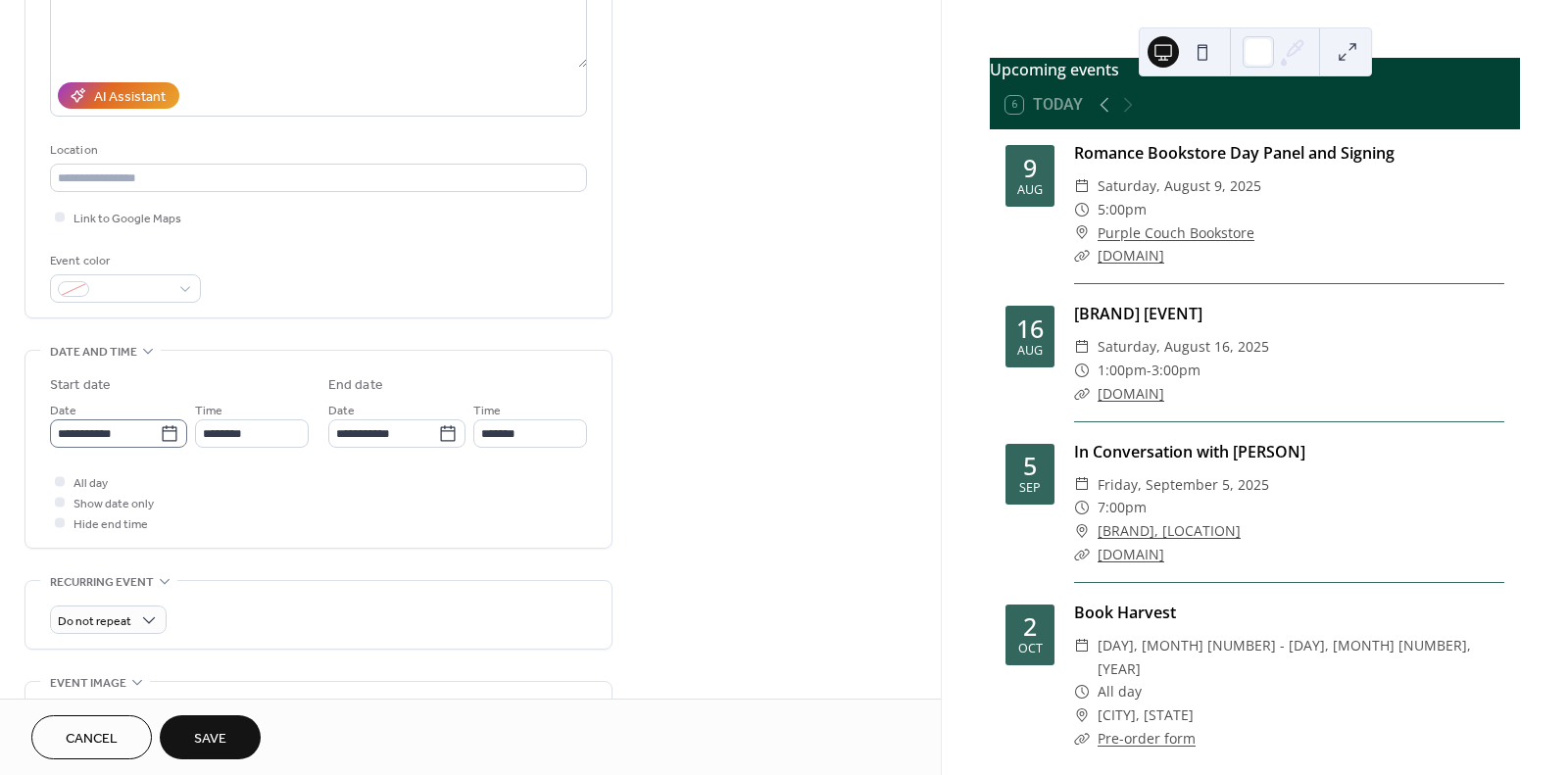 click 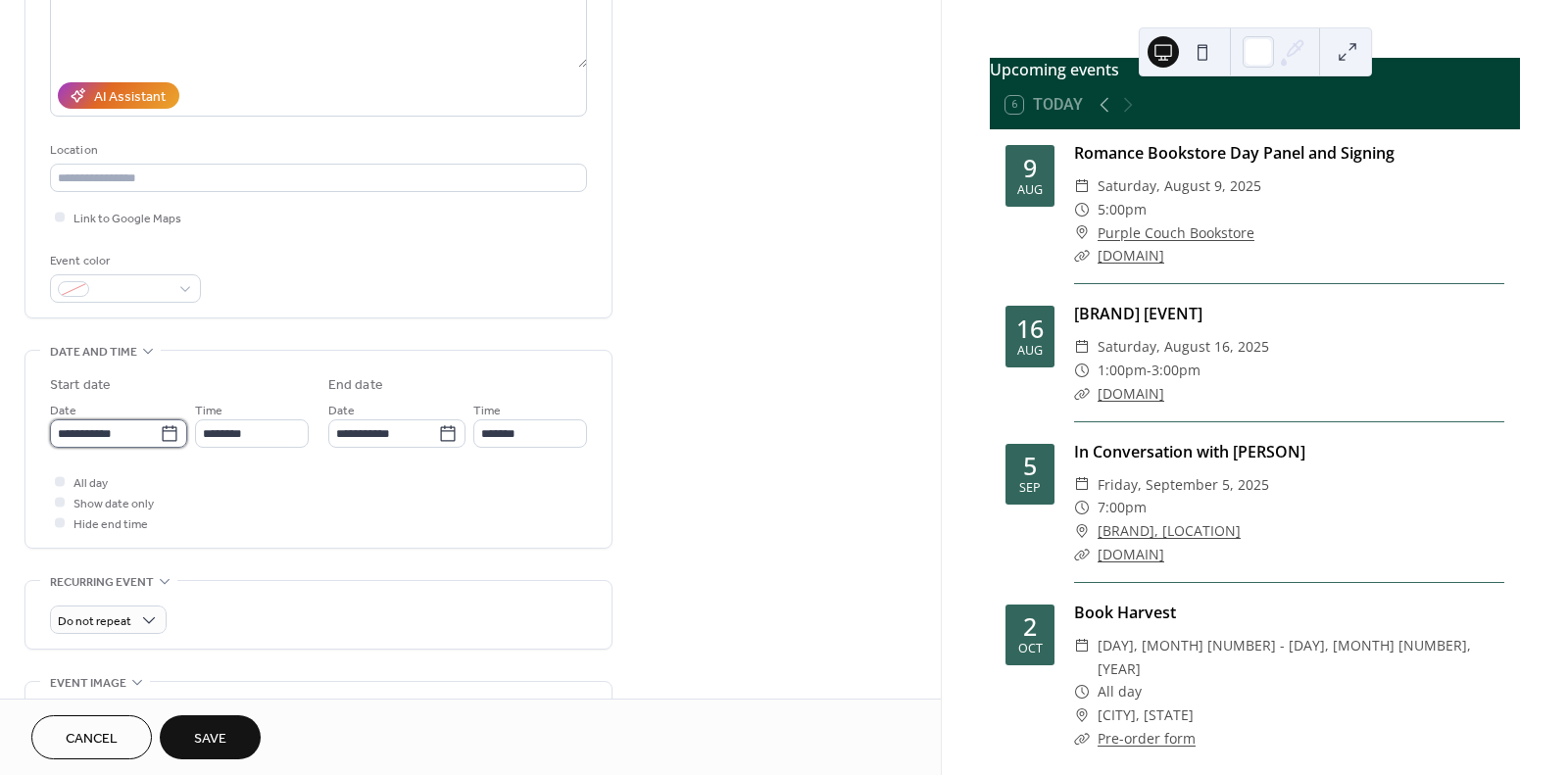 click on "**********" at bounding box center [105, 433] 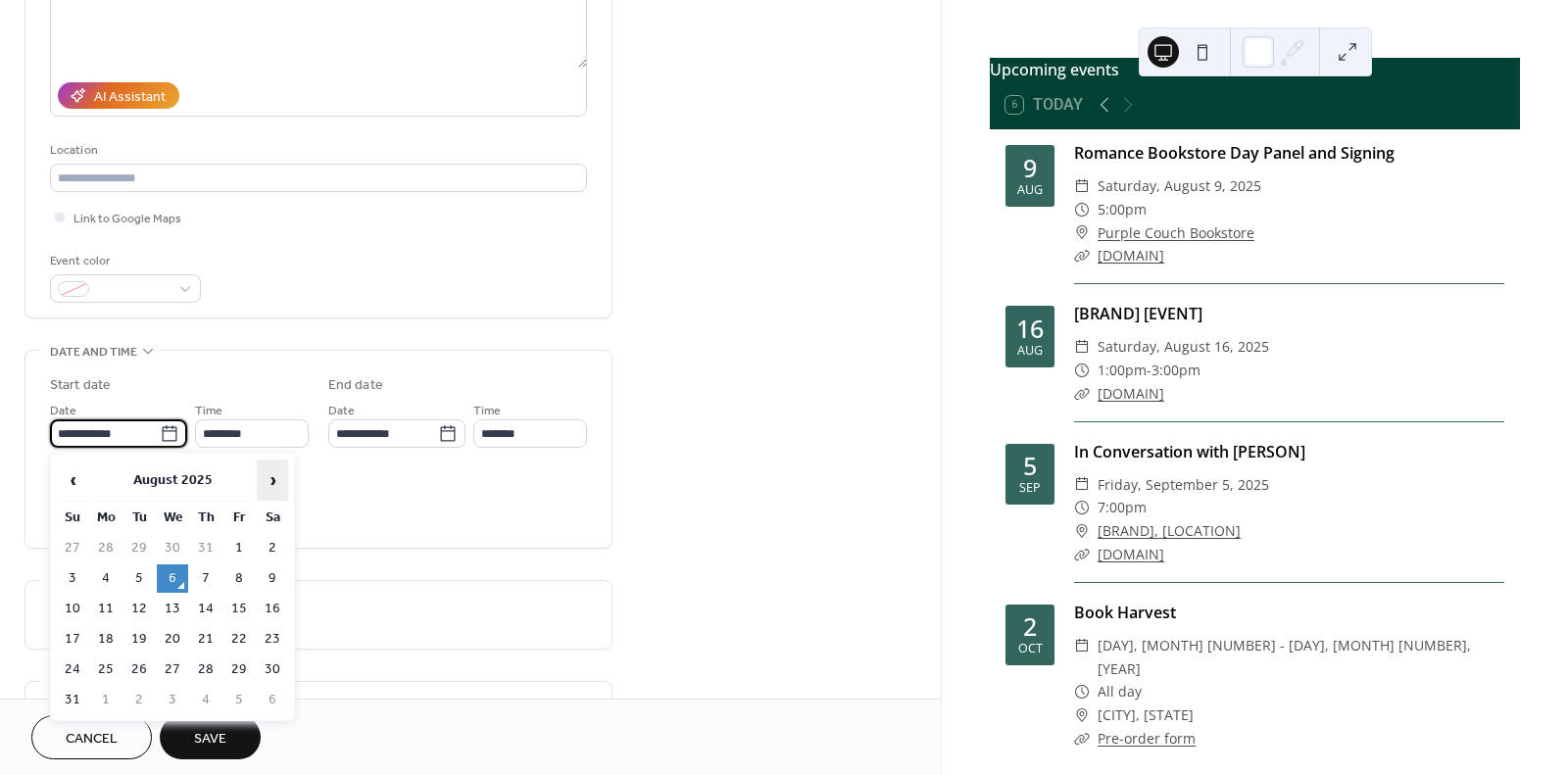 click on "›" at bounding box center (272, 480) 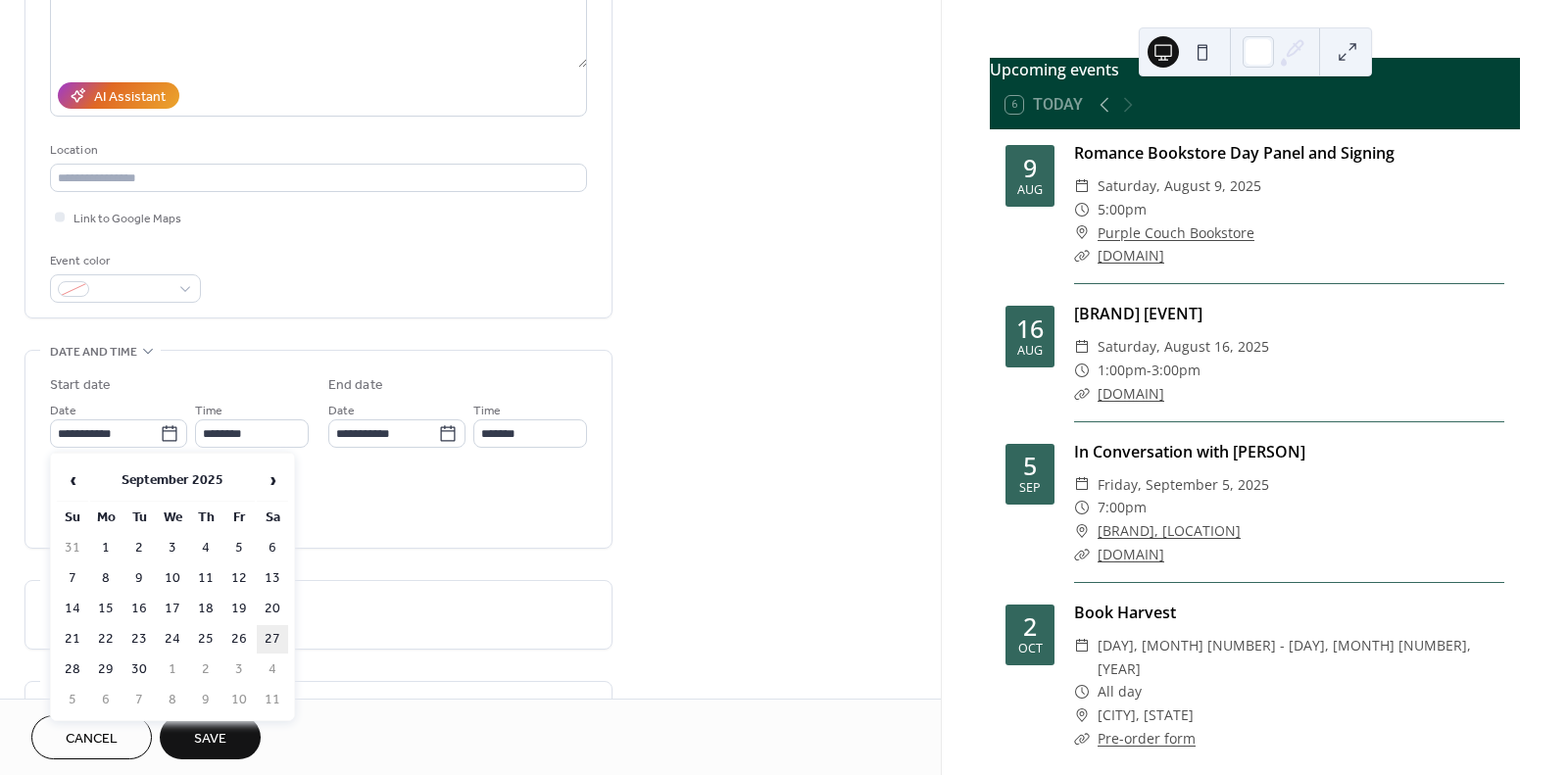 click on "27" at bounding box center (272, 639) 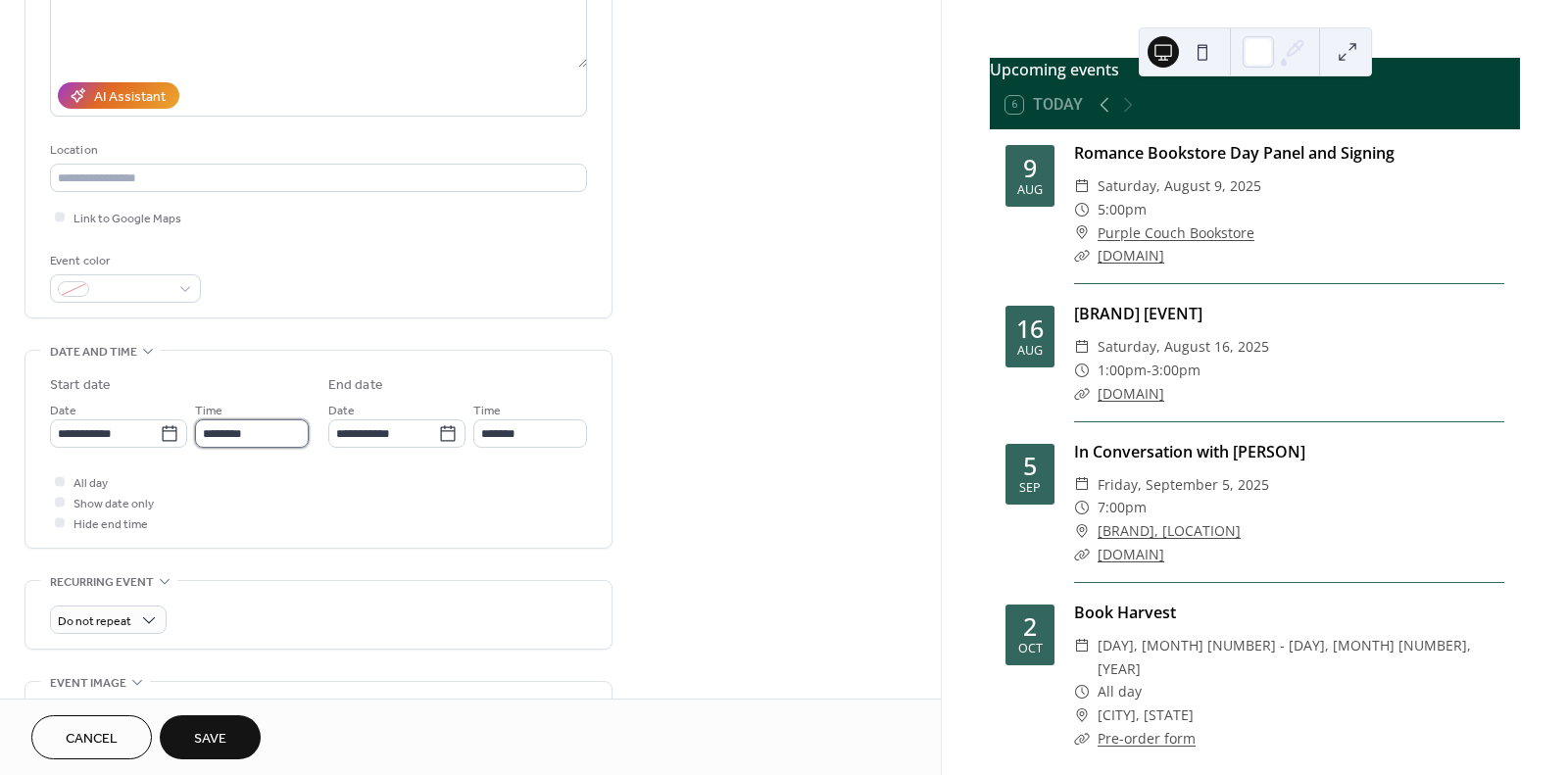 click on "********" at bounding box center [252, 433] 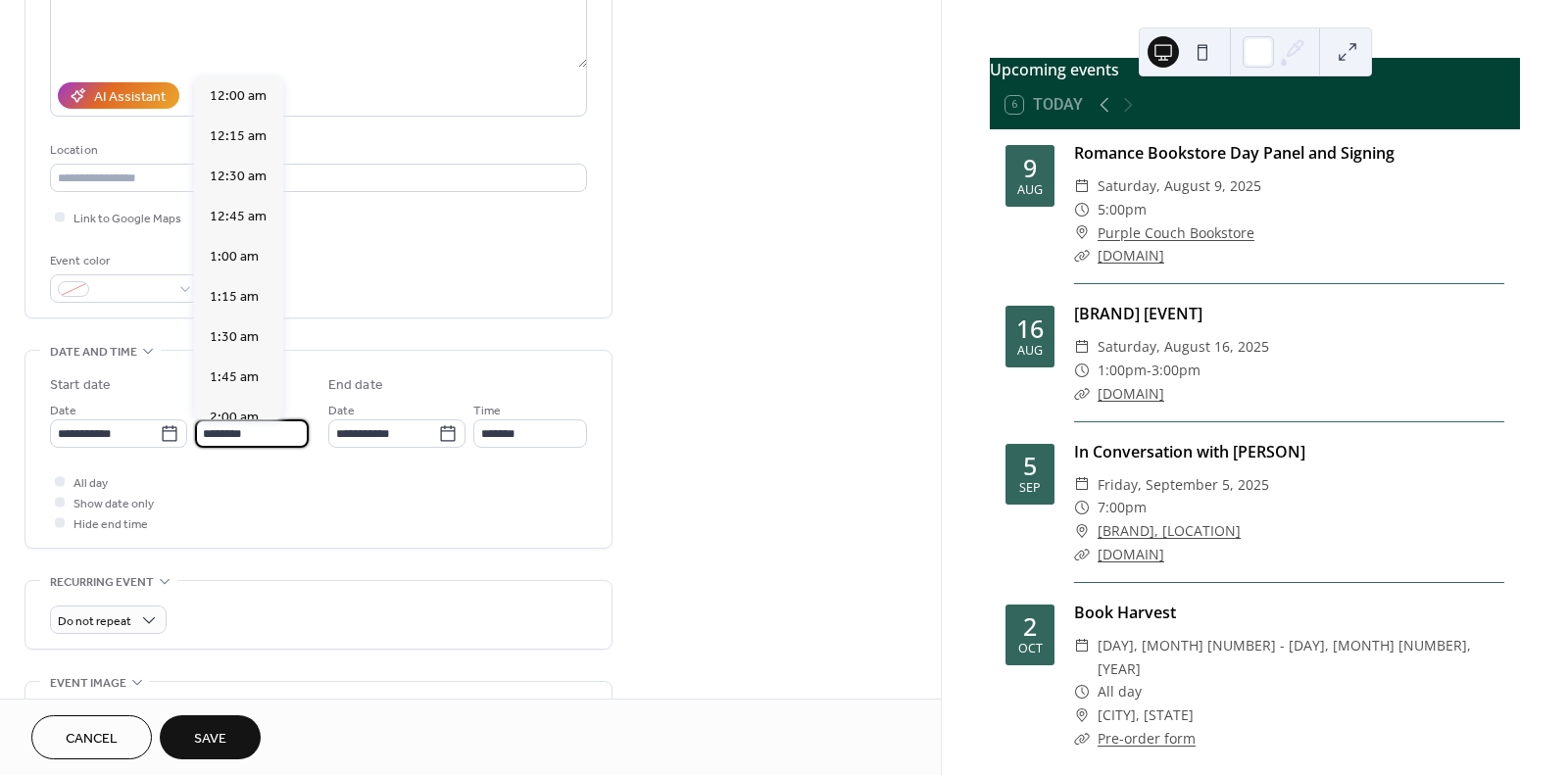 scroll, scrollTop: 1905, scrollLeft: 0, axis: vertical 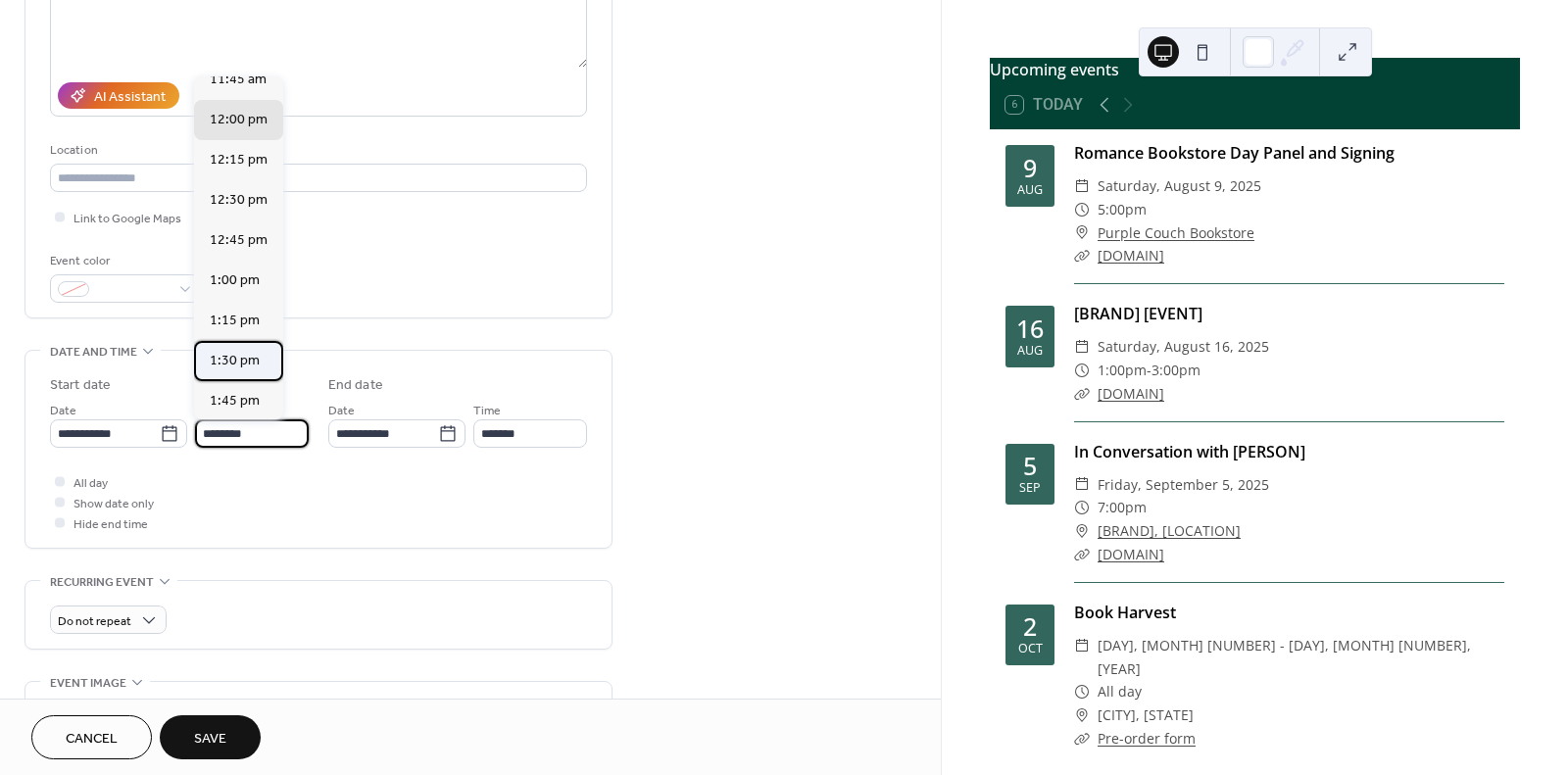 click on "1:30 pm" at bounding box center (238, 361) 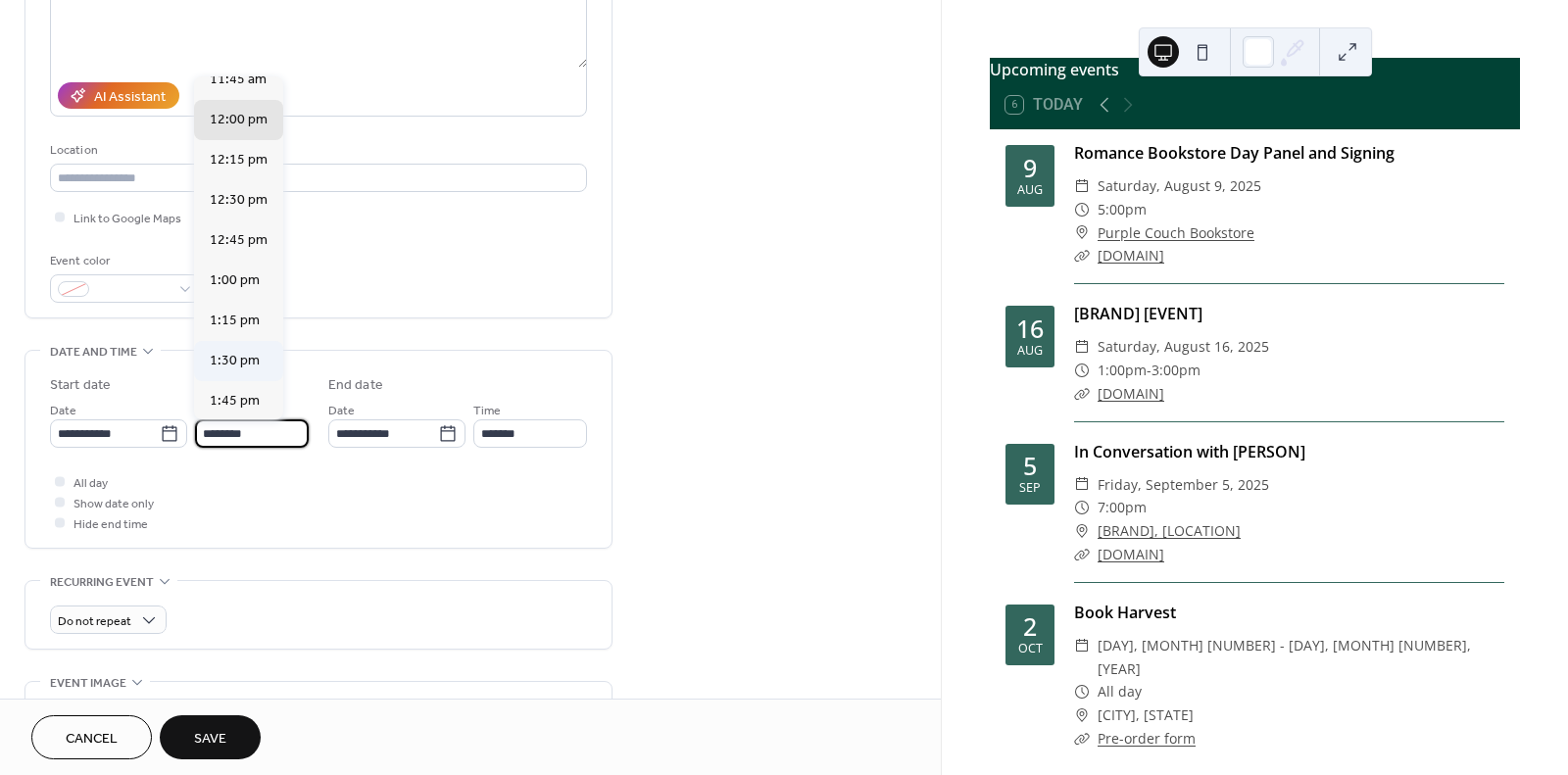 type on "*******" 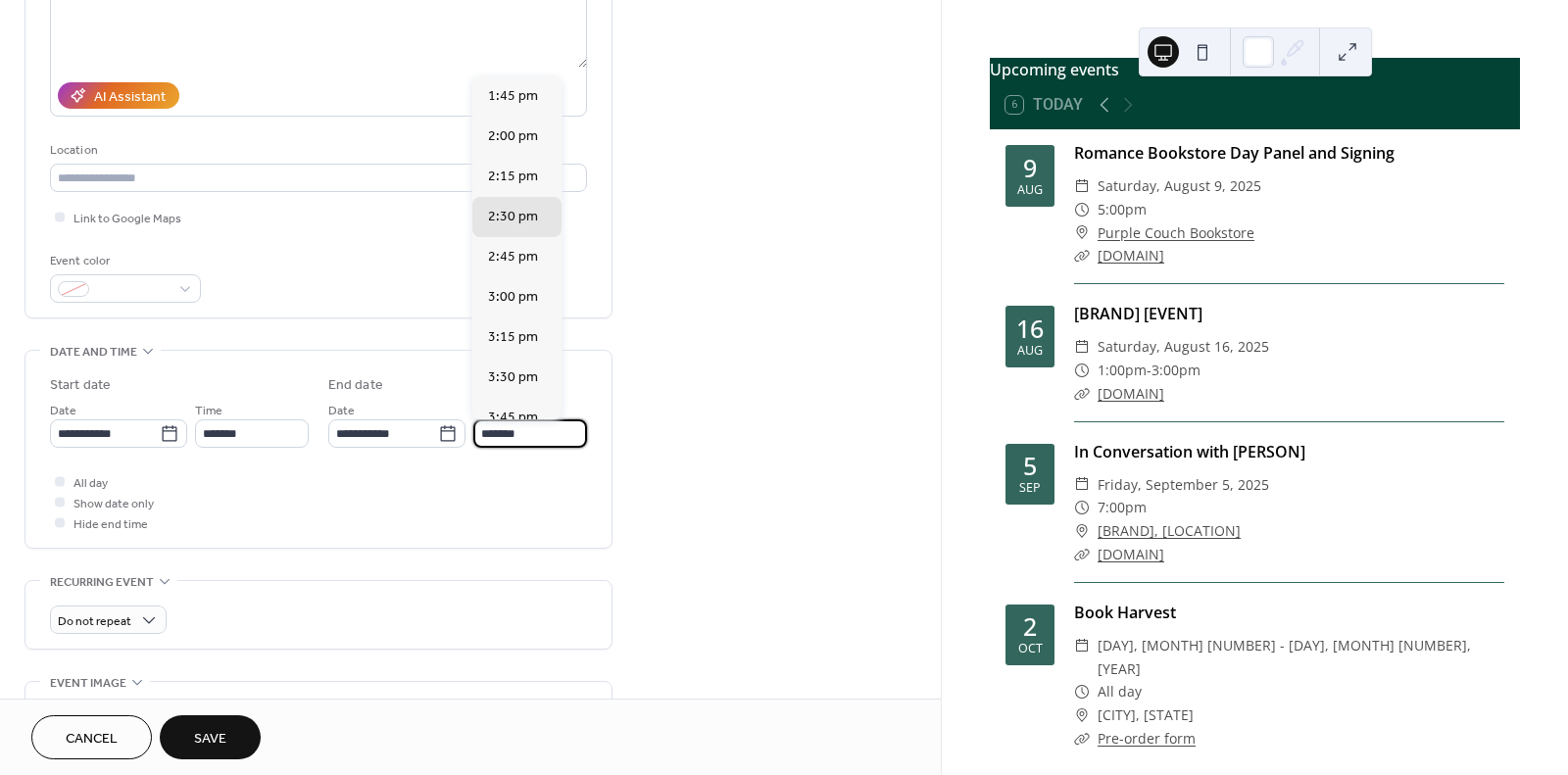 click on "*******" at bounding box center [530, 433] 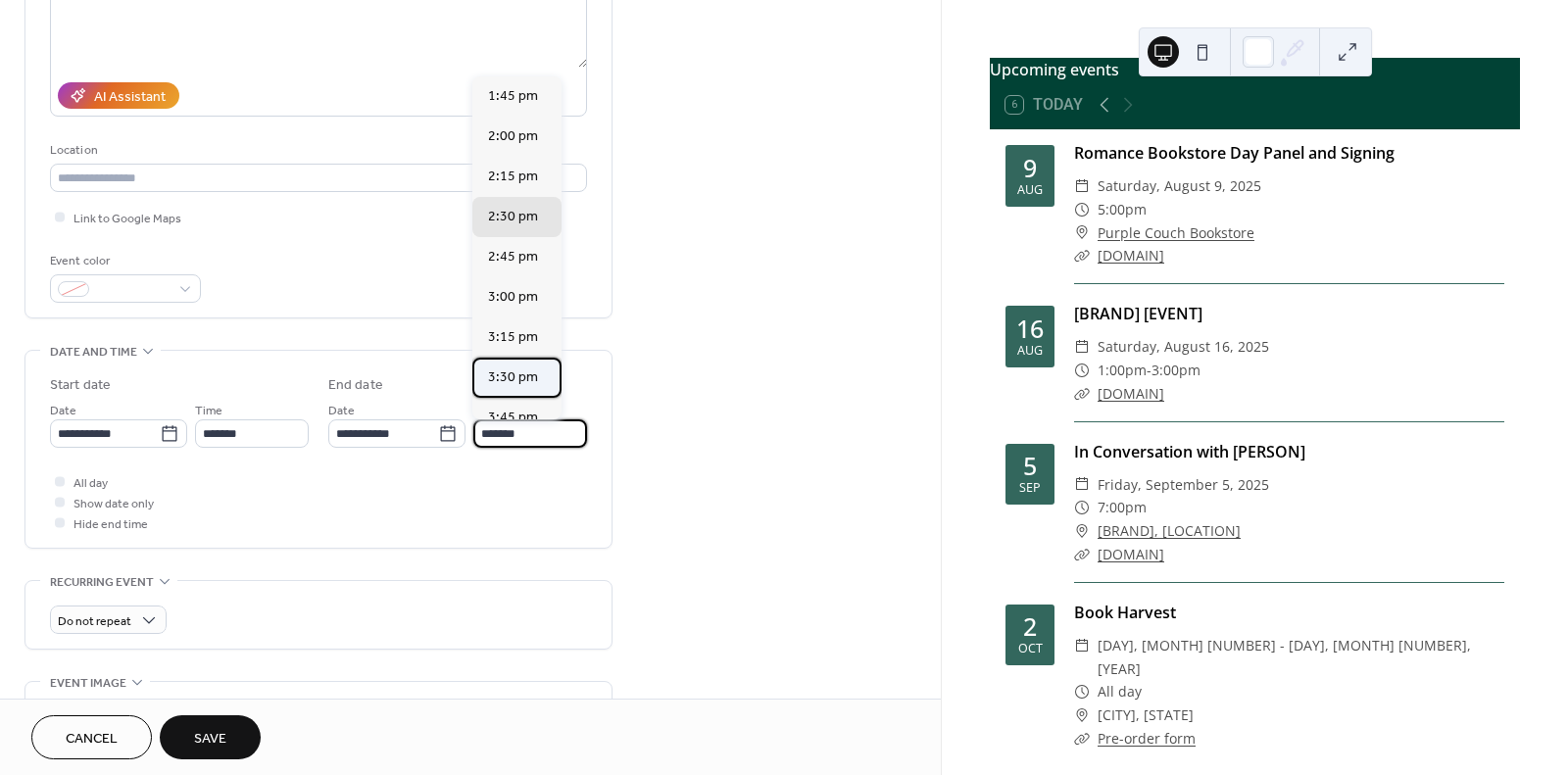 click on "3:30 pm" at bounding box center [513, 377] 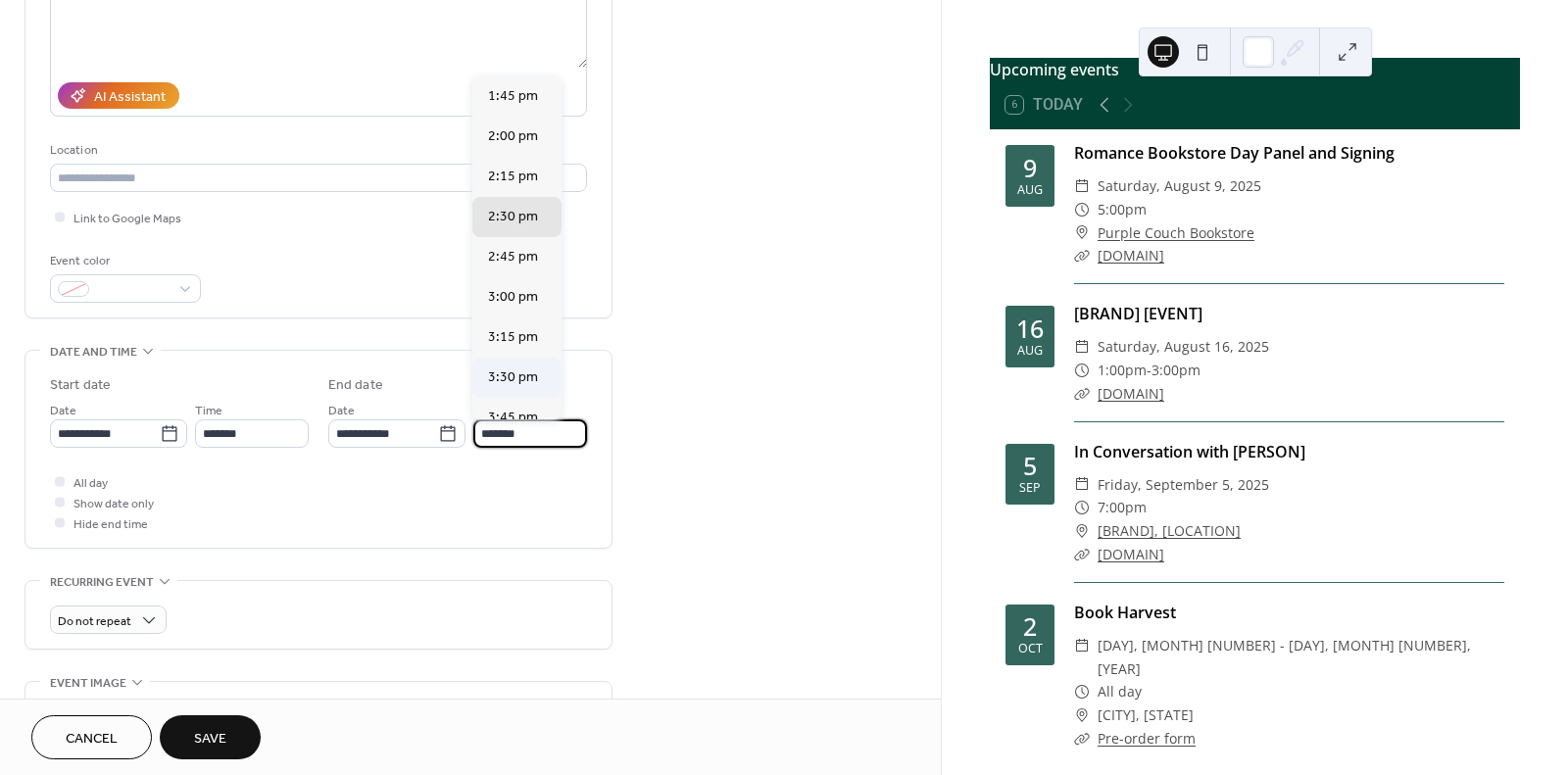 type on "*******" 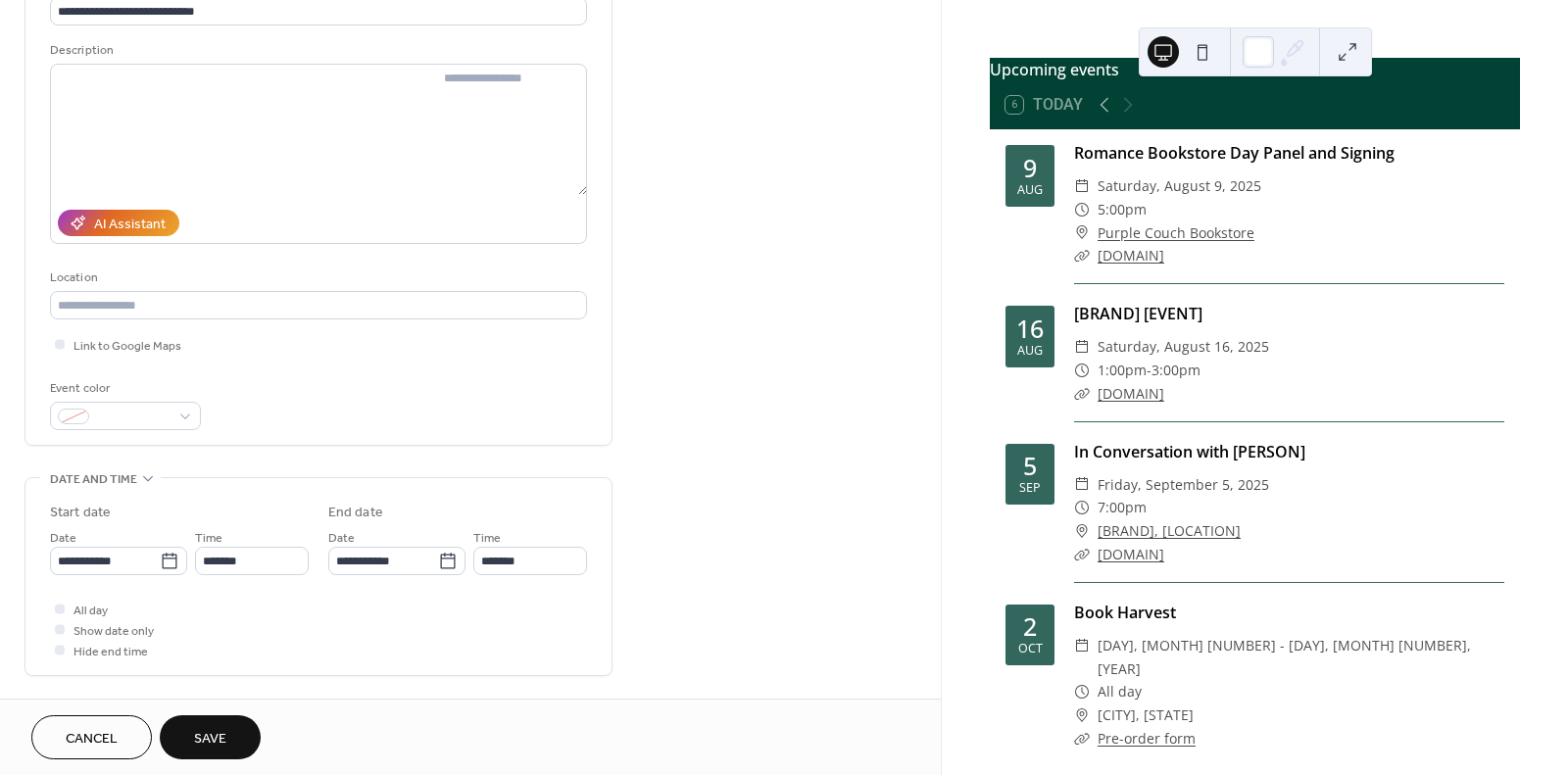 scroll, scrollTop: 161, scrollLeft: 0, axis: vertical 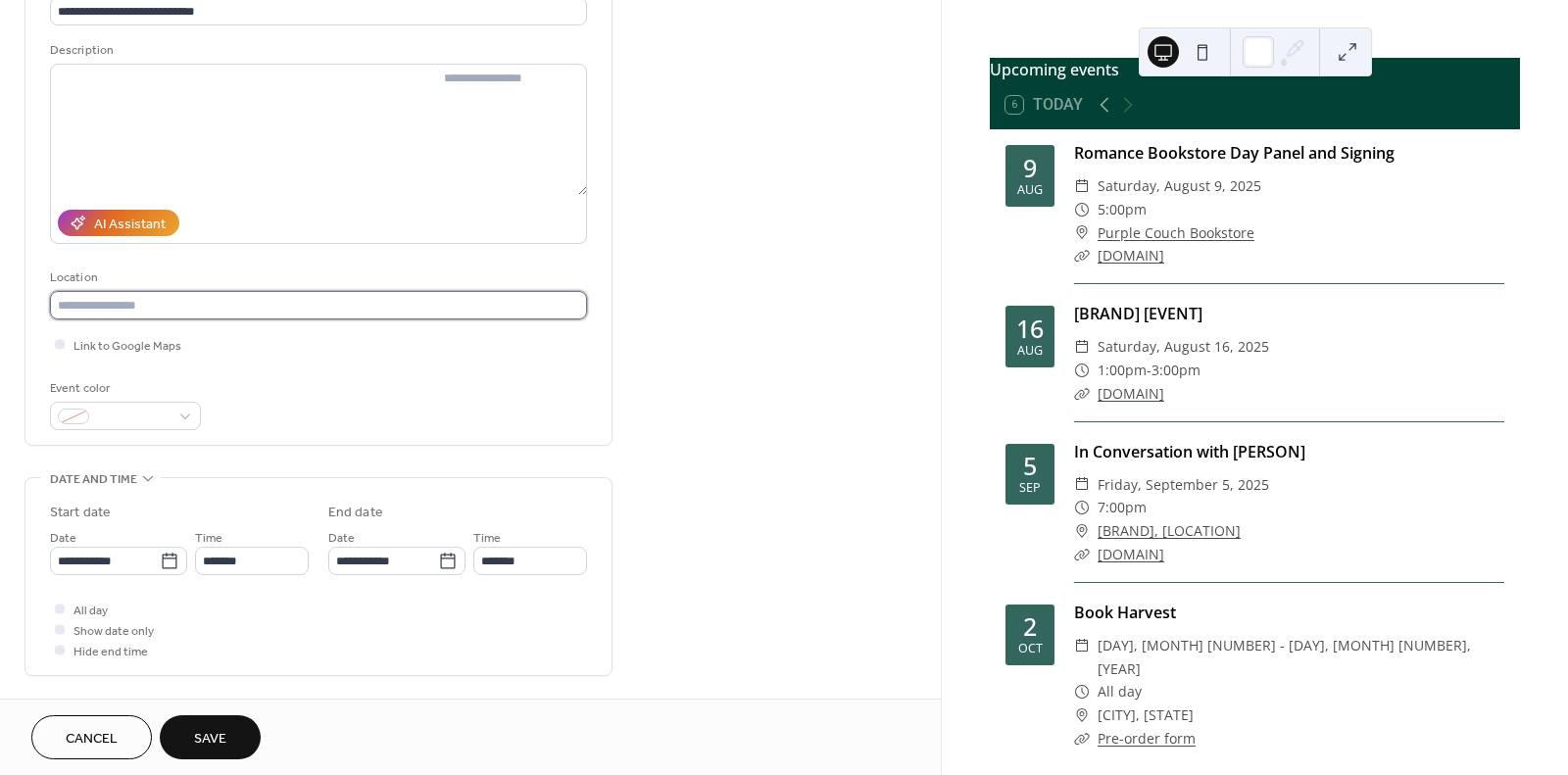 click at bounding box center [318, 305] 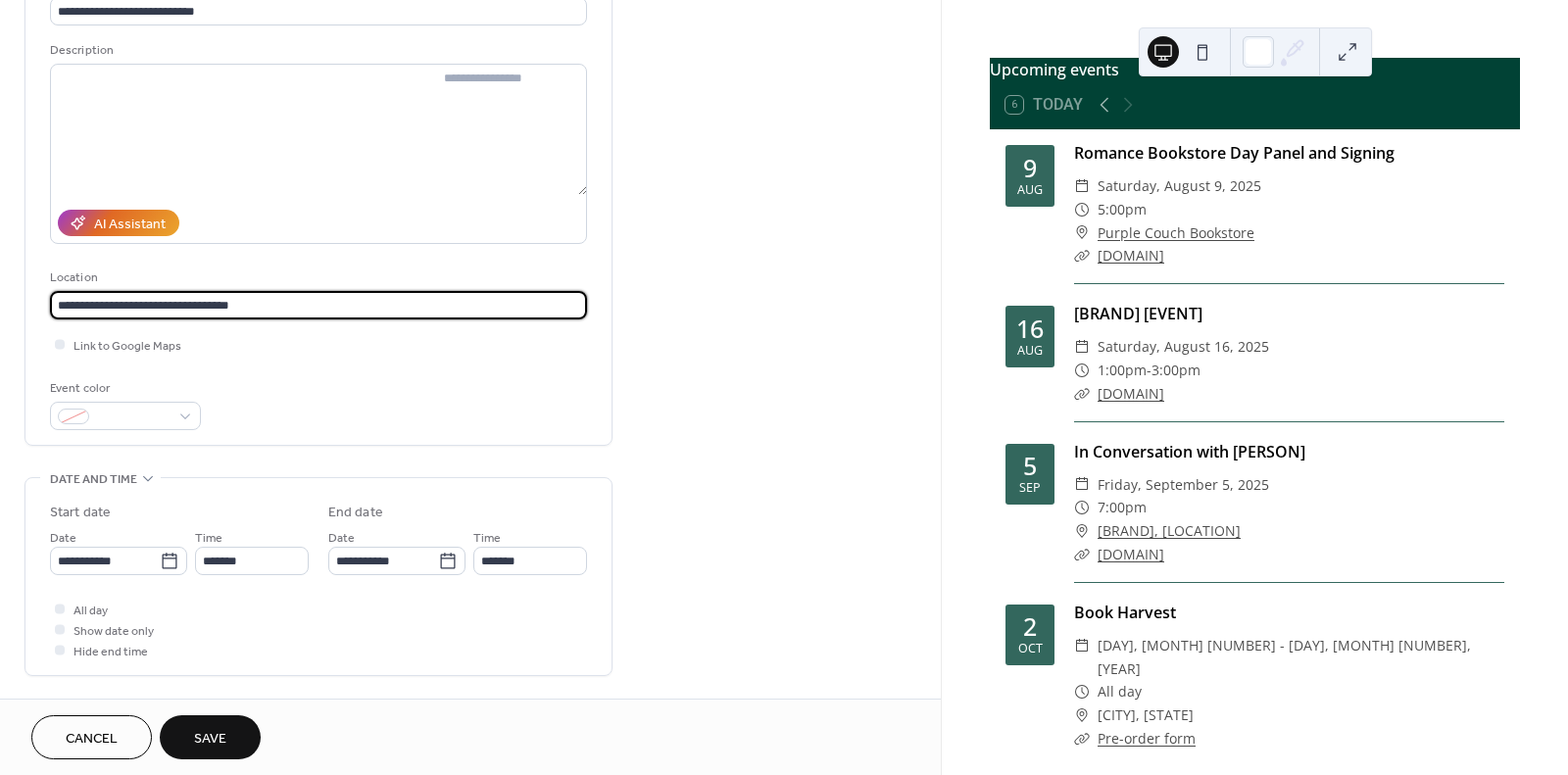 type on "**********" 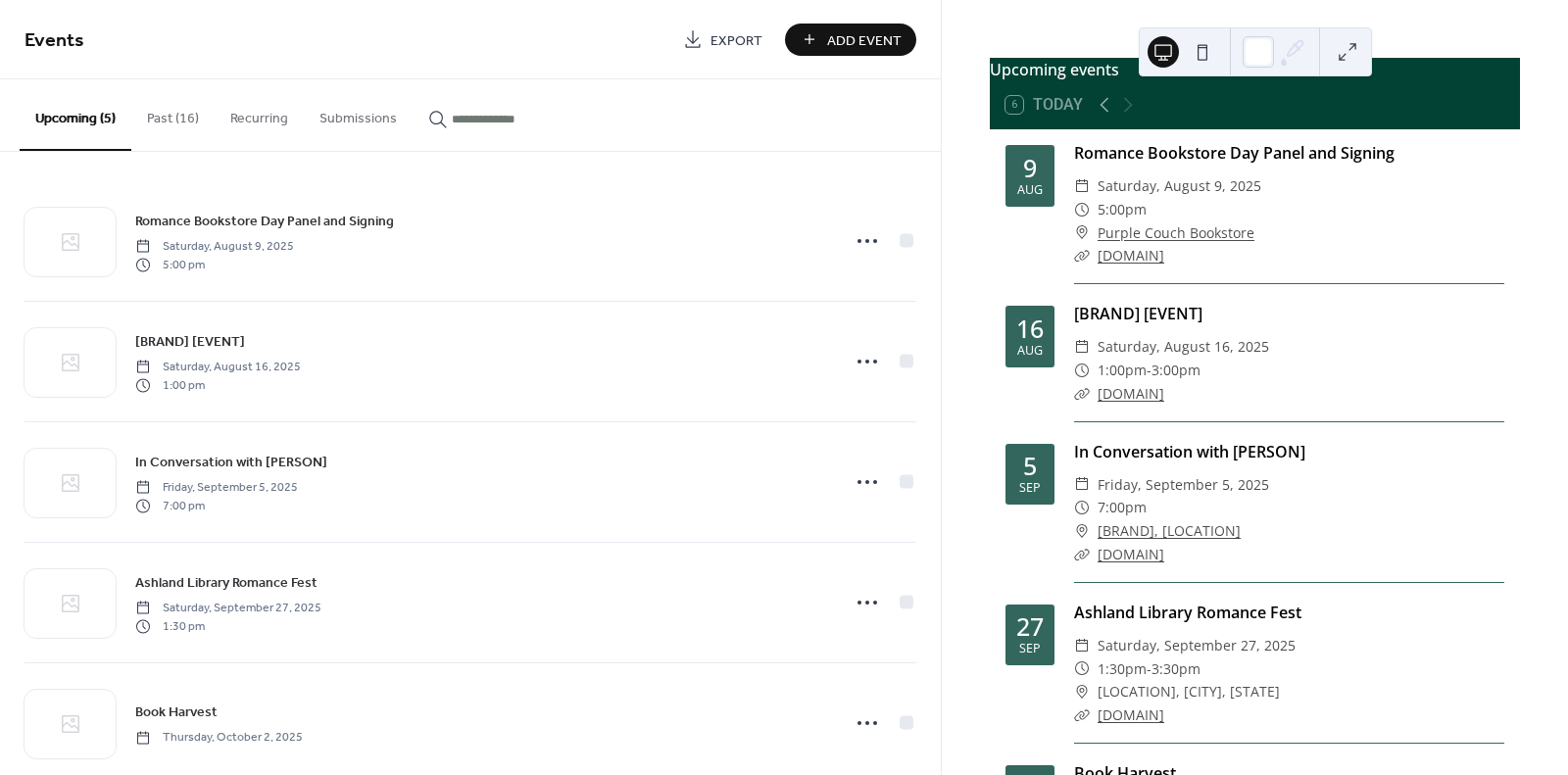 scroll, scrollTop: 98, scrollLeft: 0, axis: vertical 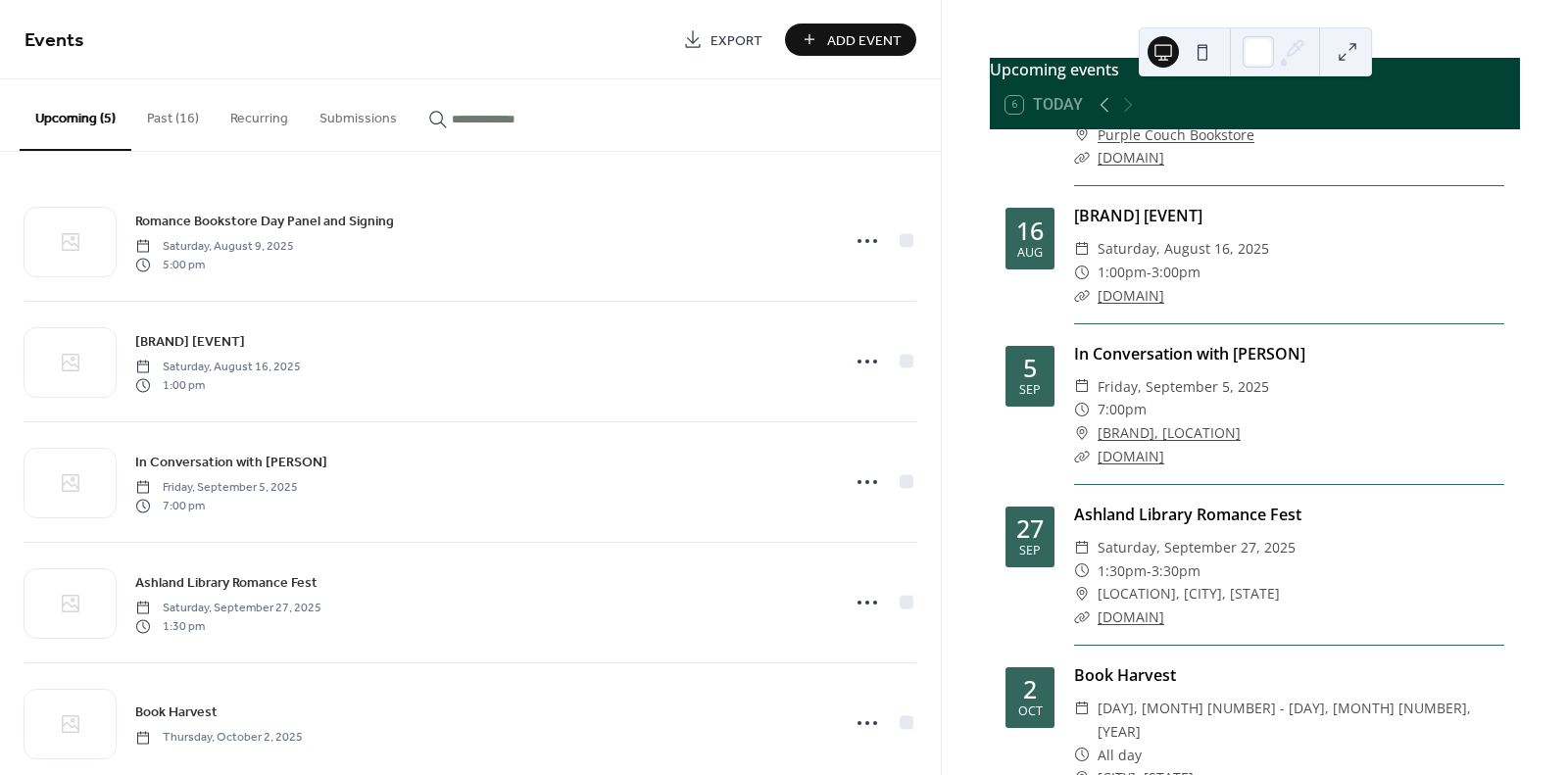 click on "[LOCATION], [CITY], [STATE]" at bounding box center [1189, 594] 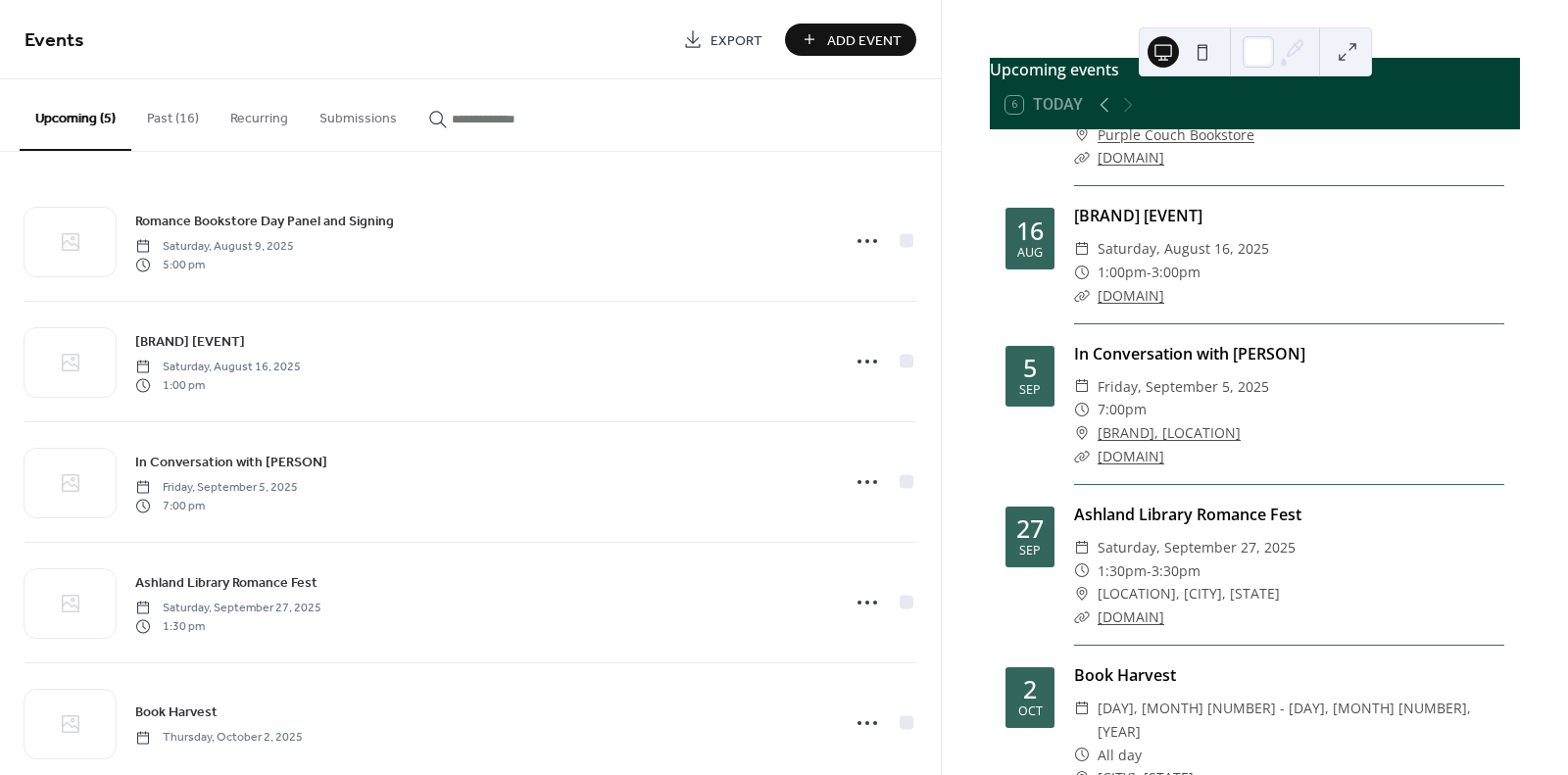 click on "[DOMAIN]" at bounding box center [1131, 616] 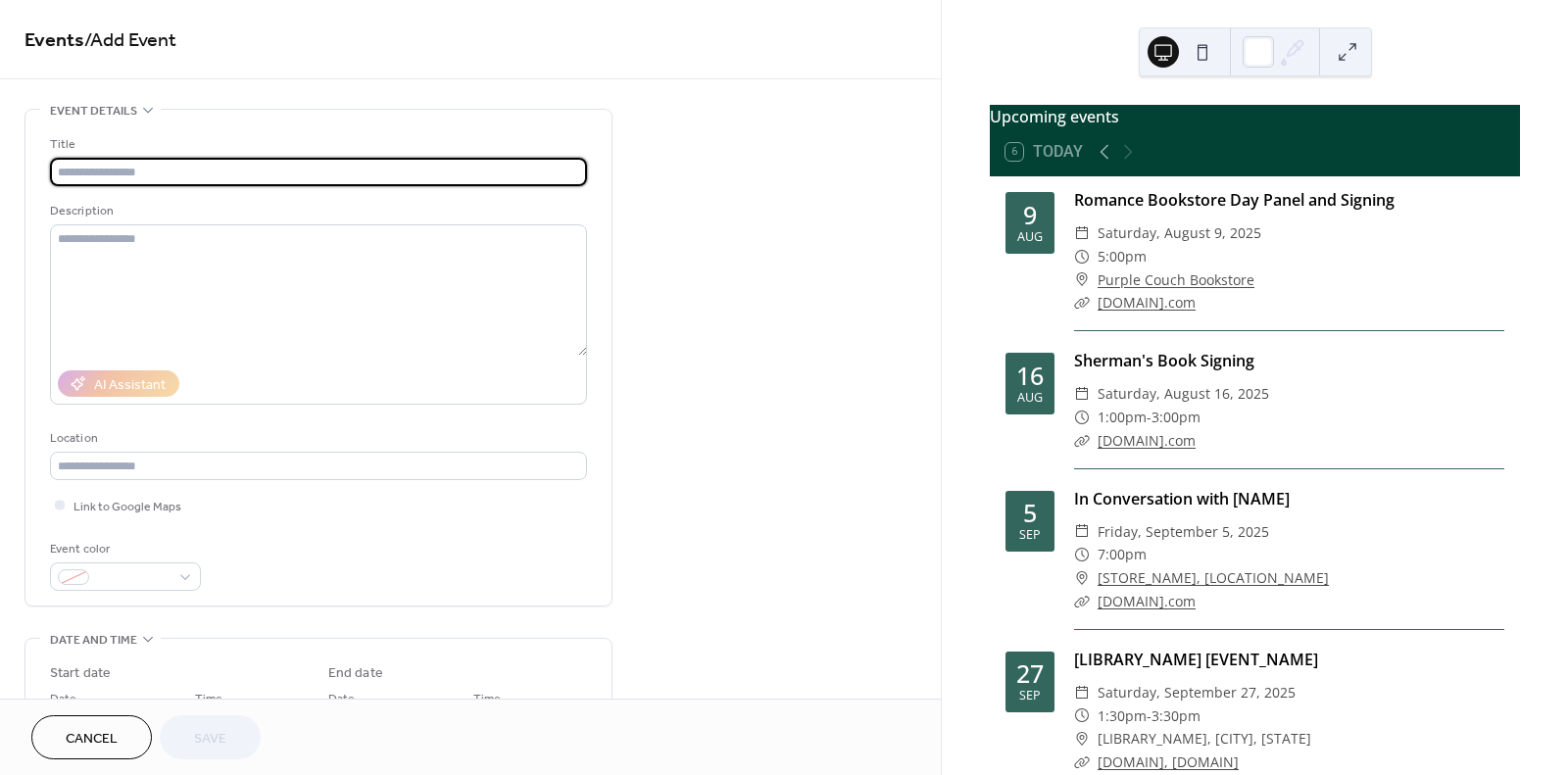 scroll, scrollTop: 0, scrollLeft: 0, axis: both 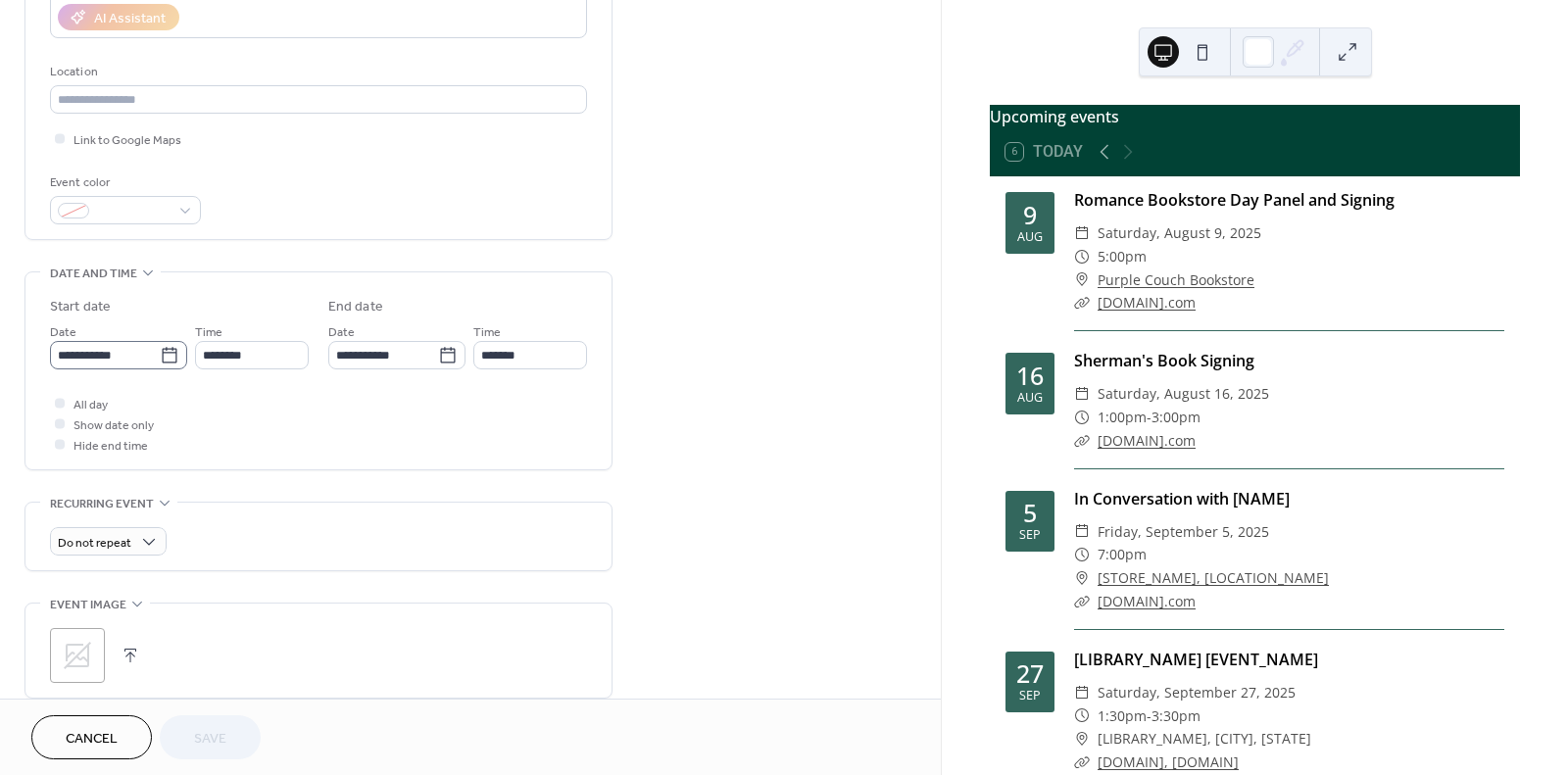 click 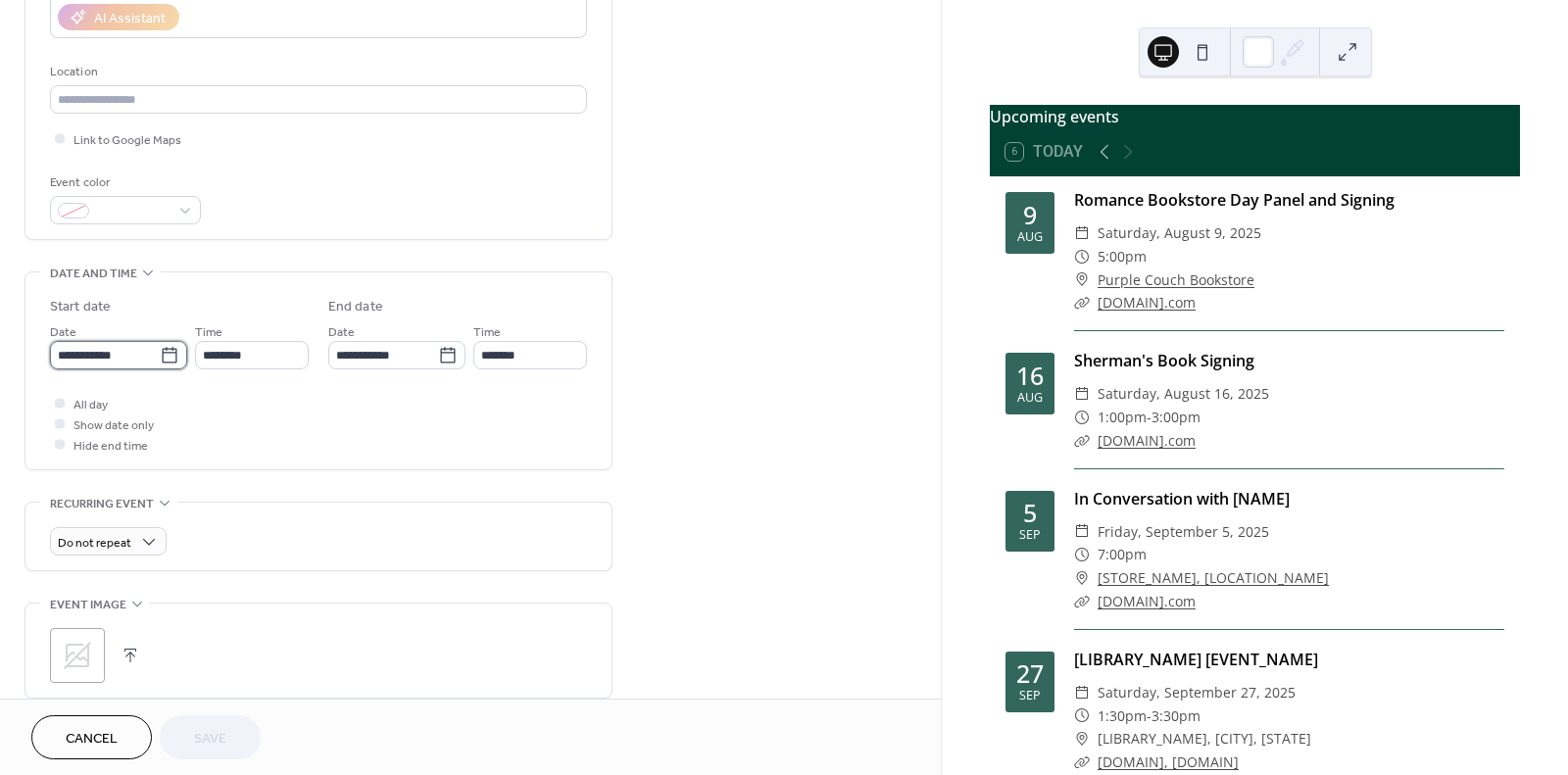 click on "**********" at bounding box center [105, 355] 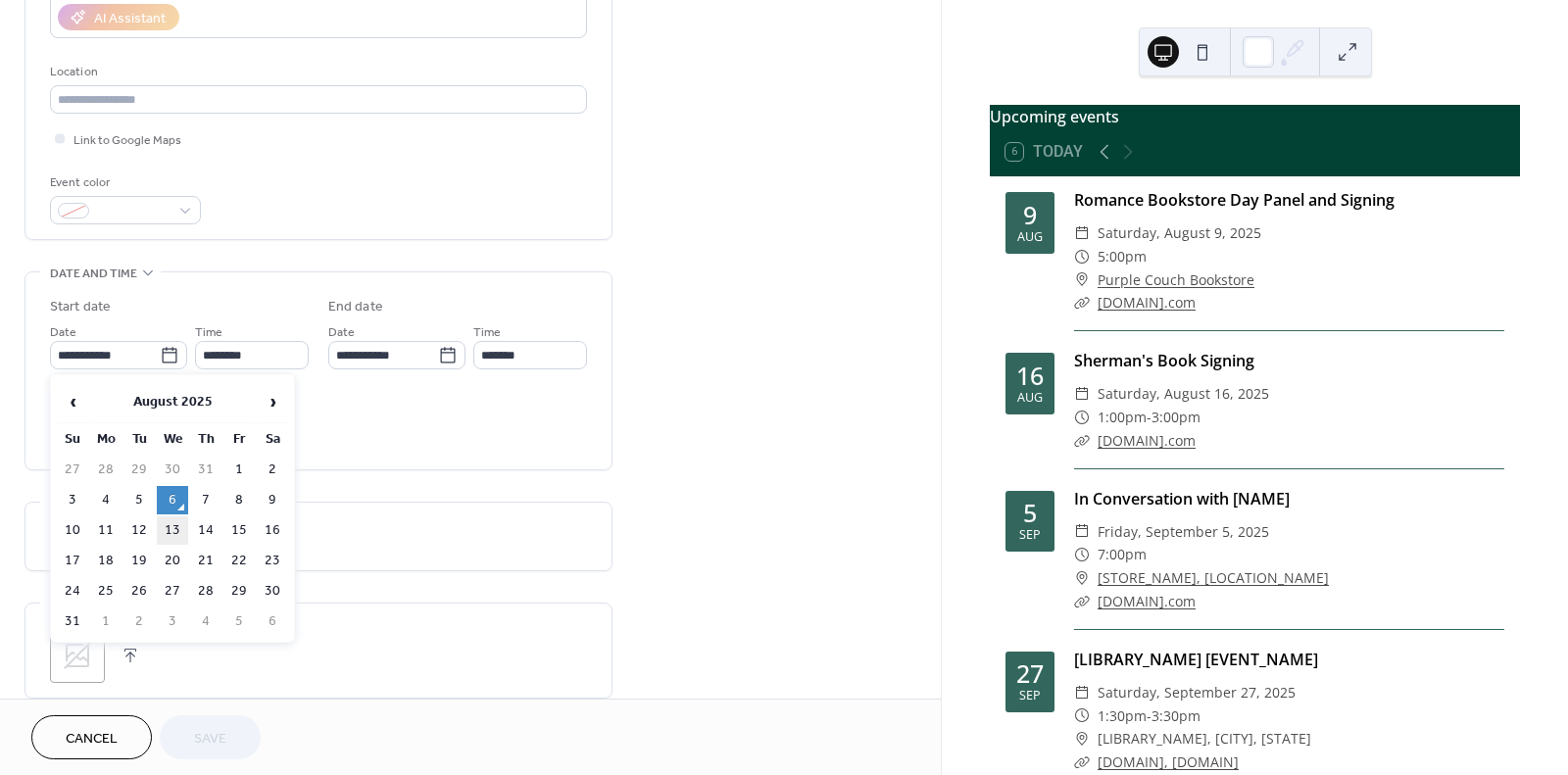 click on "13" at bounding box center [172, 530] 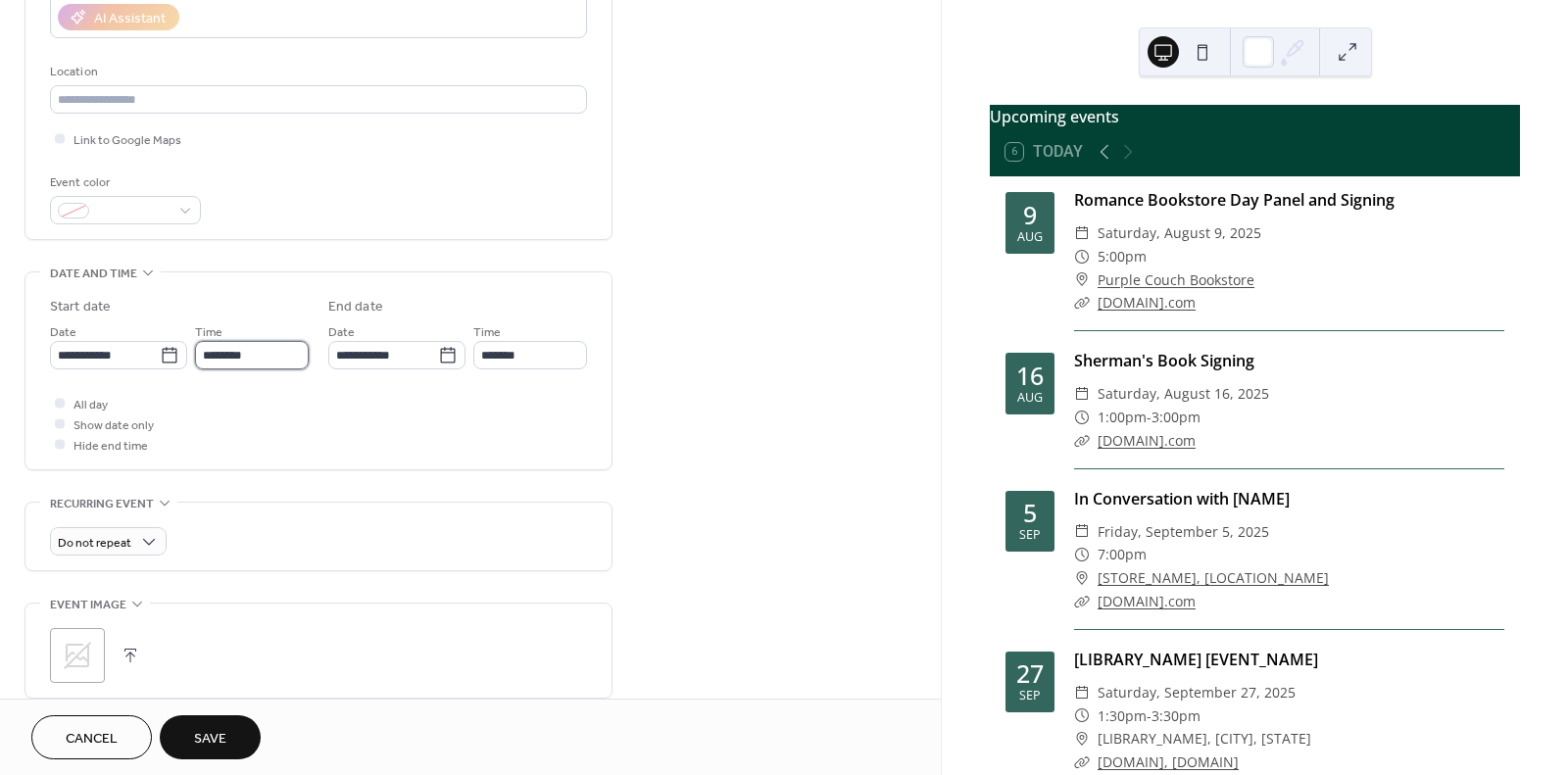 click on "********" at bounding box center (252, 355) 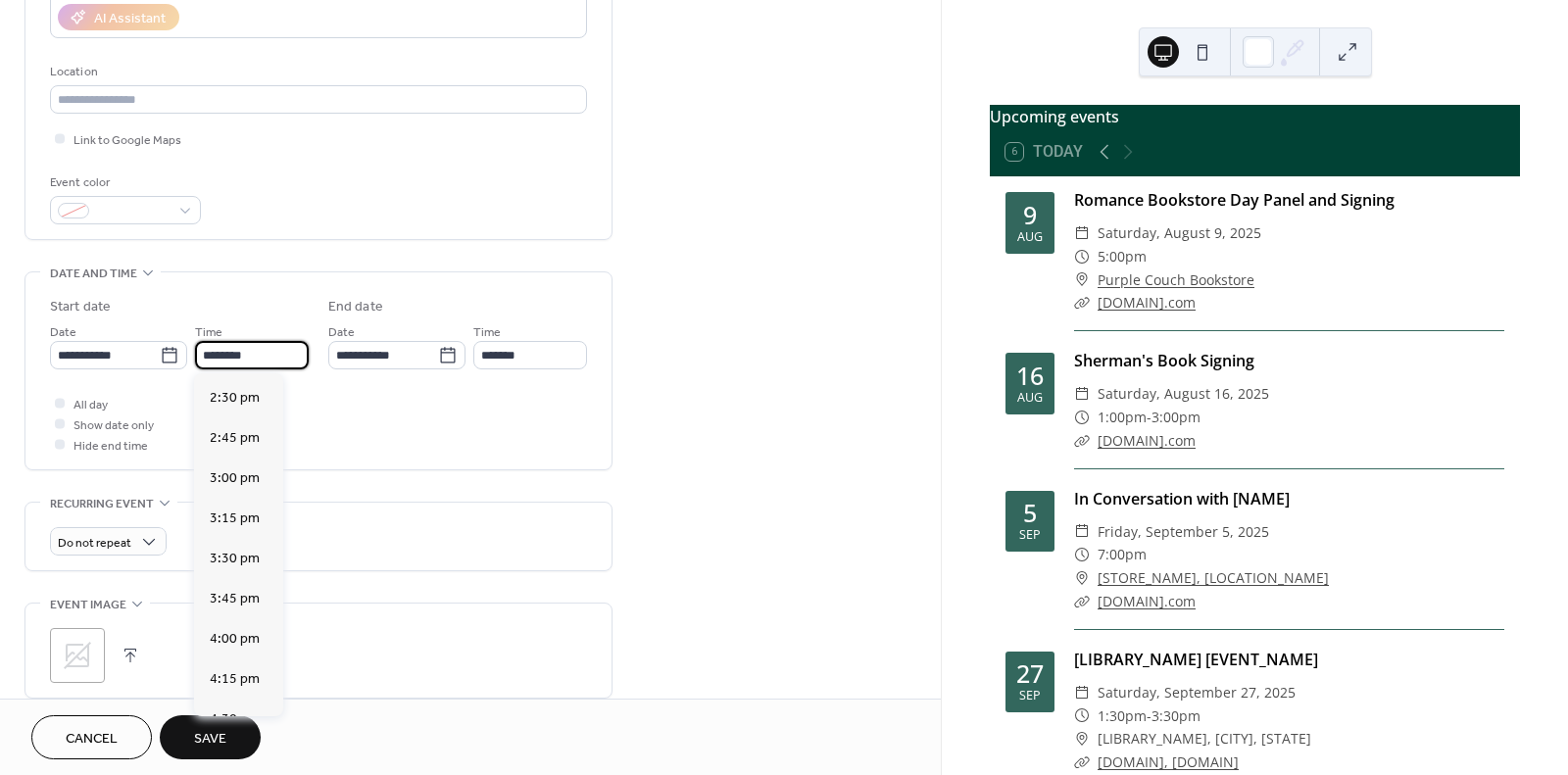 scroll, scrollTop: 2338, scrollLeft: 0, axis: vertical 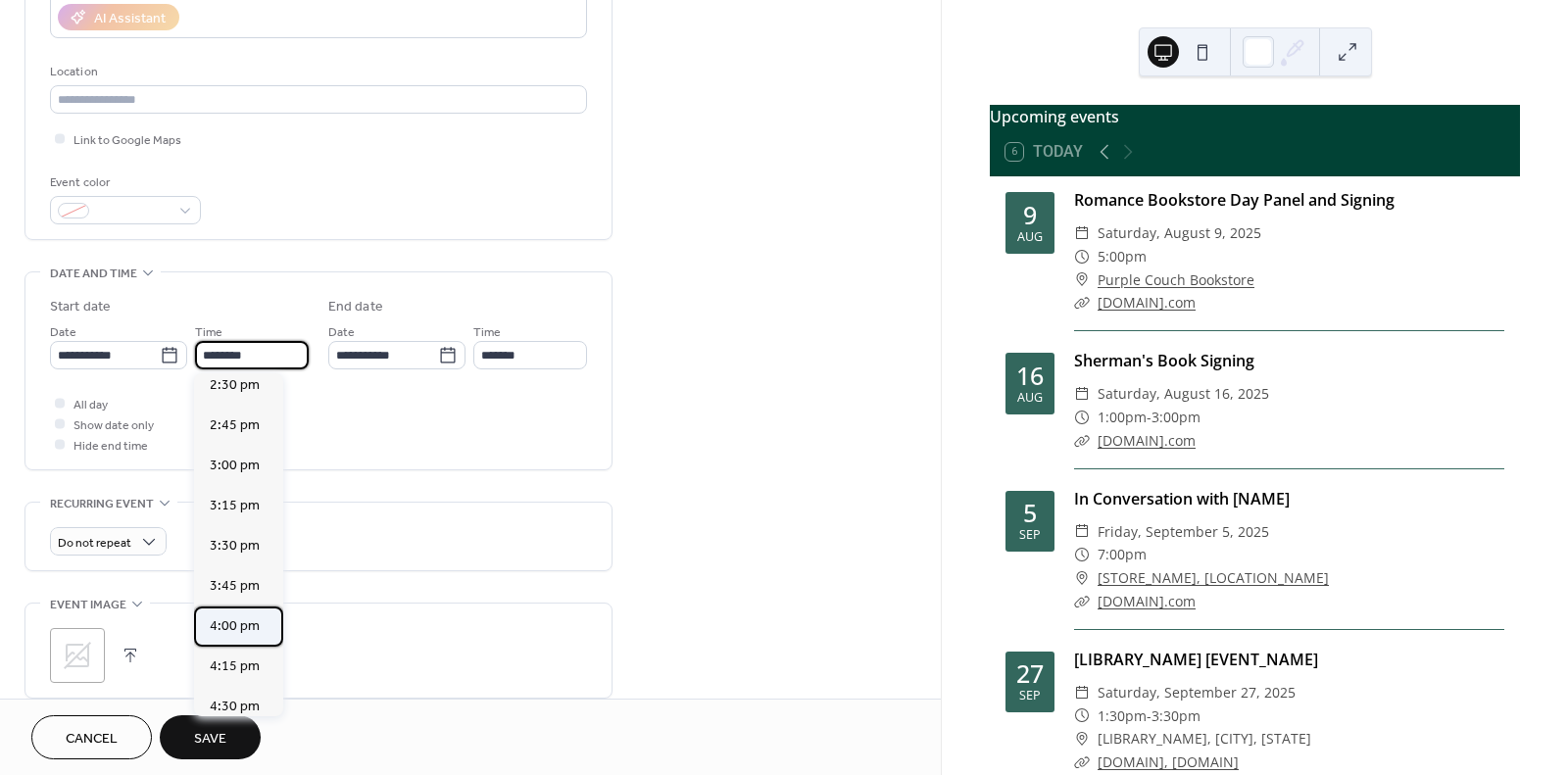 click on "4:00 pm" at bounding box center [234, 626] 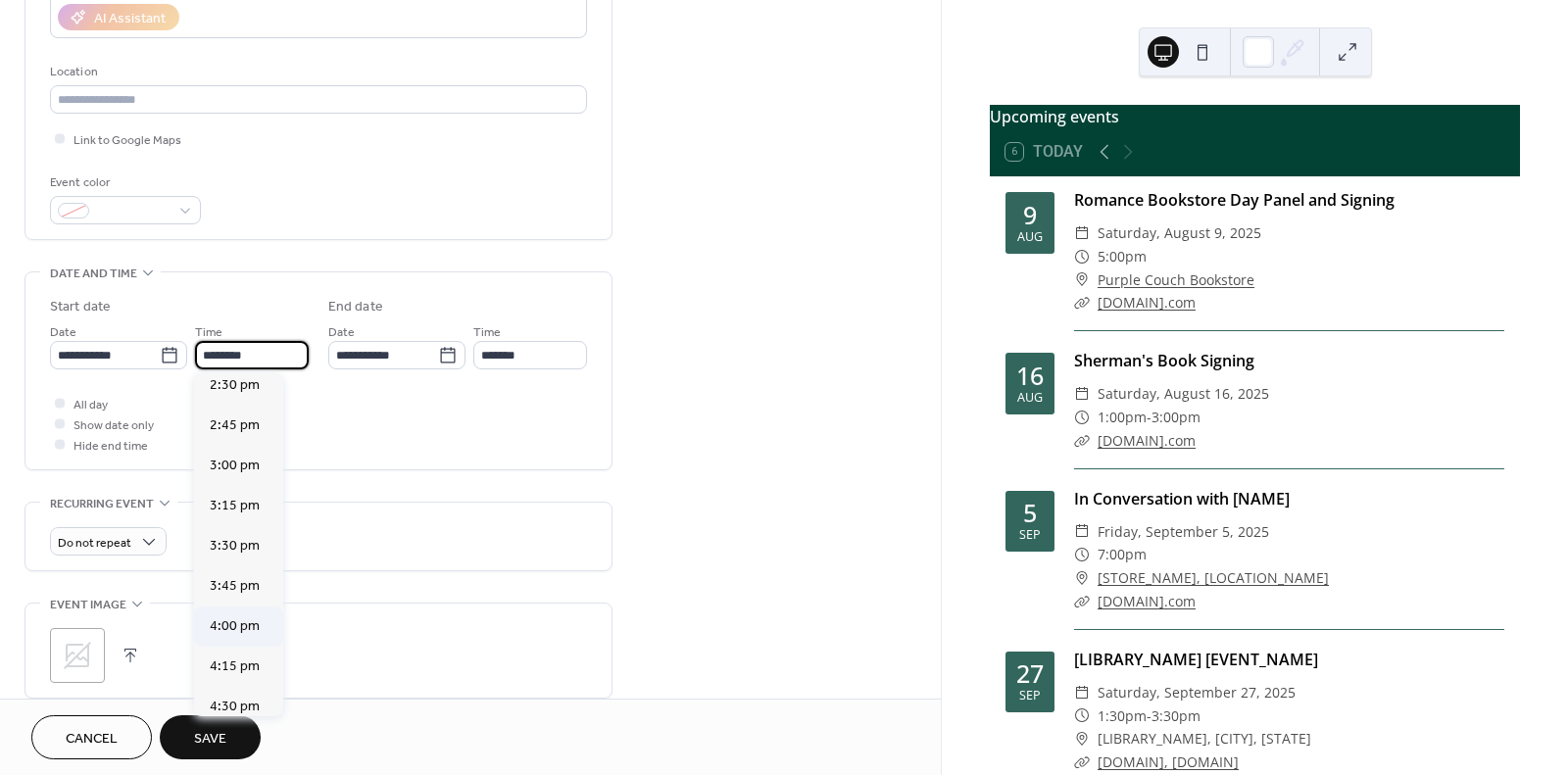 type on "*******" 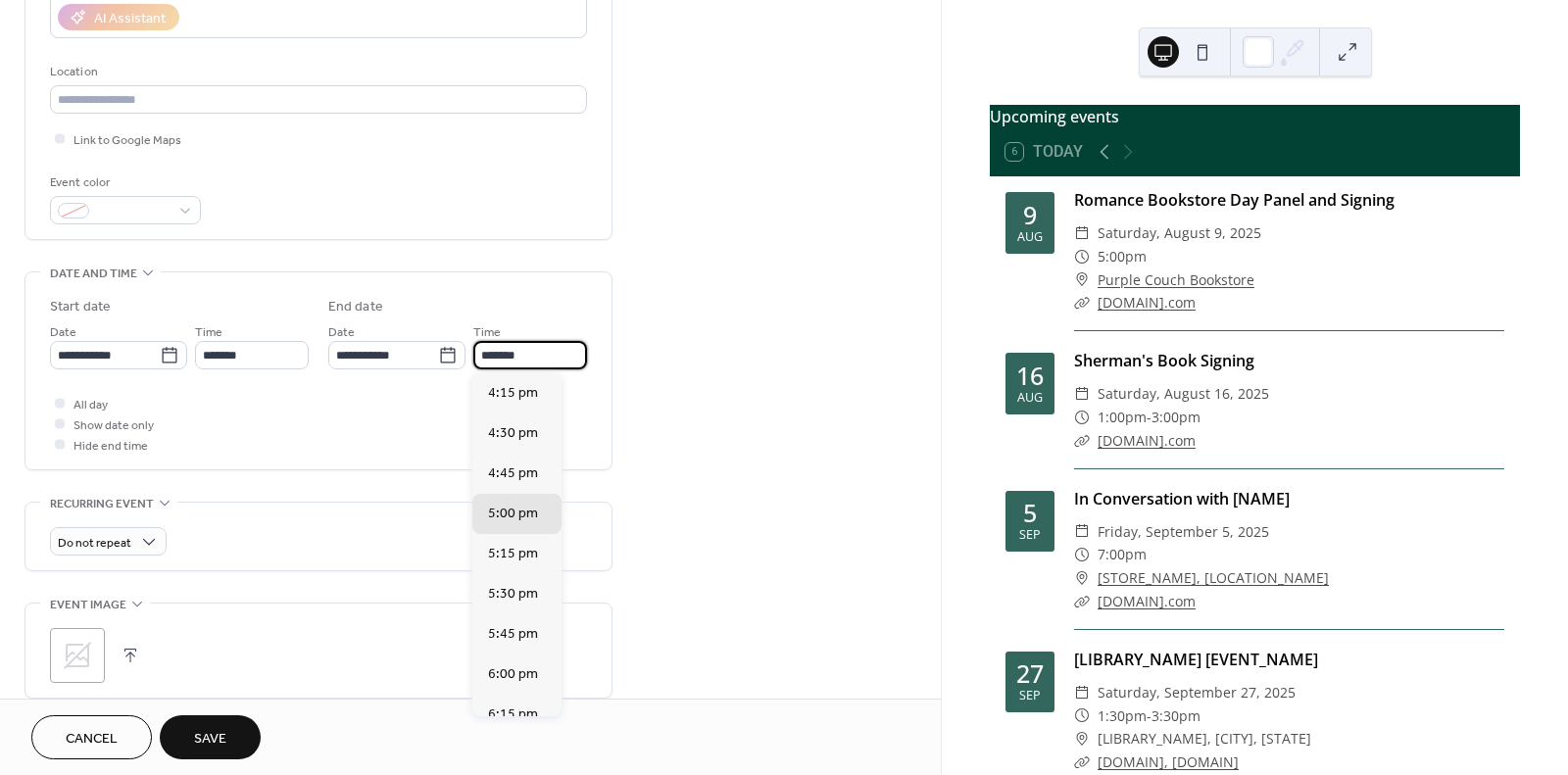 click on "*******" at bounding box center [530, 355] 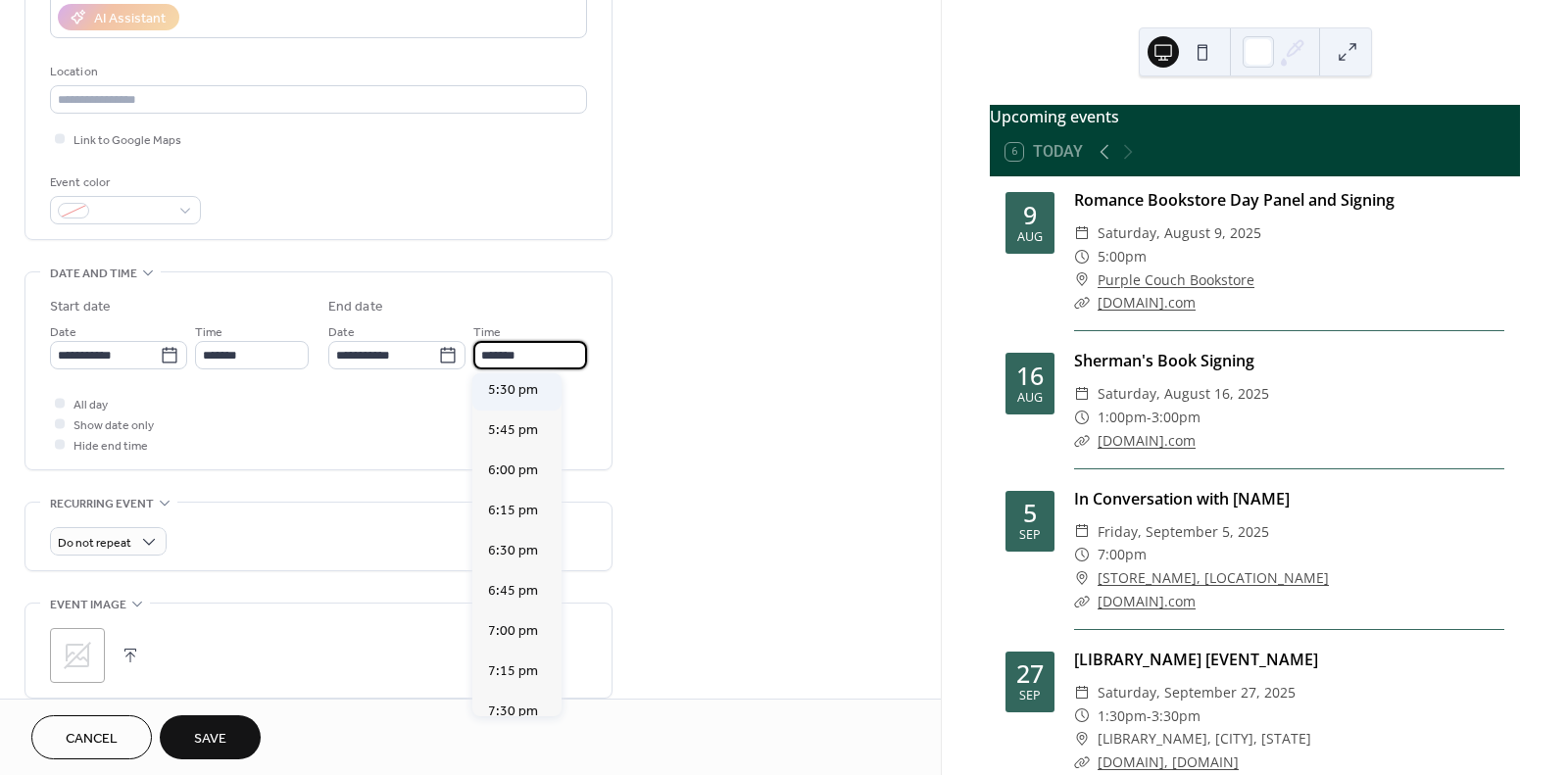 scroll, scrollTop: 208, scrollLeft: 0, axis: vertical 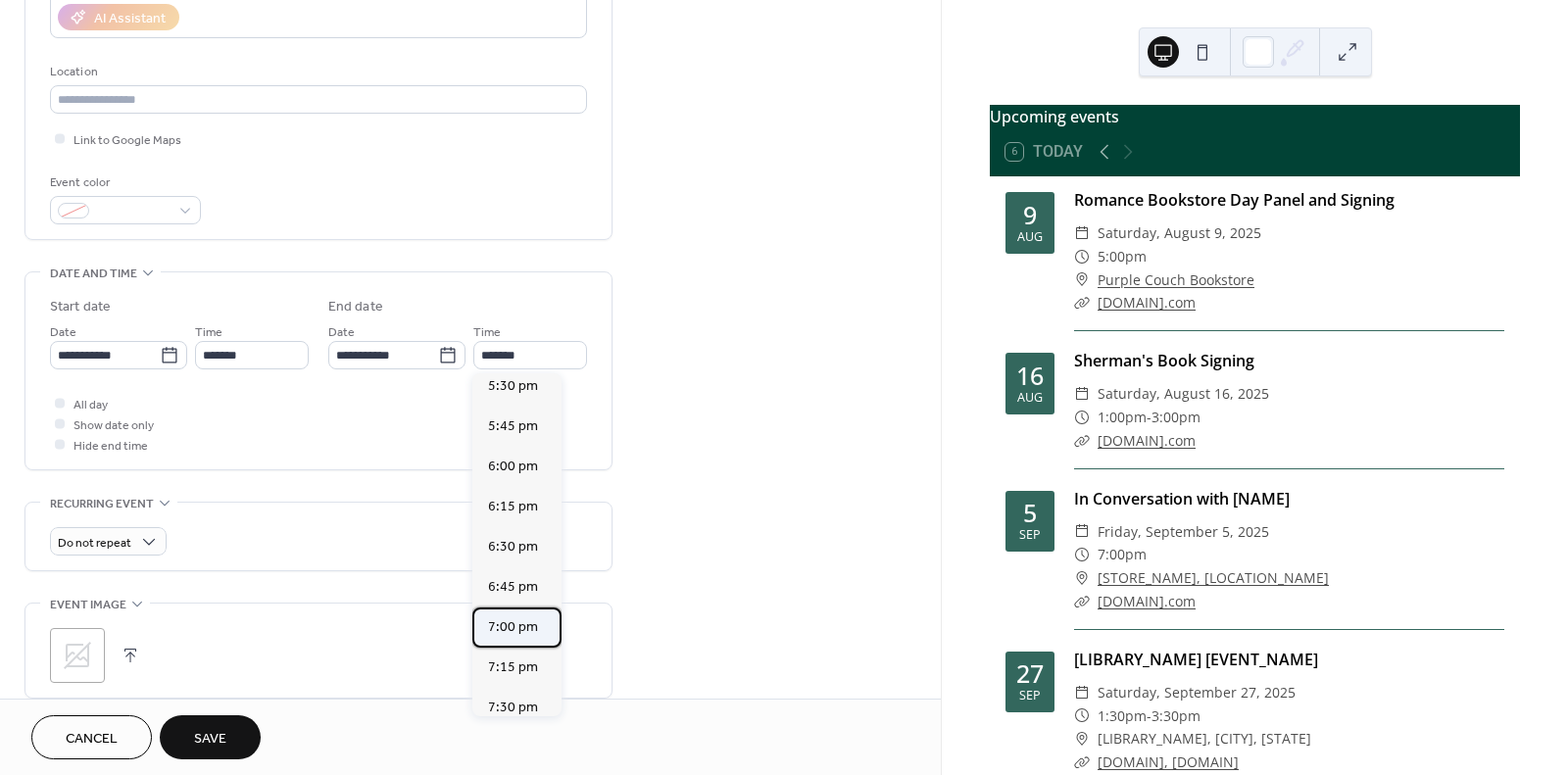click on "7:00 pm" at bounding box center [513, 627] 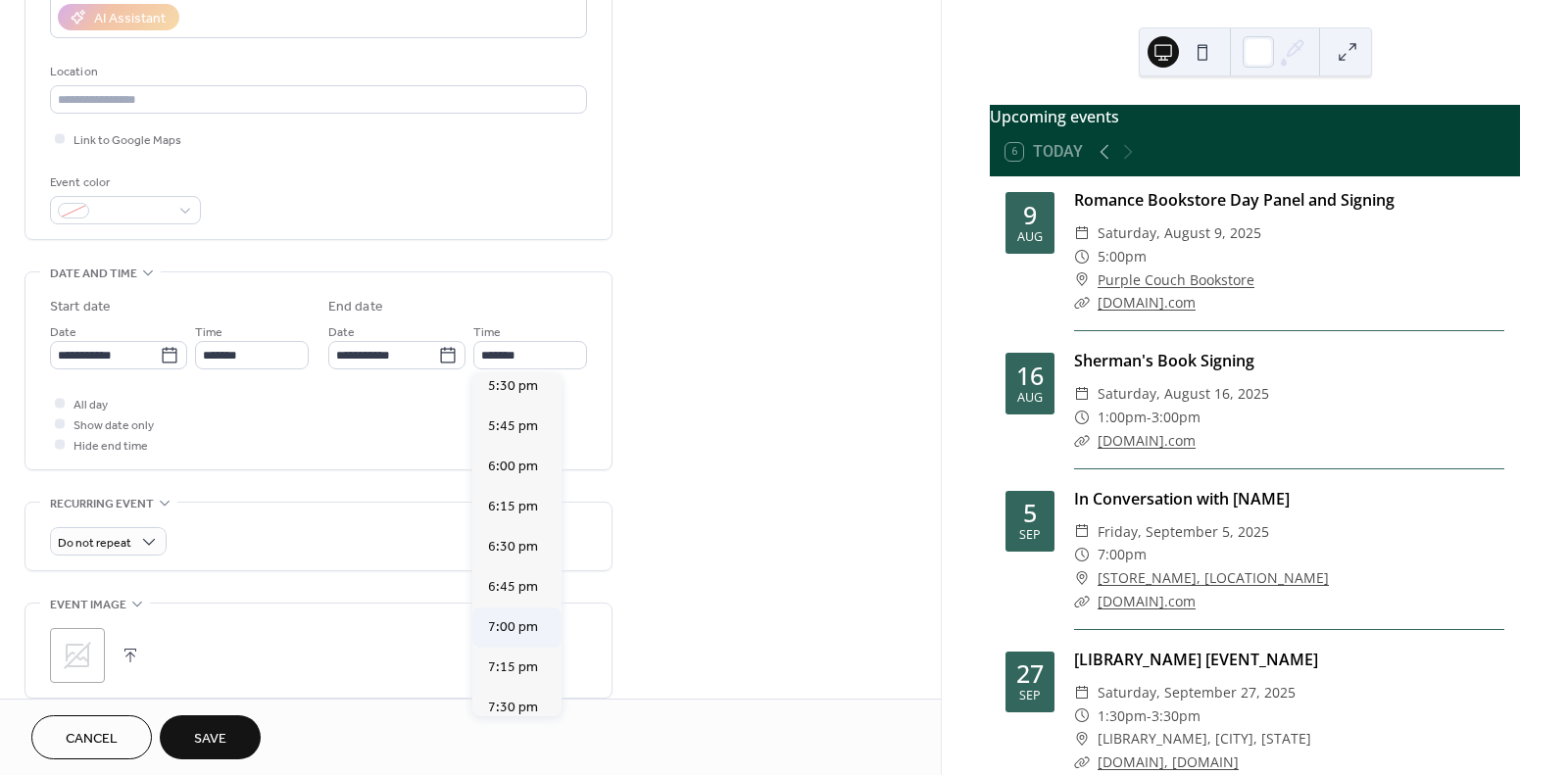 type on "*******" 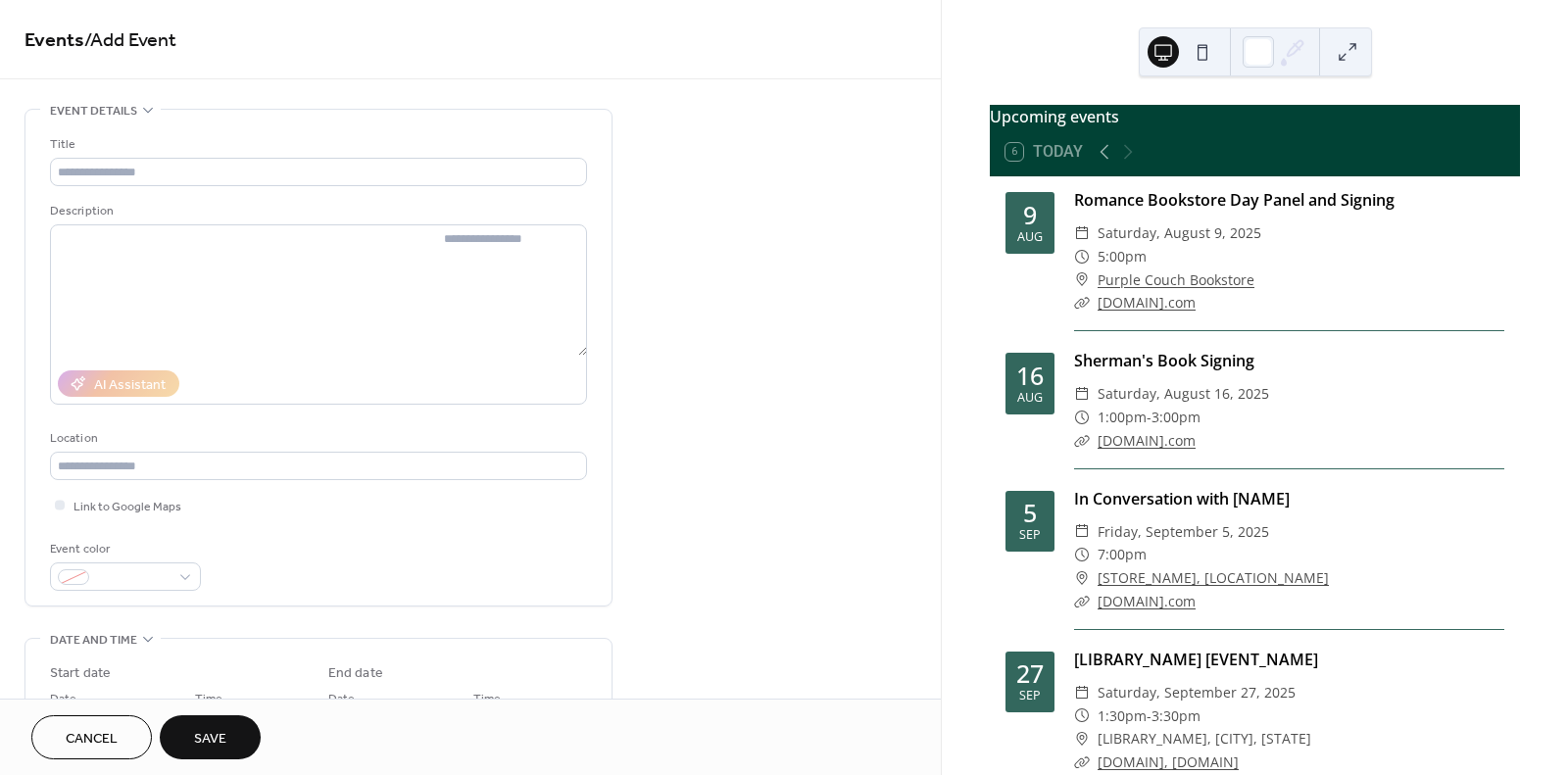 scroll, scrollTop: 1, scrollLeft: 0, axis: vertical 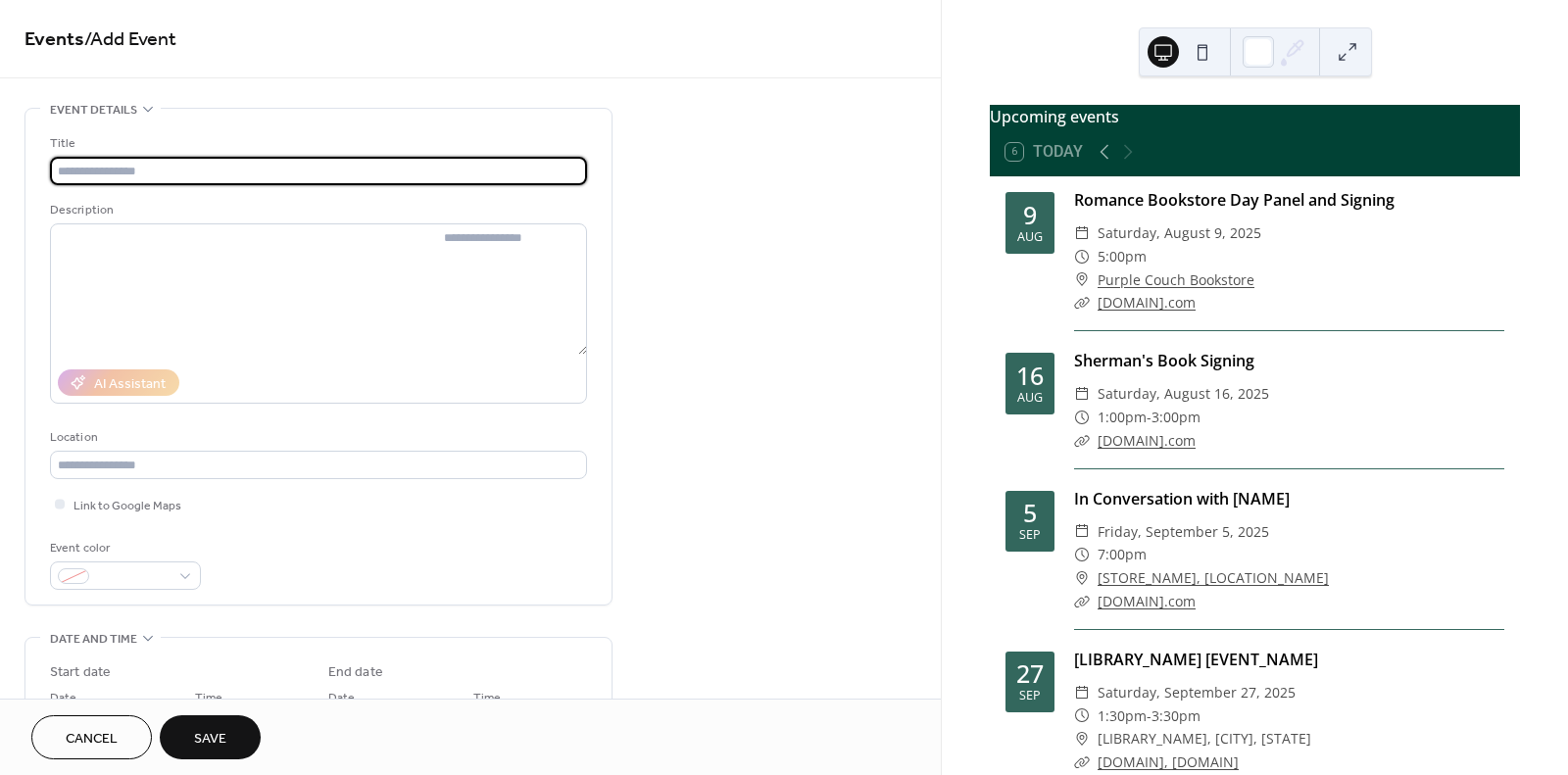 click at bounding box center [318, 170] 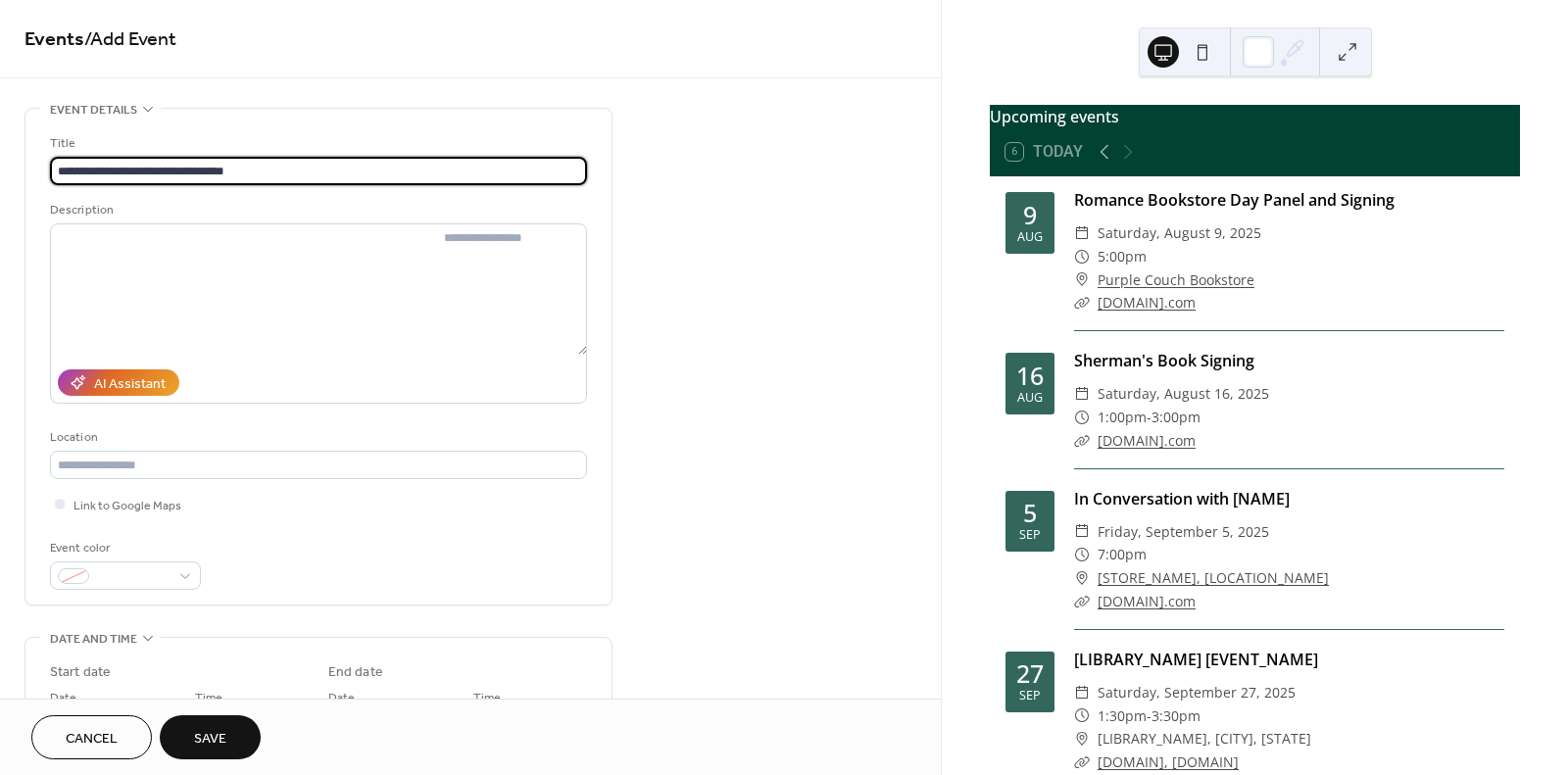 scroll, scrollTop: 1, scrollLeft: 0, axis: vertical 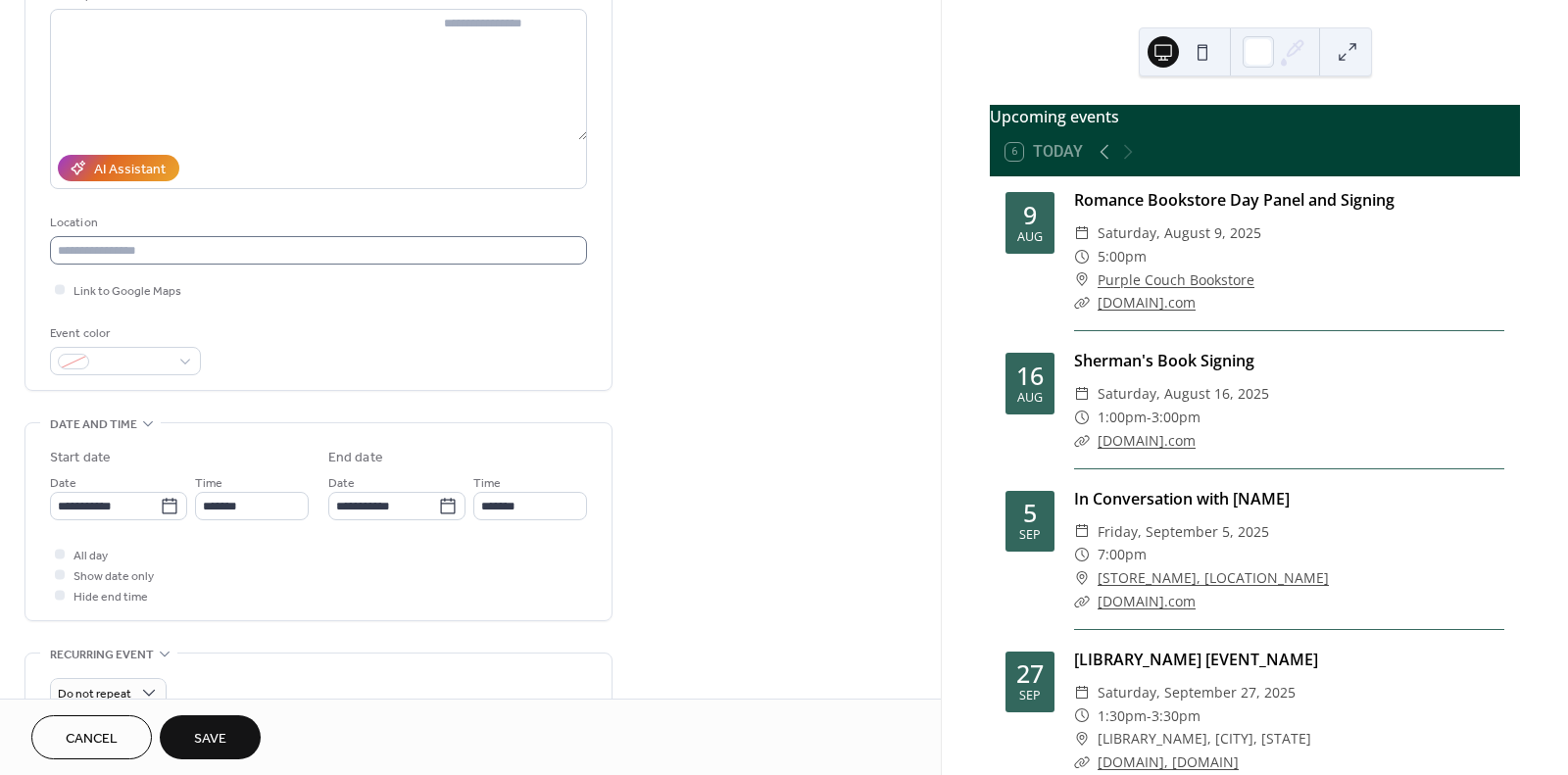 type on "**********" 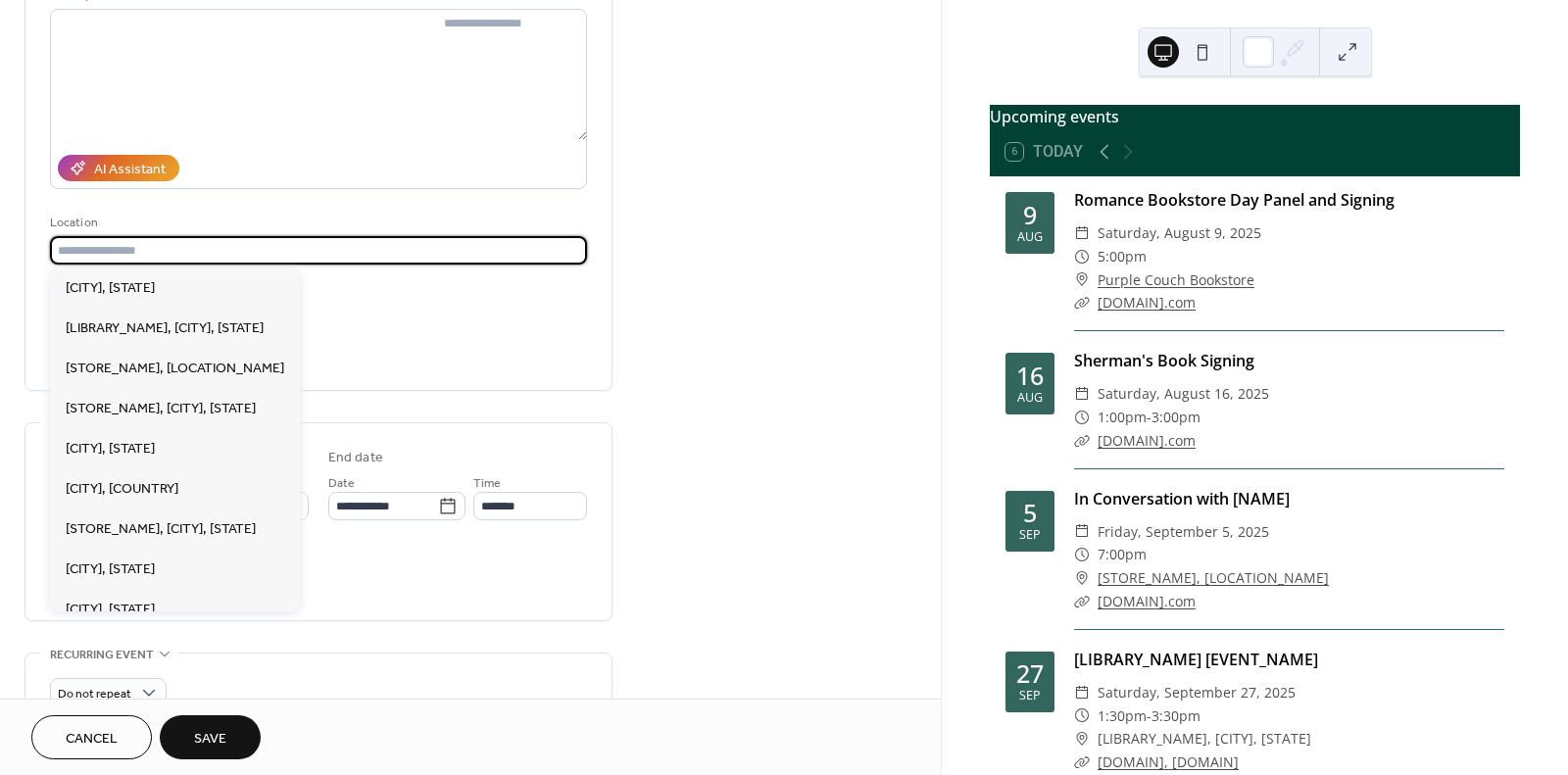 scroll, scrollTop: 0, scrollLeft: 0, axis: both 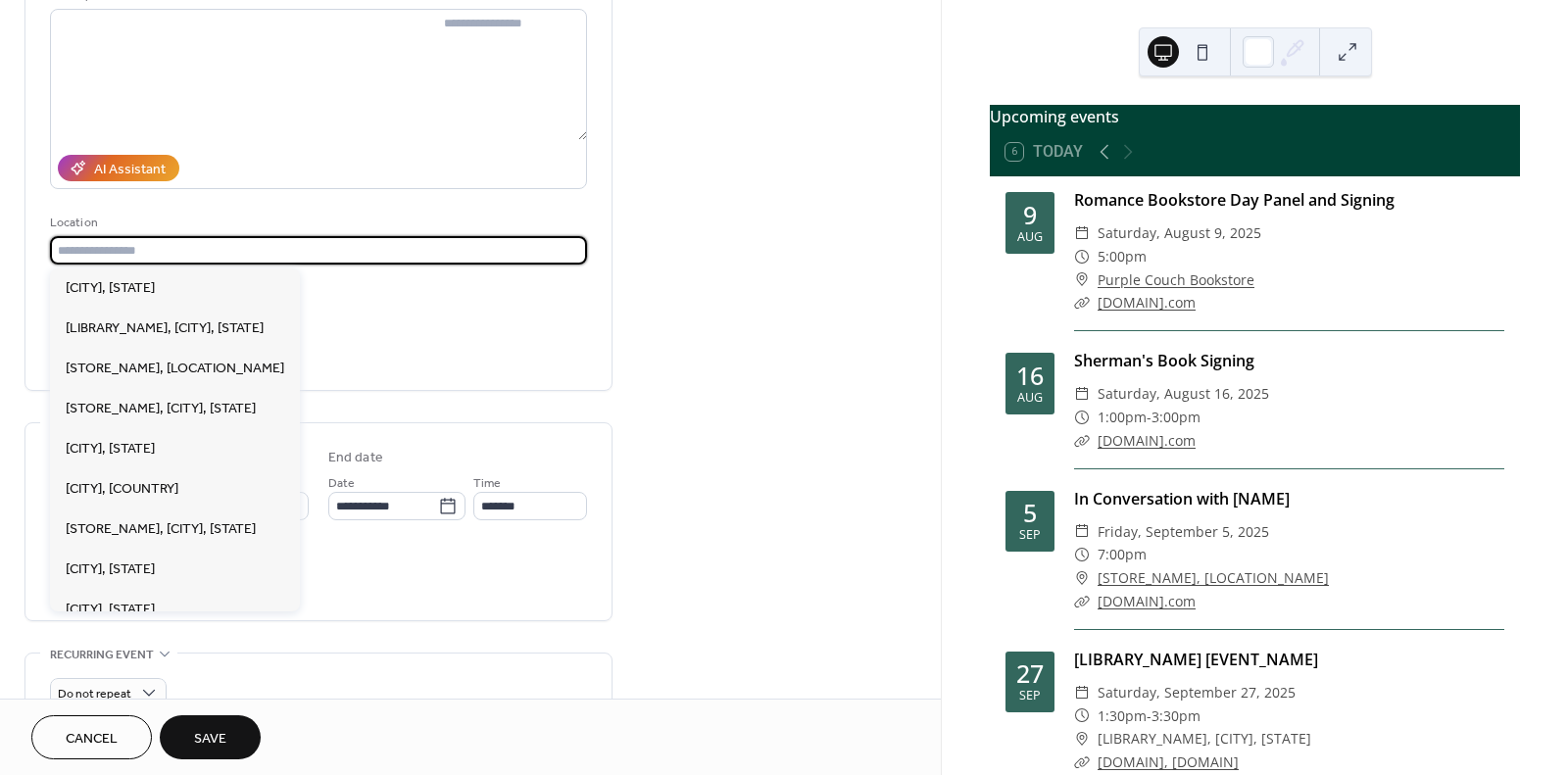 click at bounding box center [318, 250] 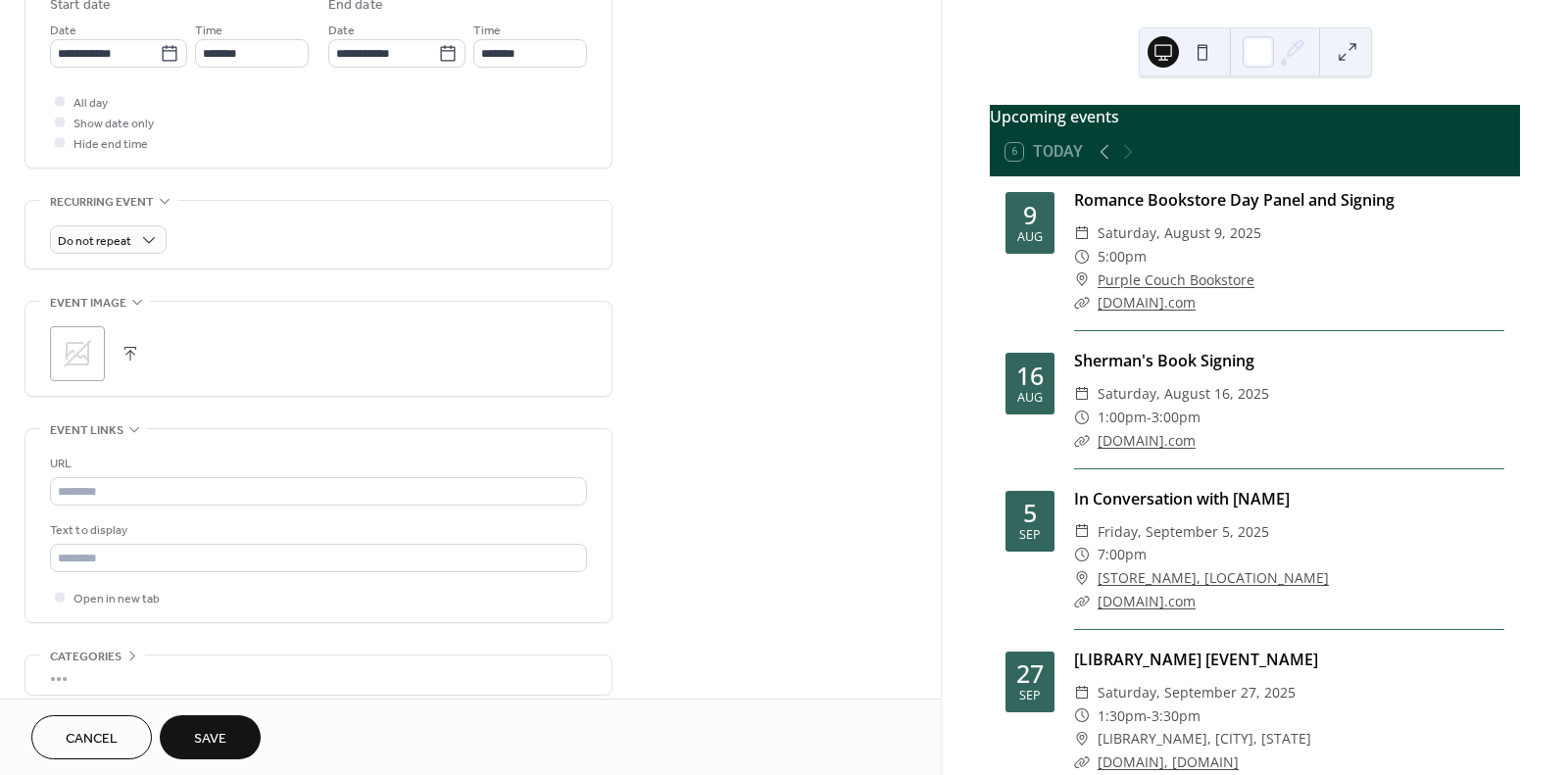 scroll, scrollTop: 757, scrollLeft: 0, axis: vertical 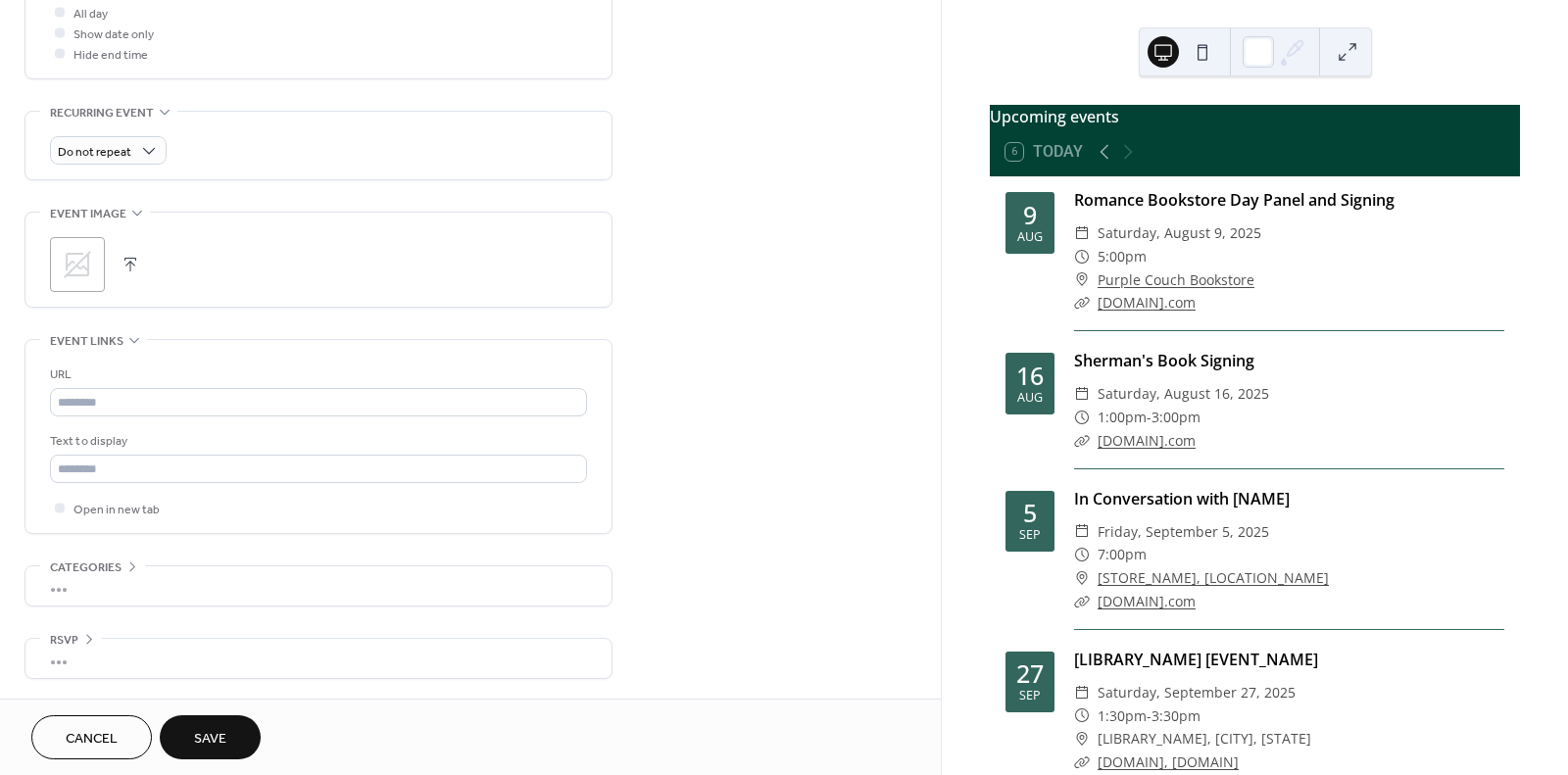 type on "**********" 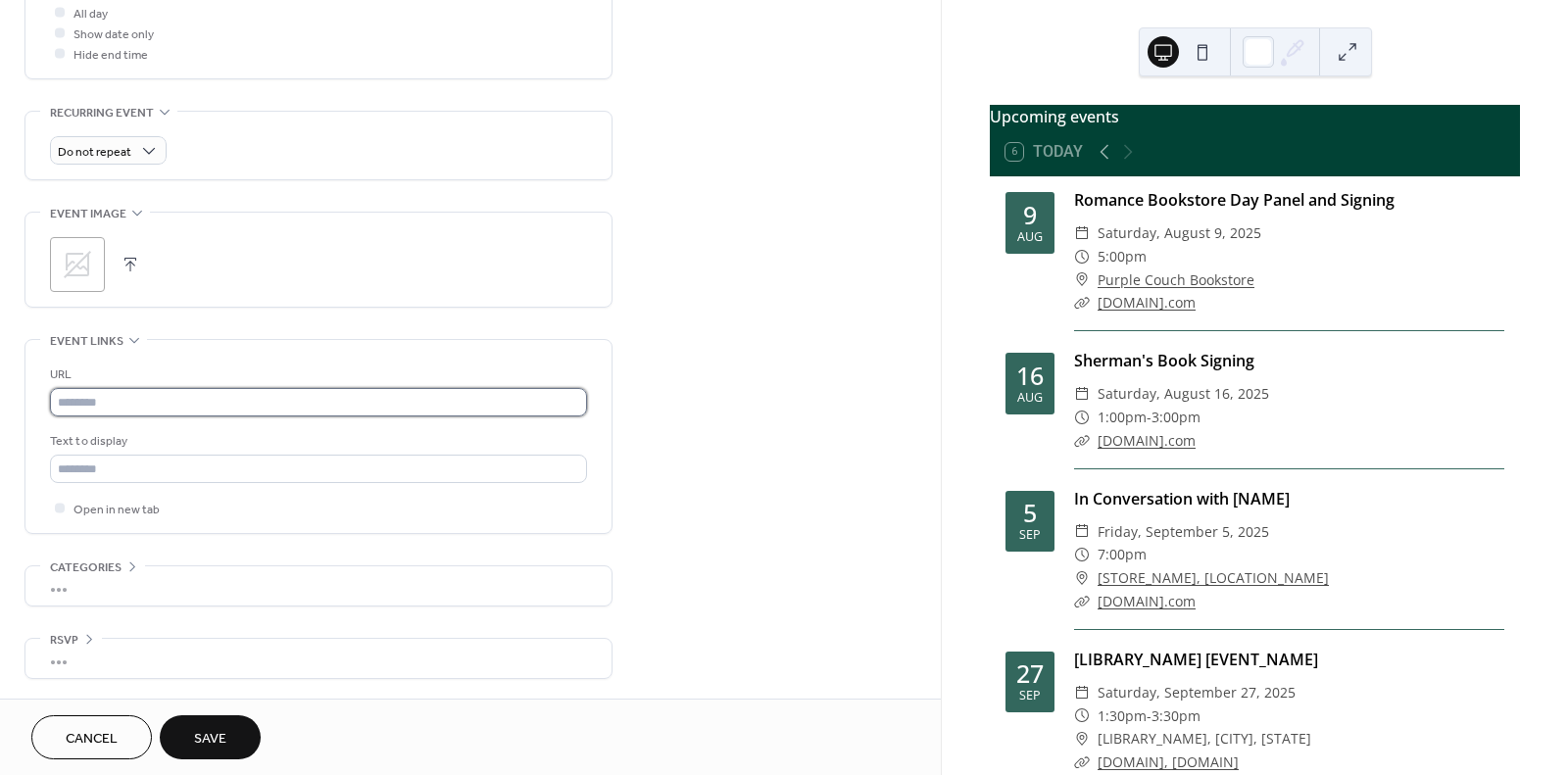 type 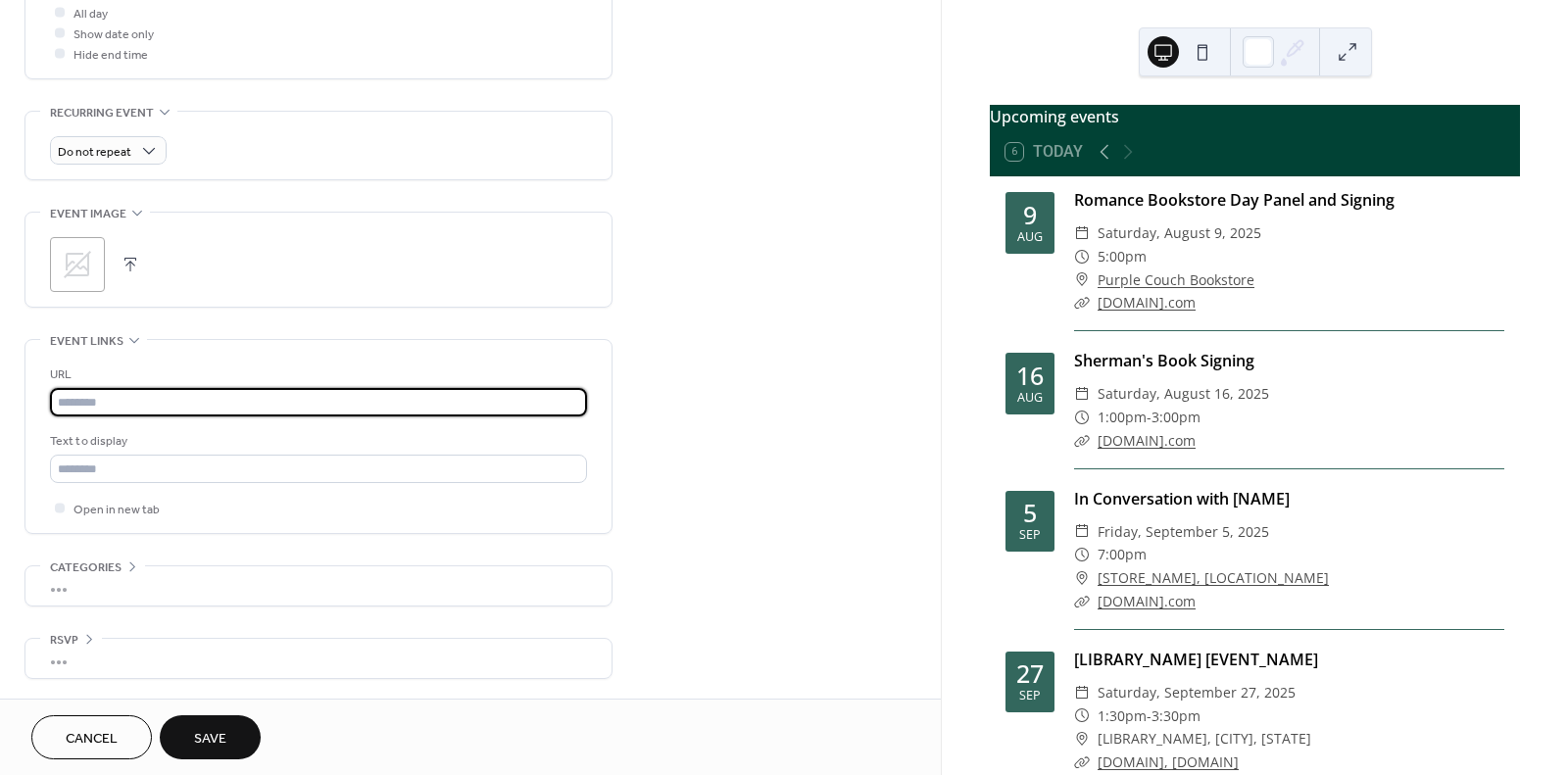 click at bounding box center [318, 402] 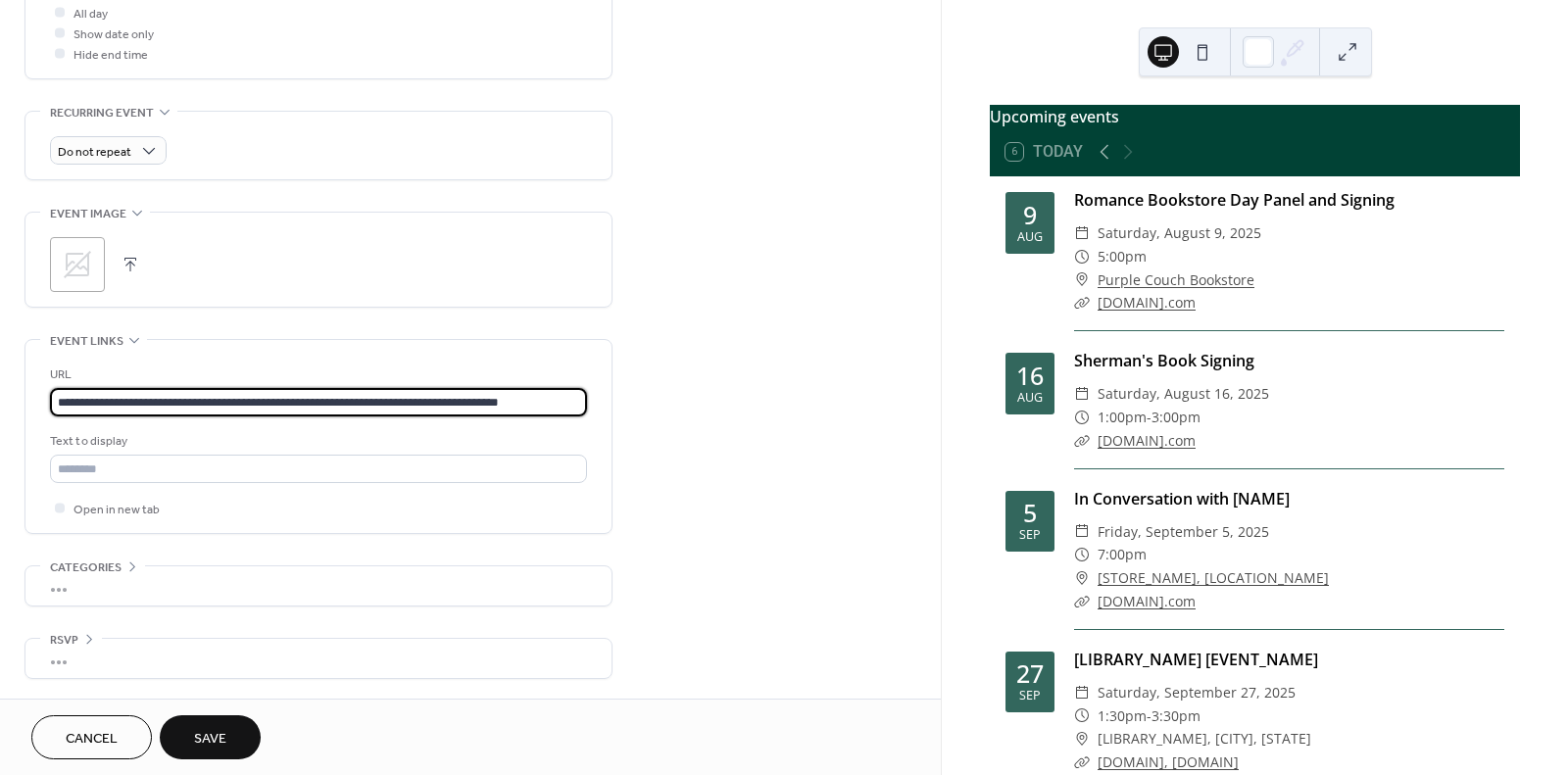 scroll, scrollTop: 0, scrollLeft: 28, axis: horizontal 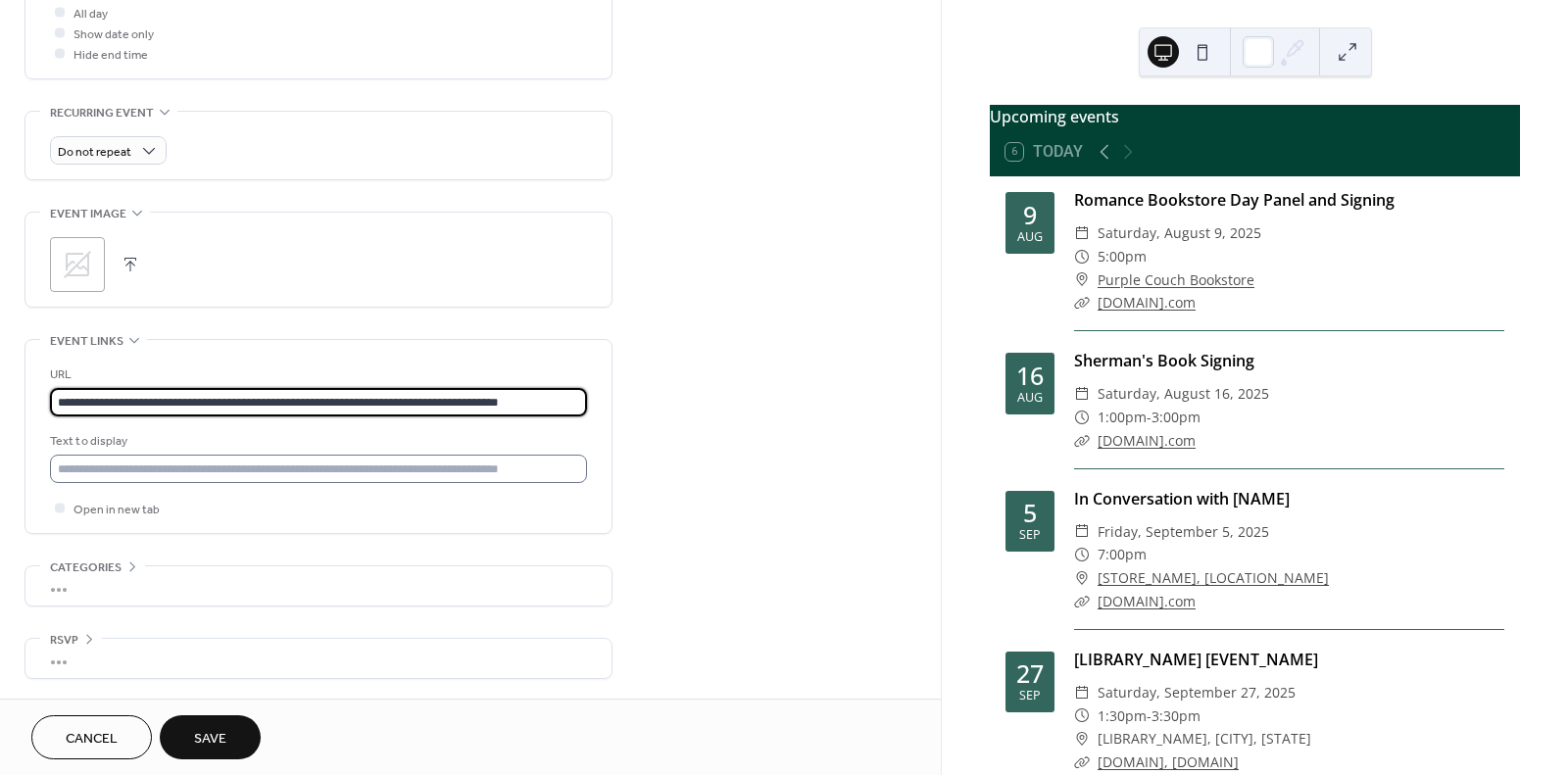 type on "**********" 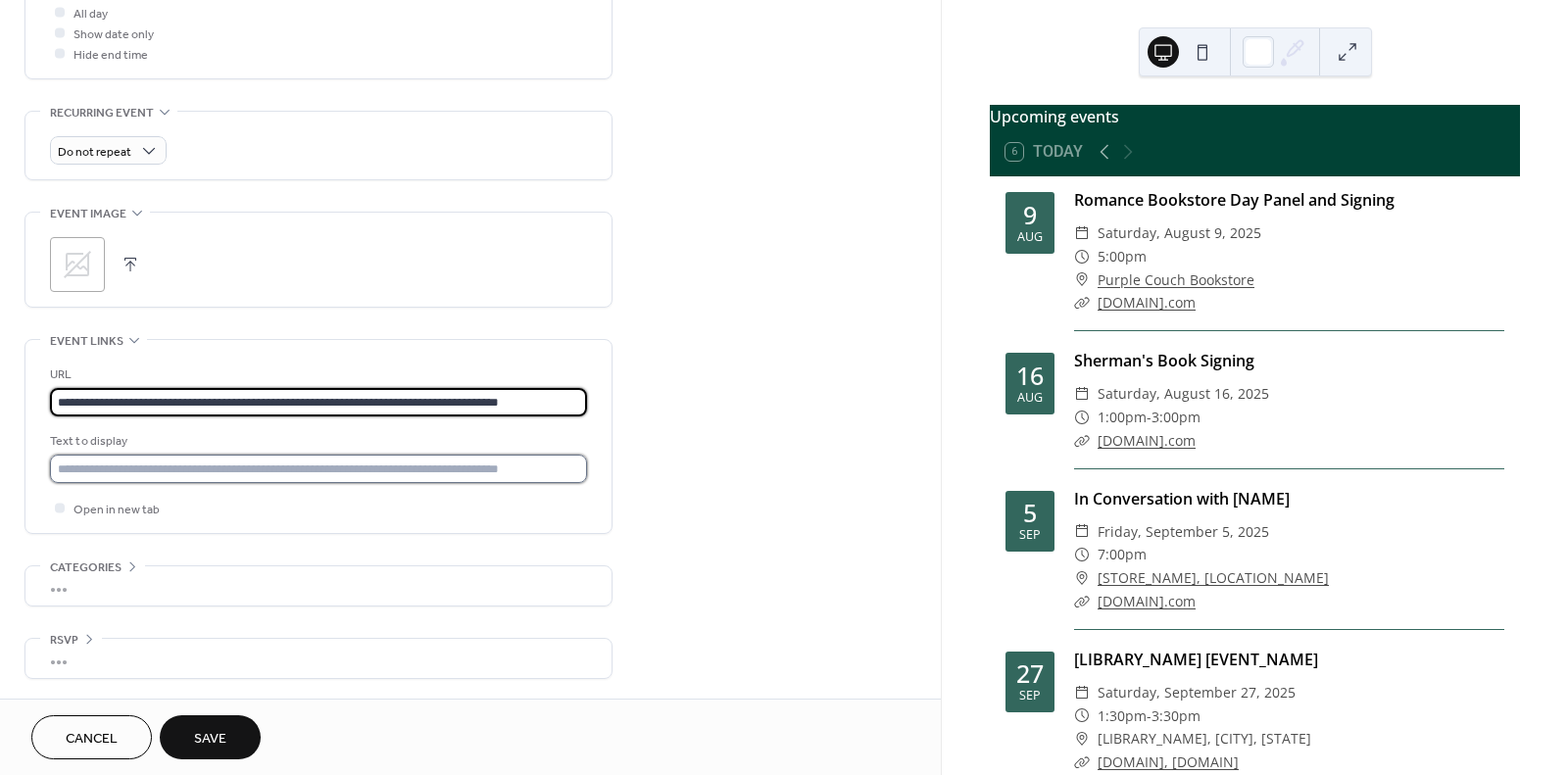 click at bounding box center (318, 468) 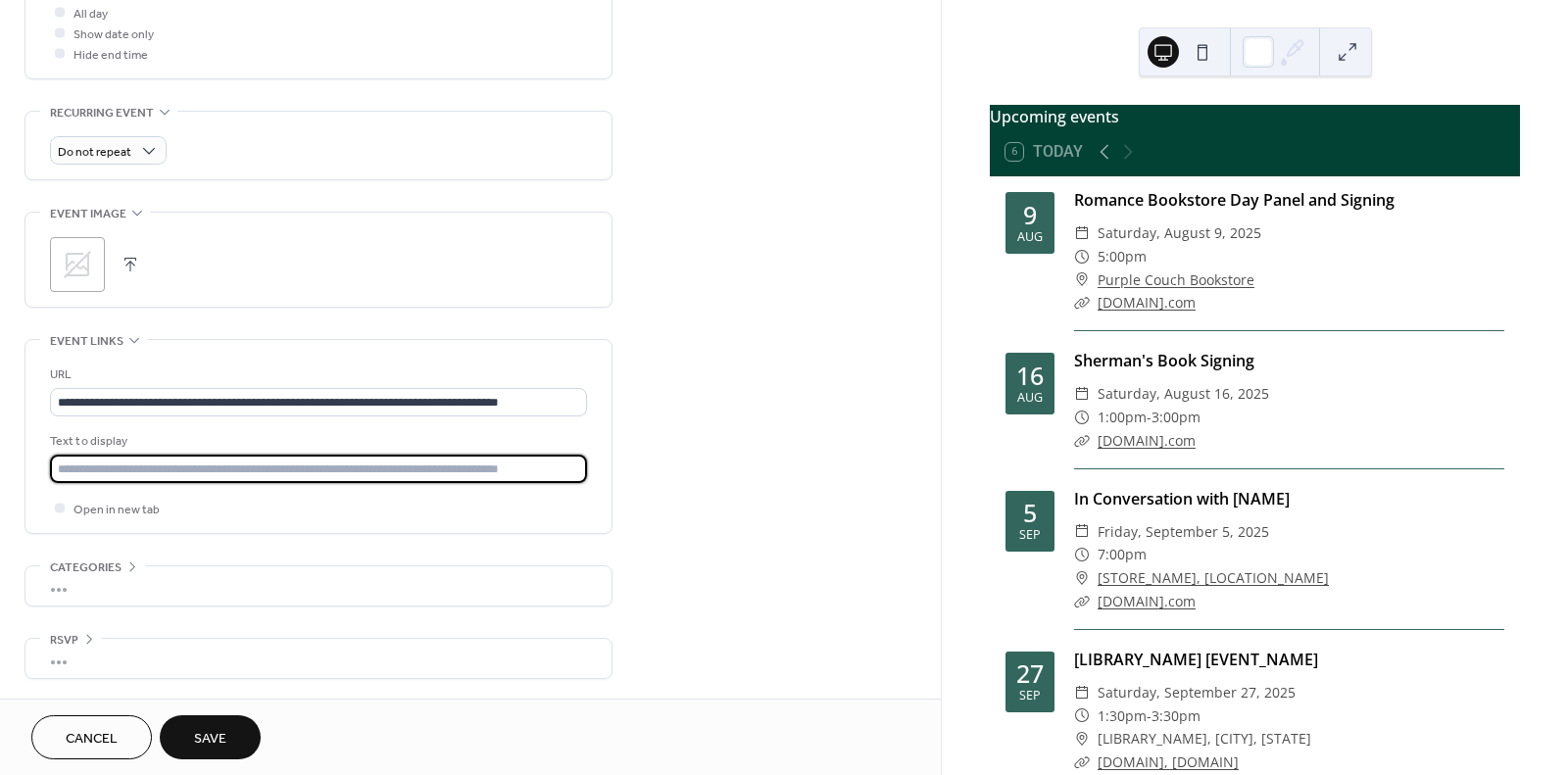 type on "**********" 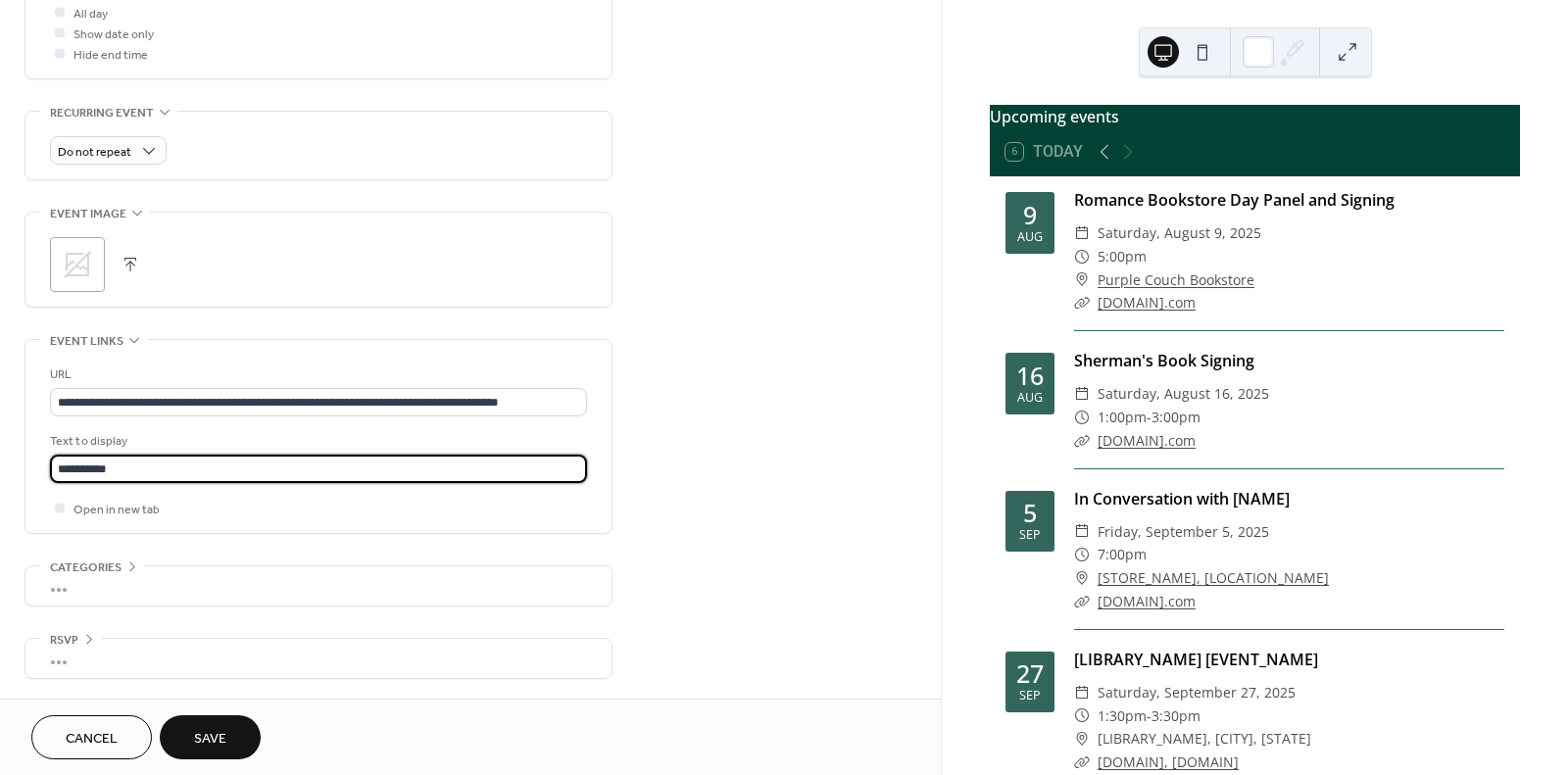 click on "Save" at bounding box center [210, 739] 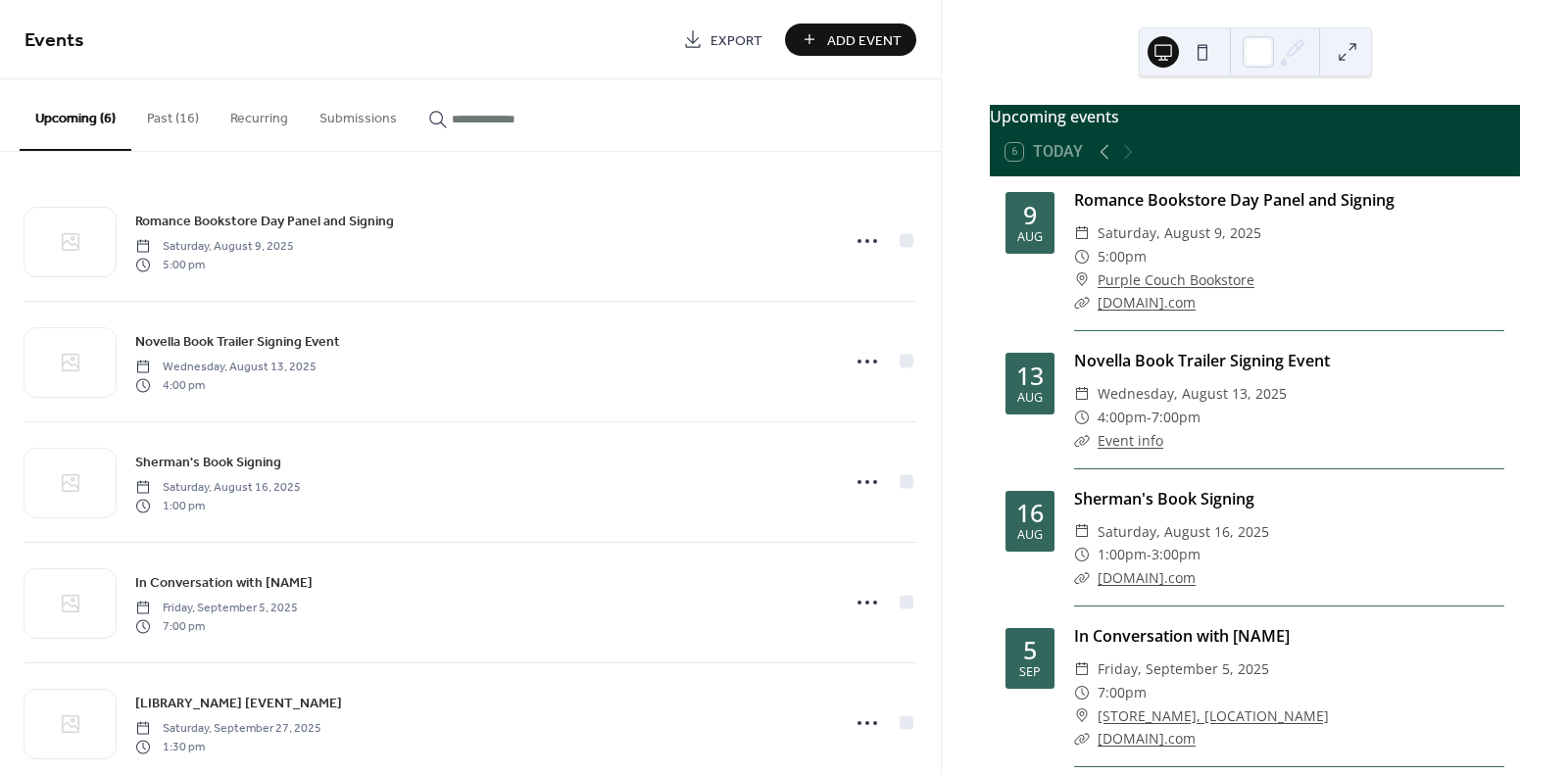 click on "Event info" at bounding box center (1130, 440) 